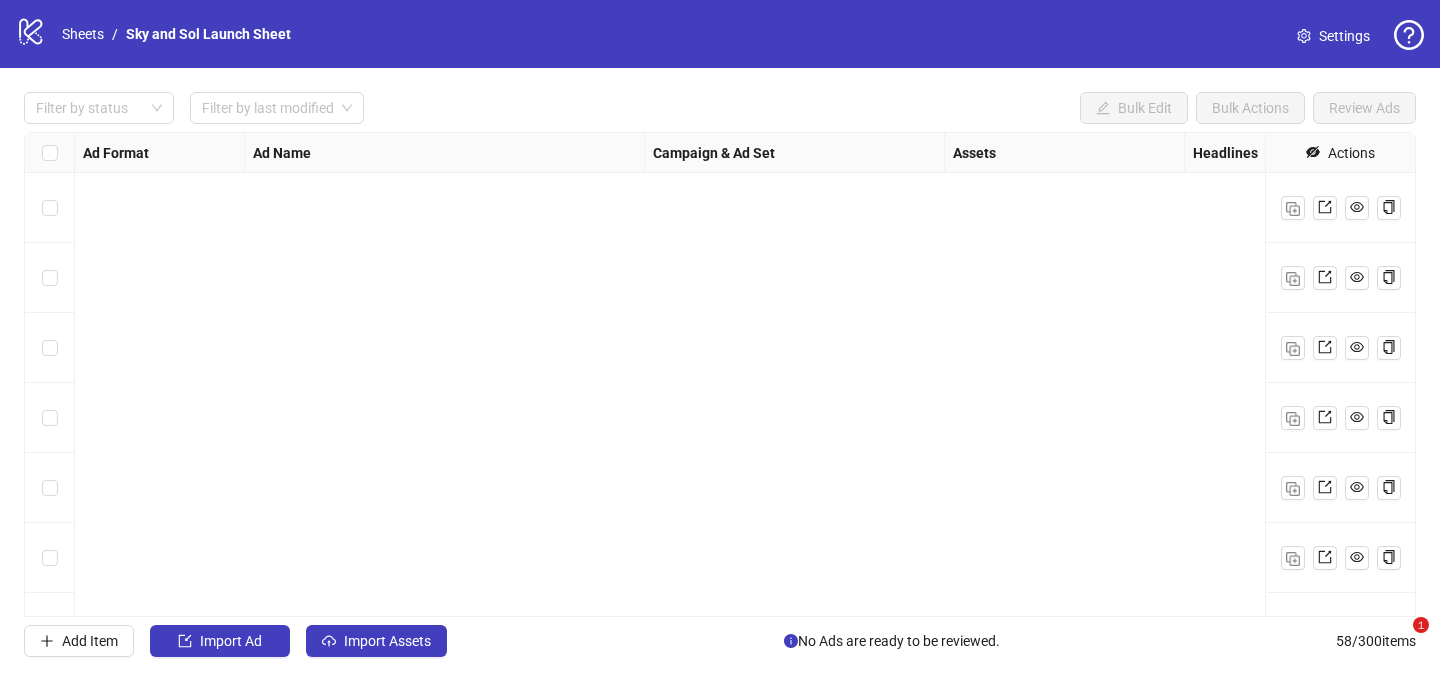 click on "Import Assets" at bounding box center (387, 641) 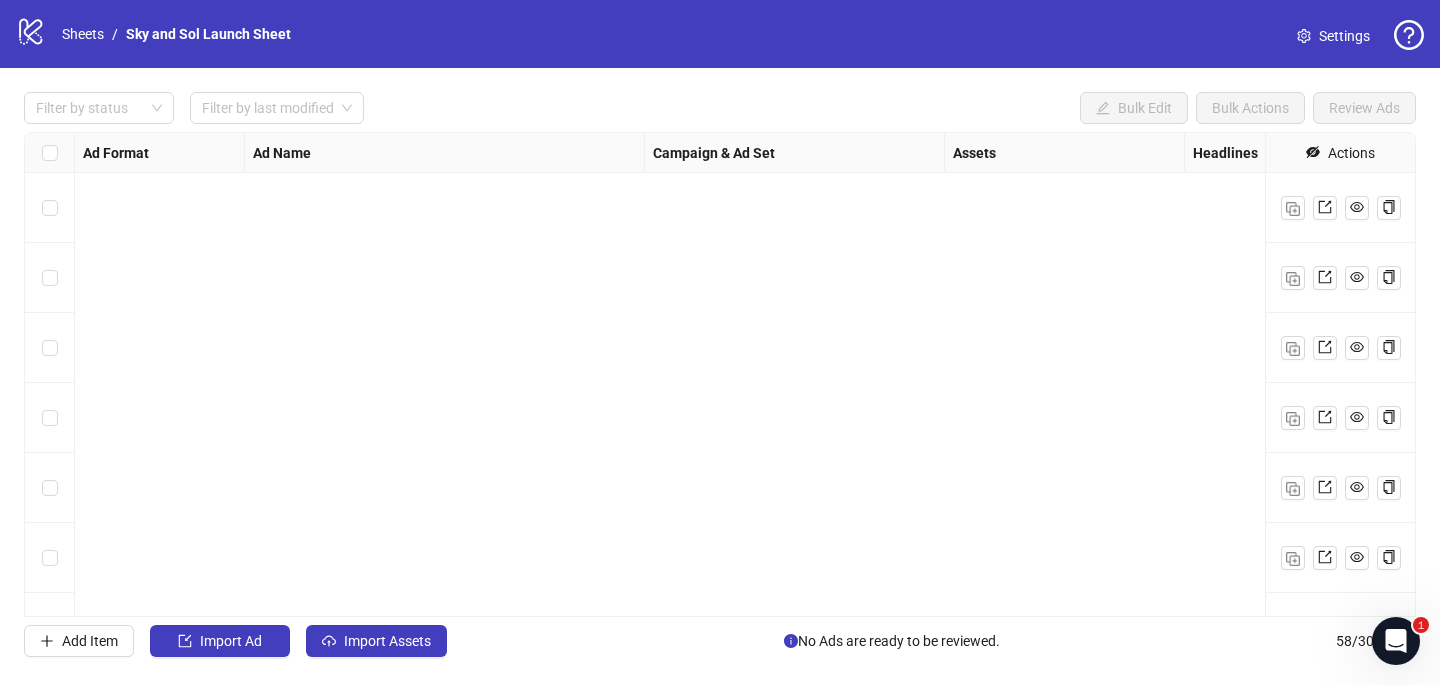 scroll, scrollTop: 0, scrollLeft: 0, axis: both 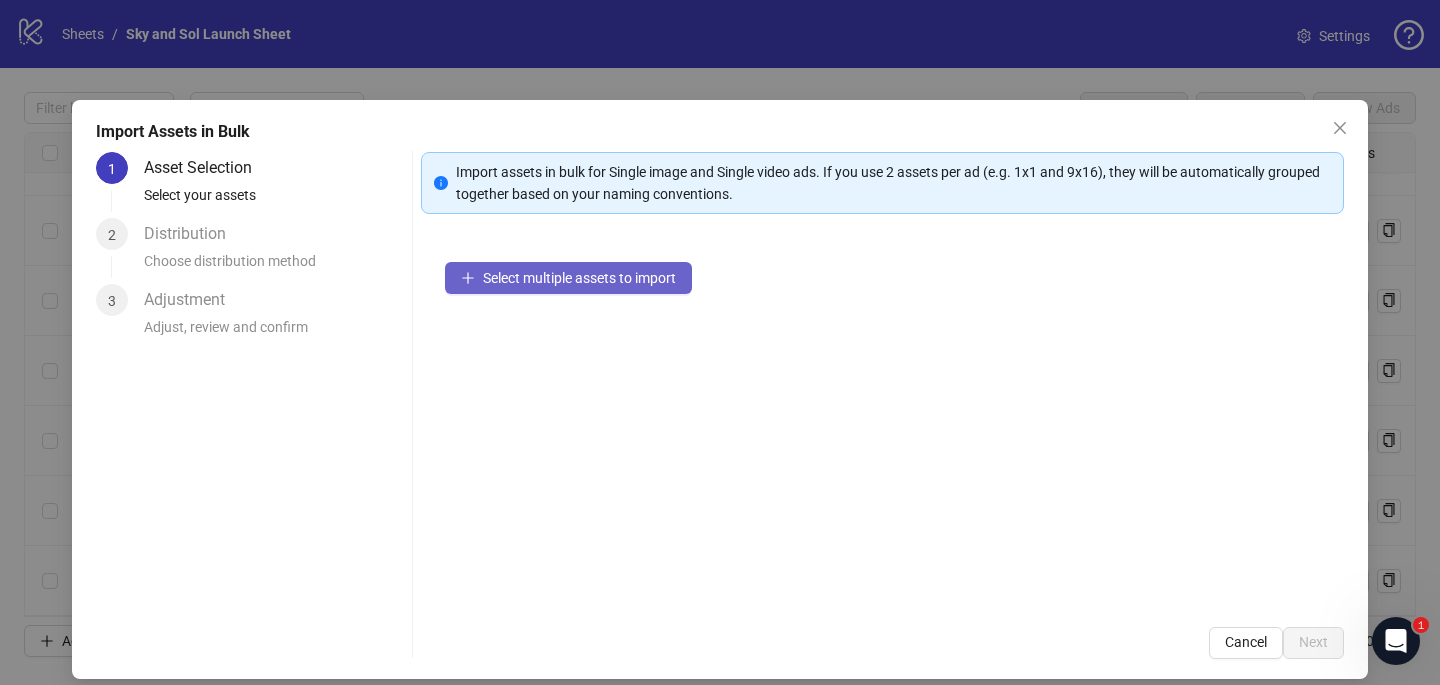 click on "Select multiple assets to import" at bounding box center (579, 278) 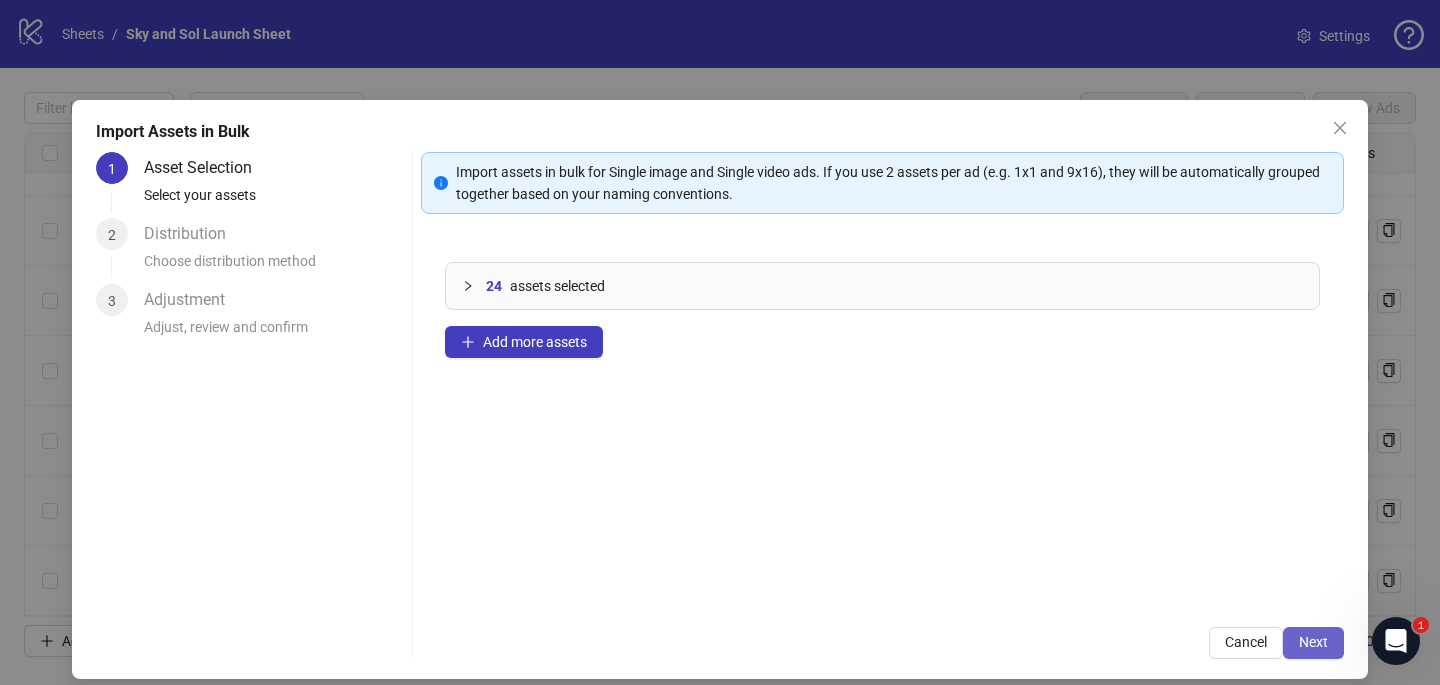 click on "Next" at bounding box center (1313, 642) 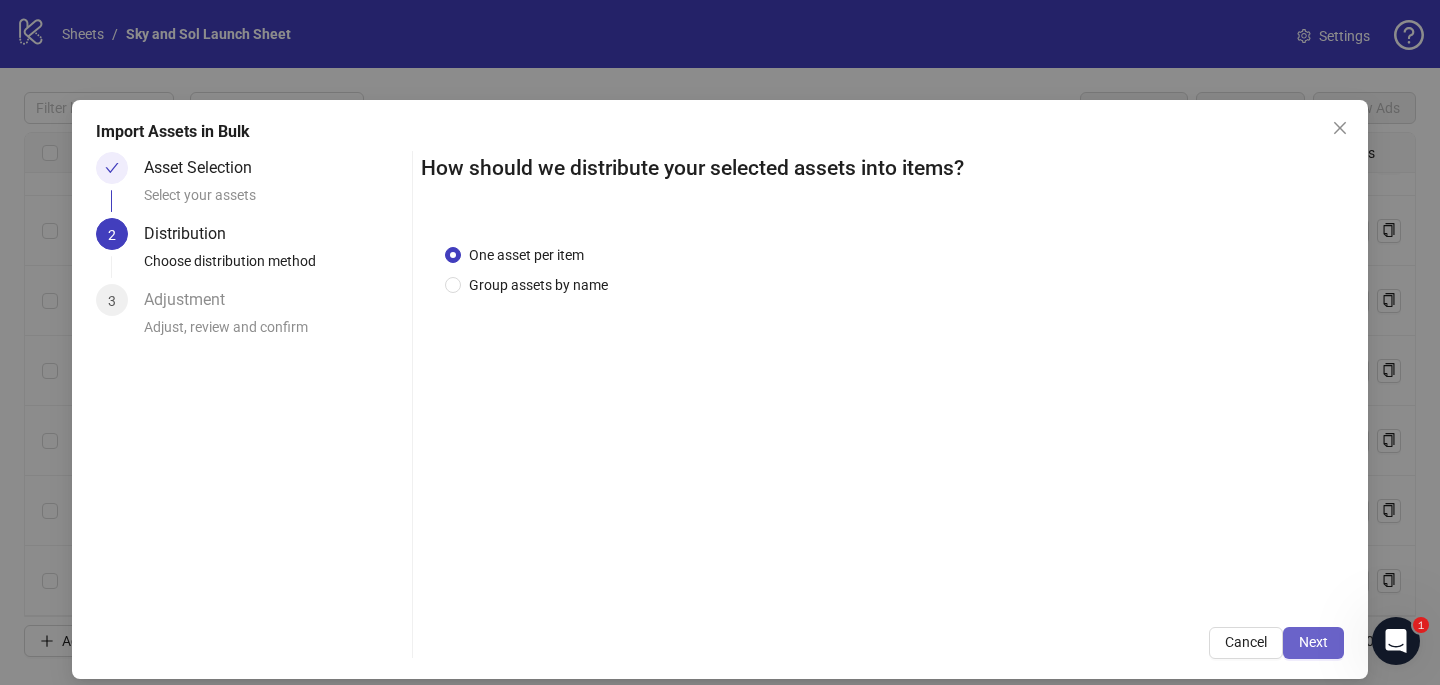 click on "Next" at bounding box center (1313, 643) 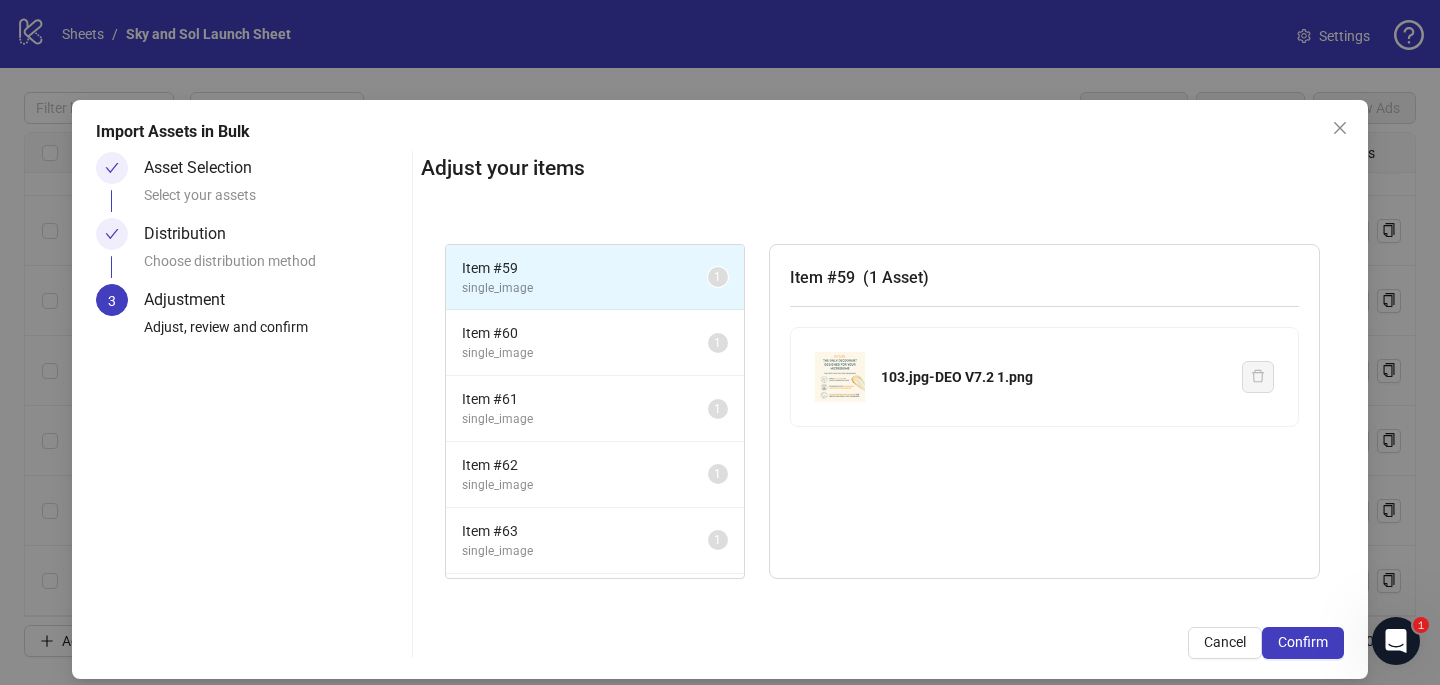 click on "Confirm" at bounding box center (1303, 642) 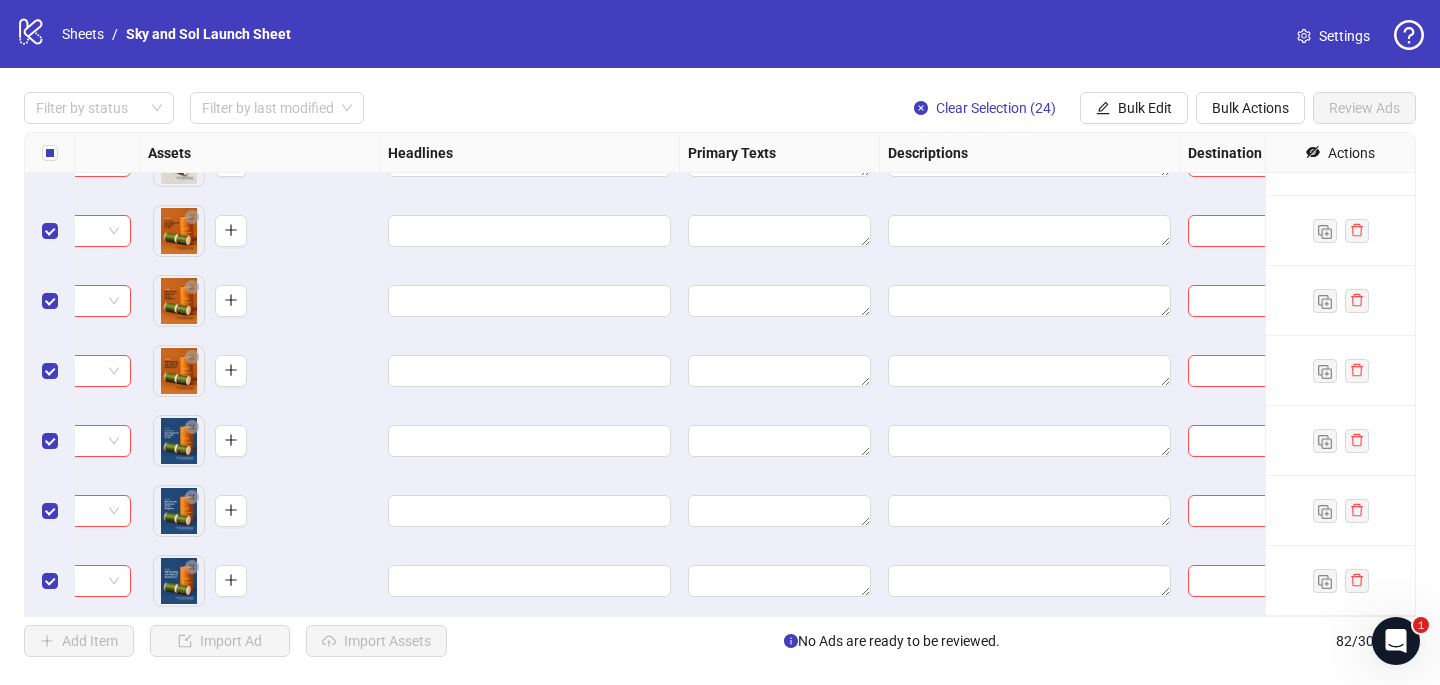 scroll, scrollTop: 5297, scrollLeft: 0, axis: vertical 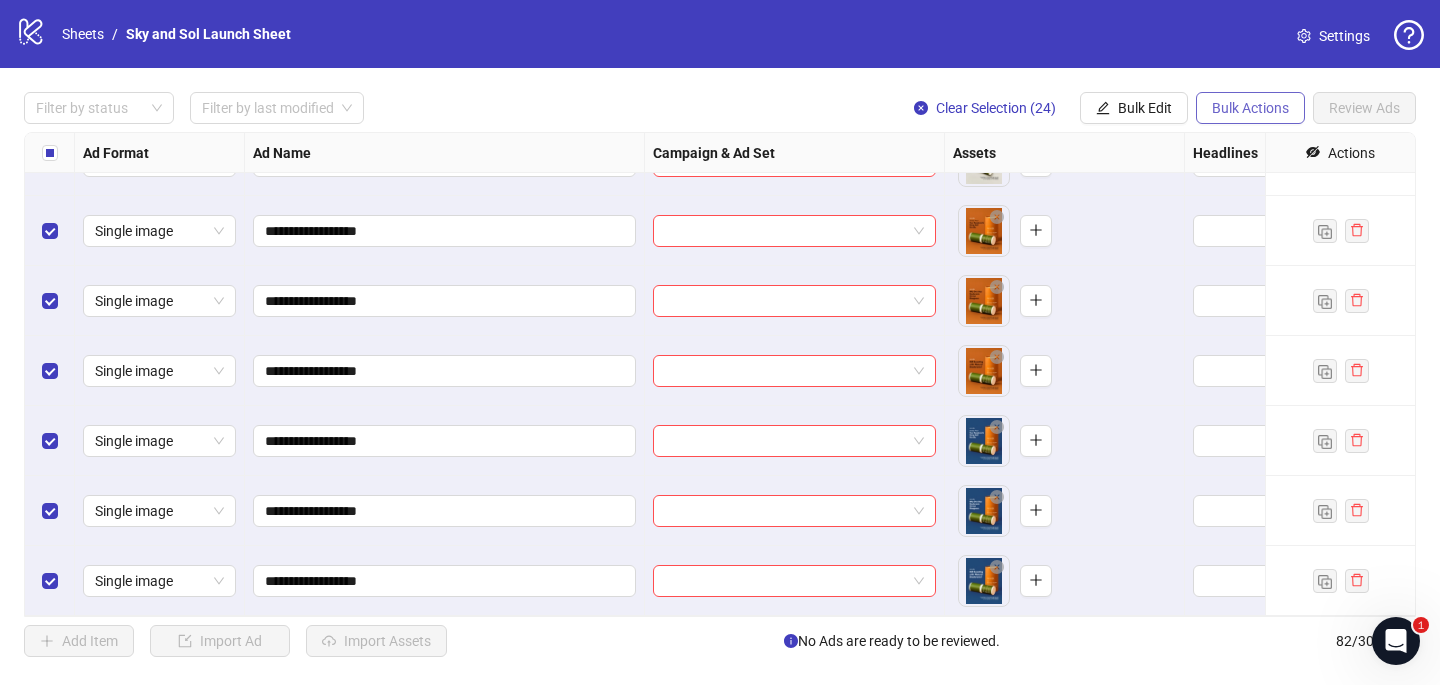 click on "Bulk Actions" at bounding box center (1250, 108) 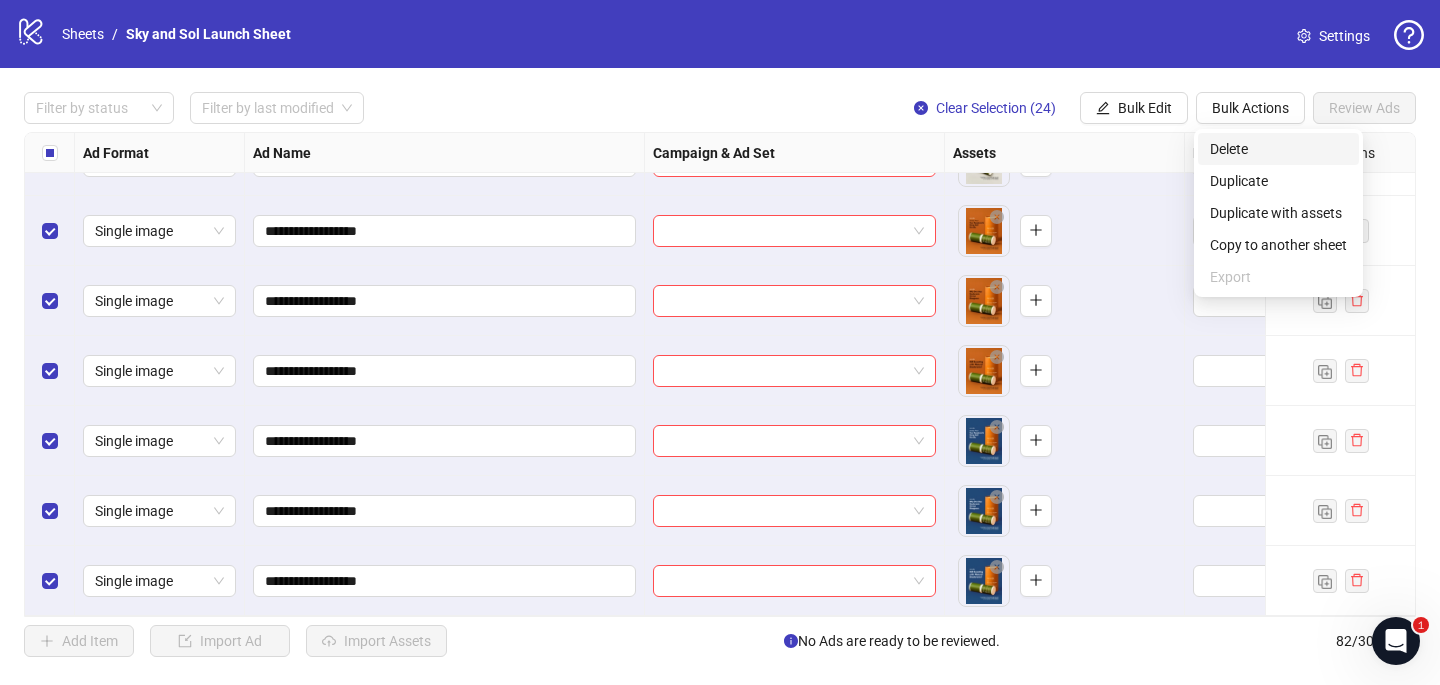click on "Delete" at bounding box center (1278, 149) 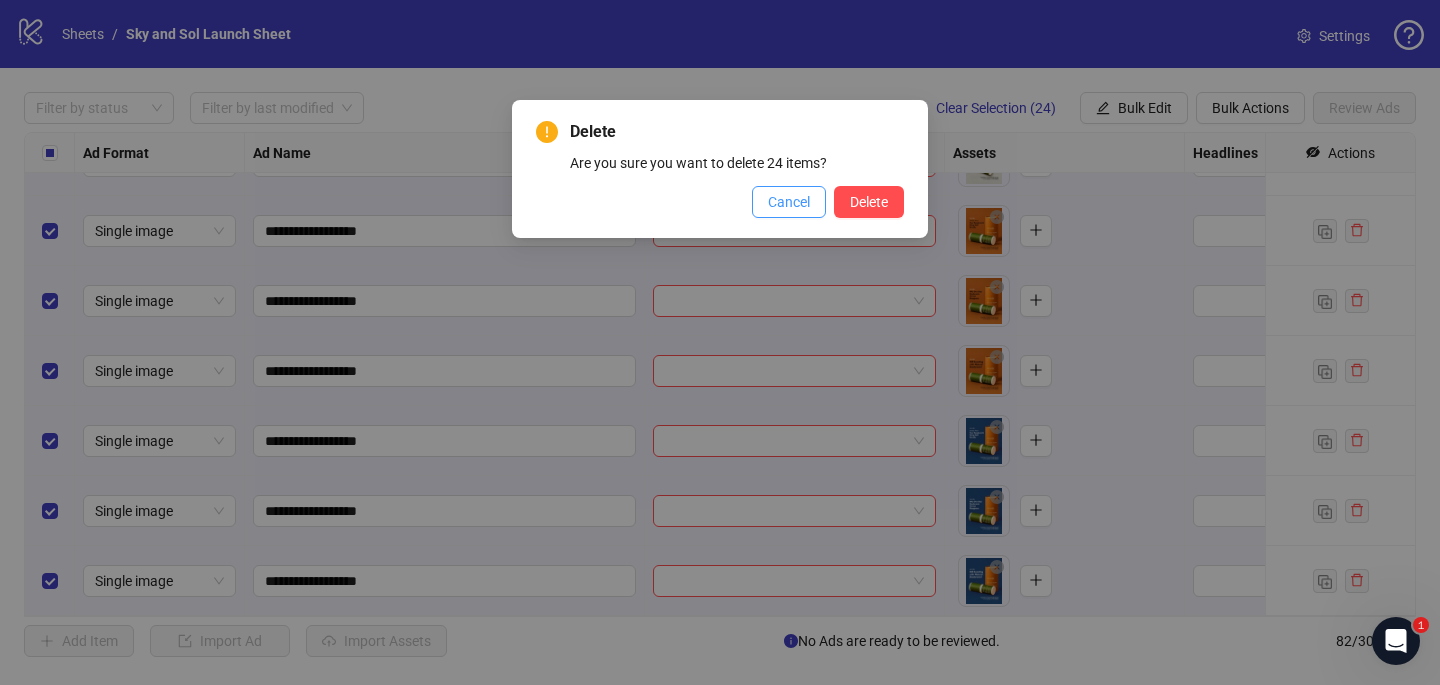 click on "Cancel" at bounding box center (789, 202) 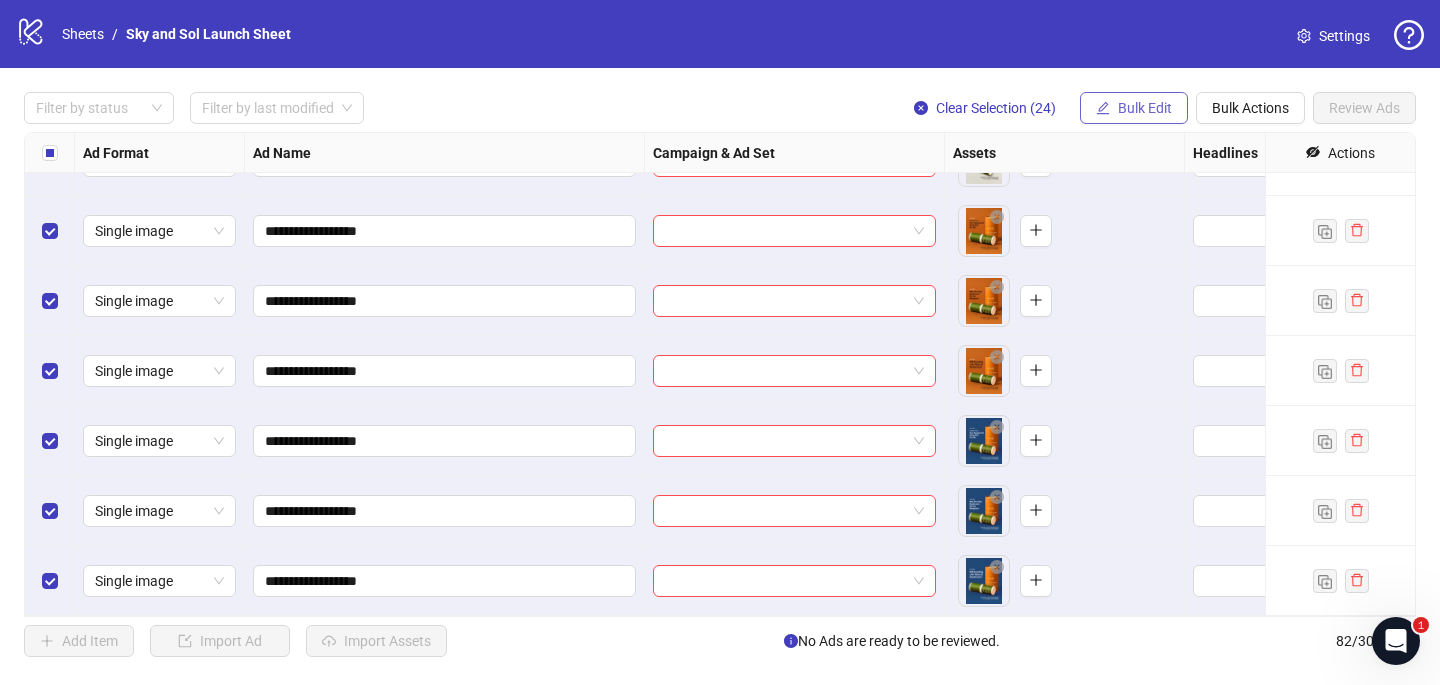 click on "Bulk Edit" at bounding box center (1145, 108) 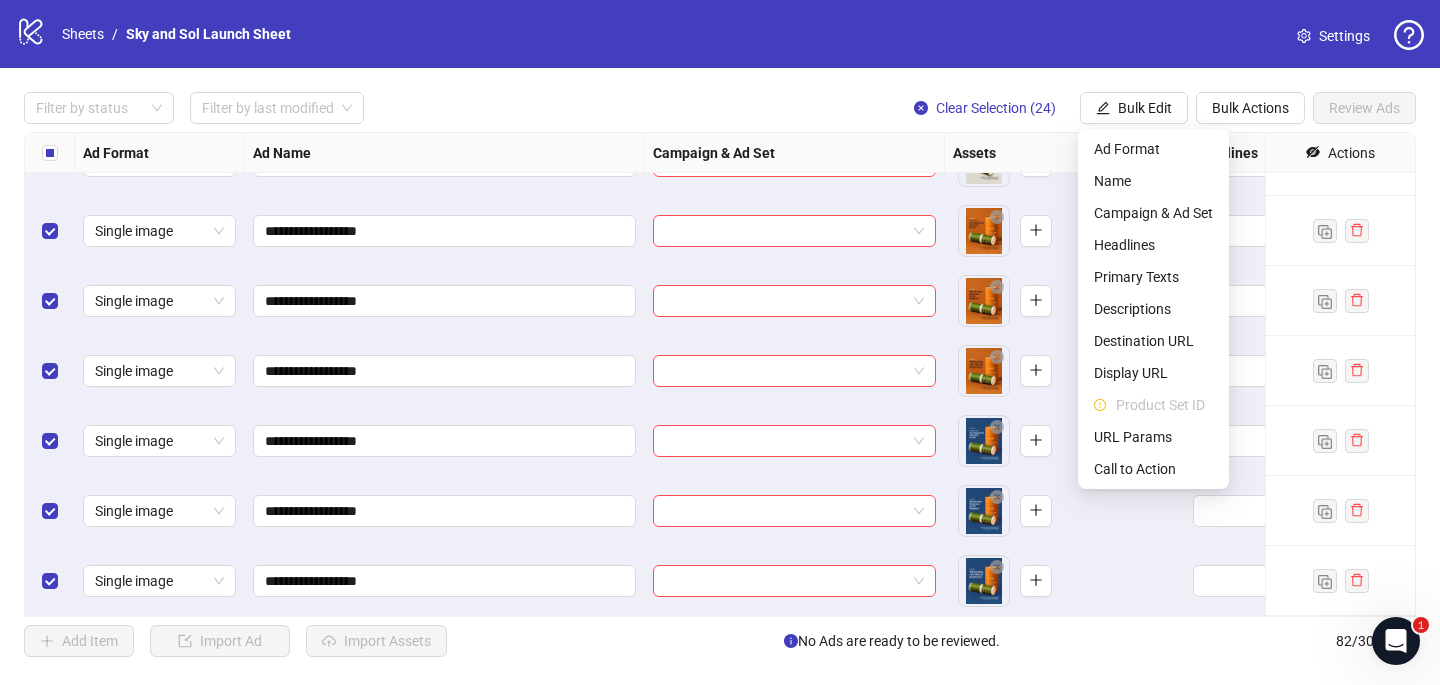 click on "Ad Format Name Campaign & Ad Set Headlines Primary Texts Descriptions Destination URL Display URL Product Set ID URL Params Call to Action" at bounding box center [1153, 309] 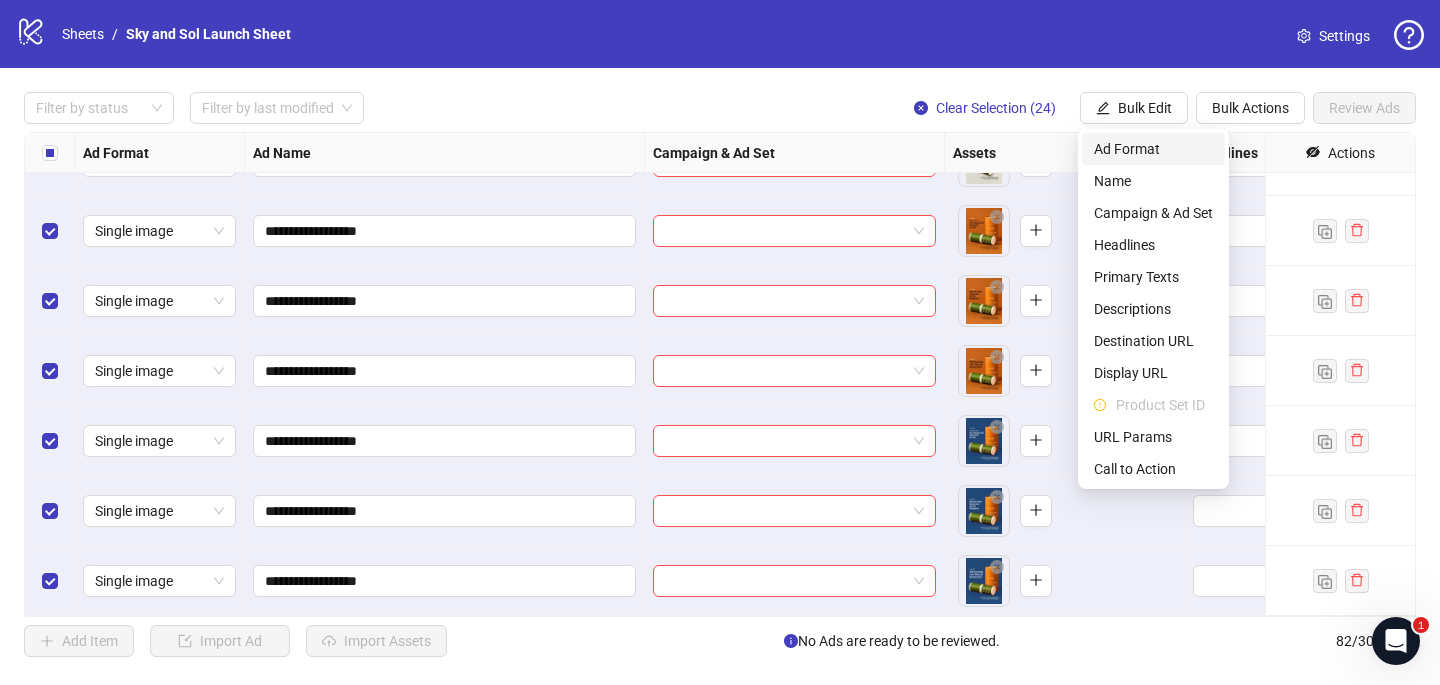 click on "Ad Format" at bounding box center [1153, 149] 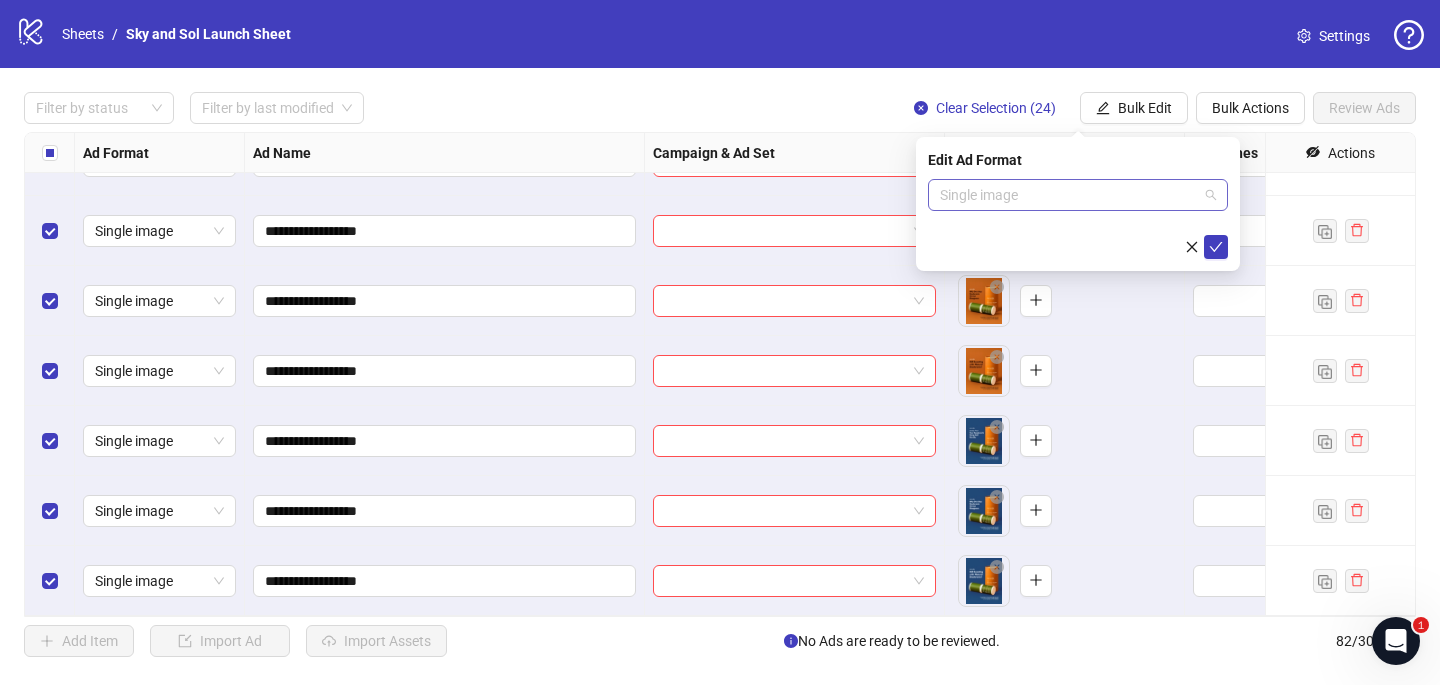 click on "Single image" at bounding box center [1078, 195] 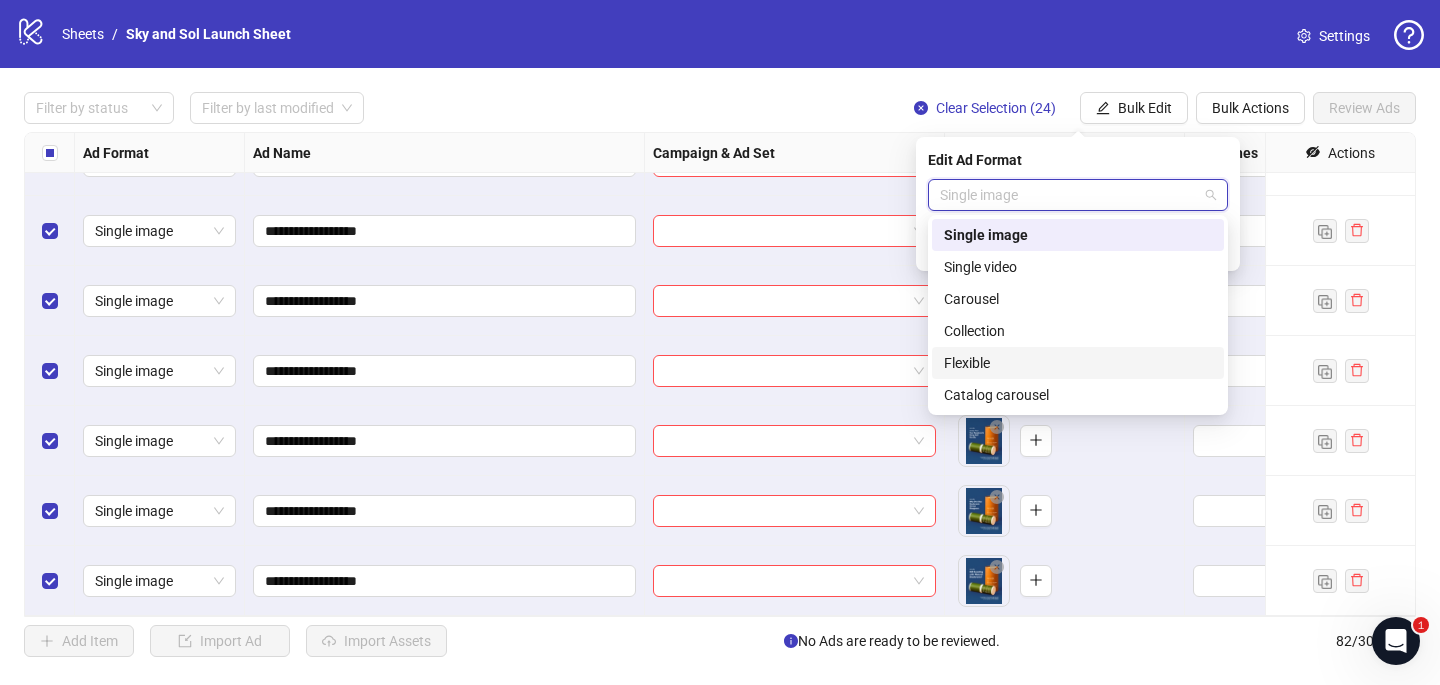 click on "Flexible" at bounding box center [1078, 363] 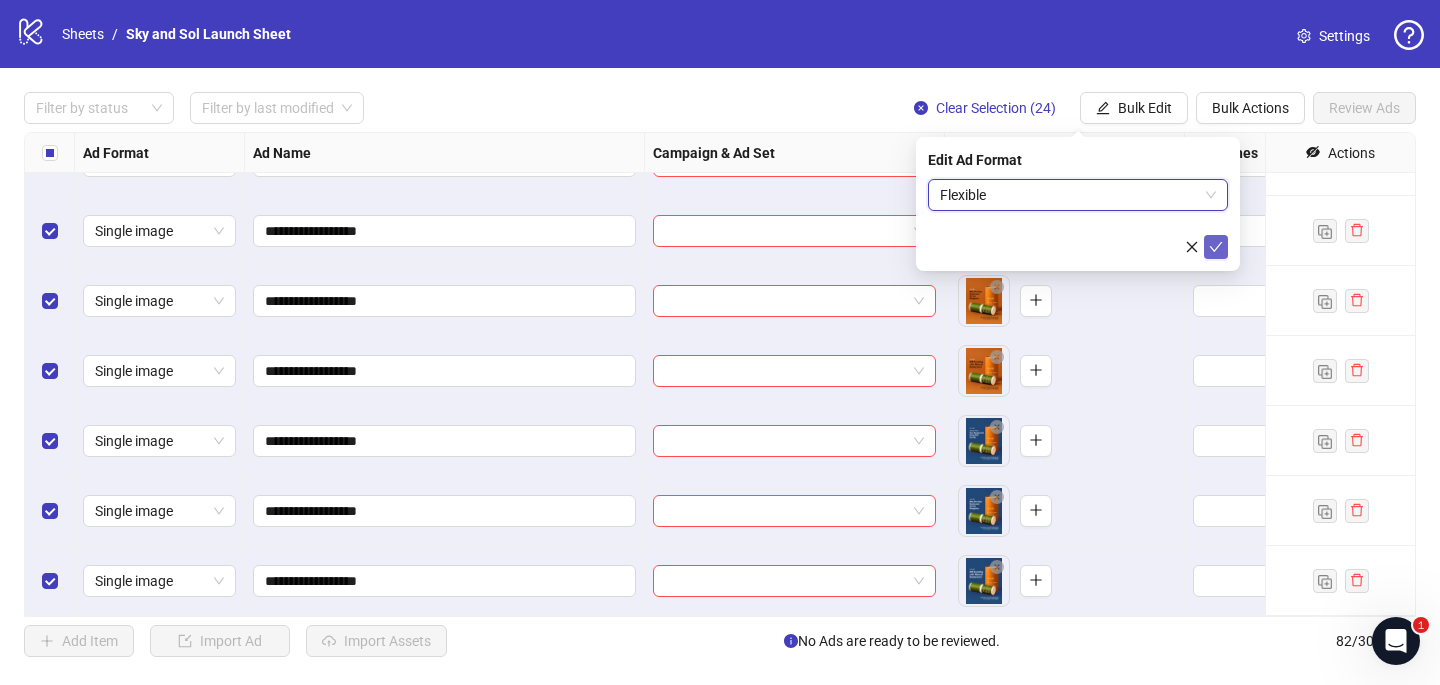 click 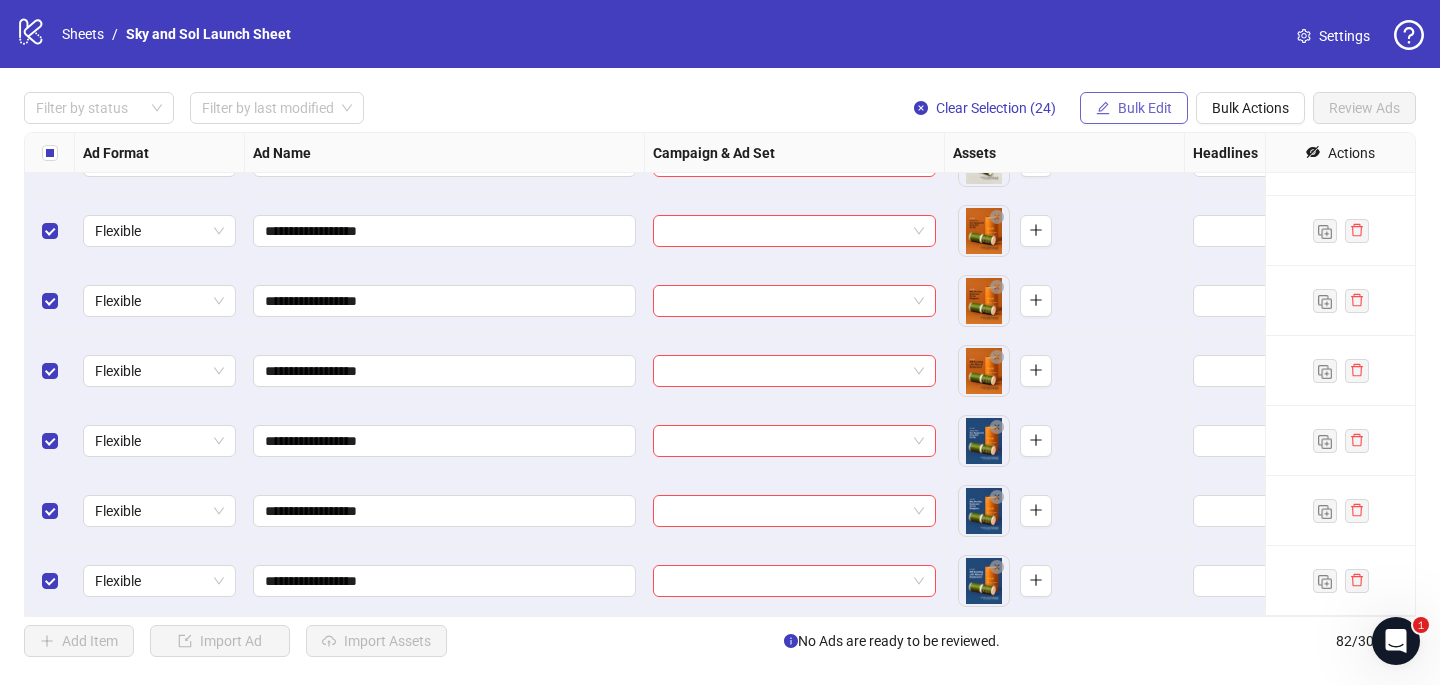 click on "Bulk Edit" at bounding box center [1145, 108] 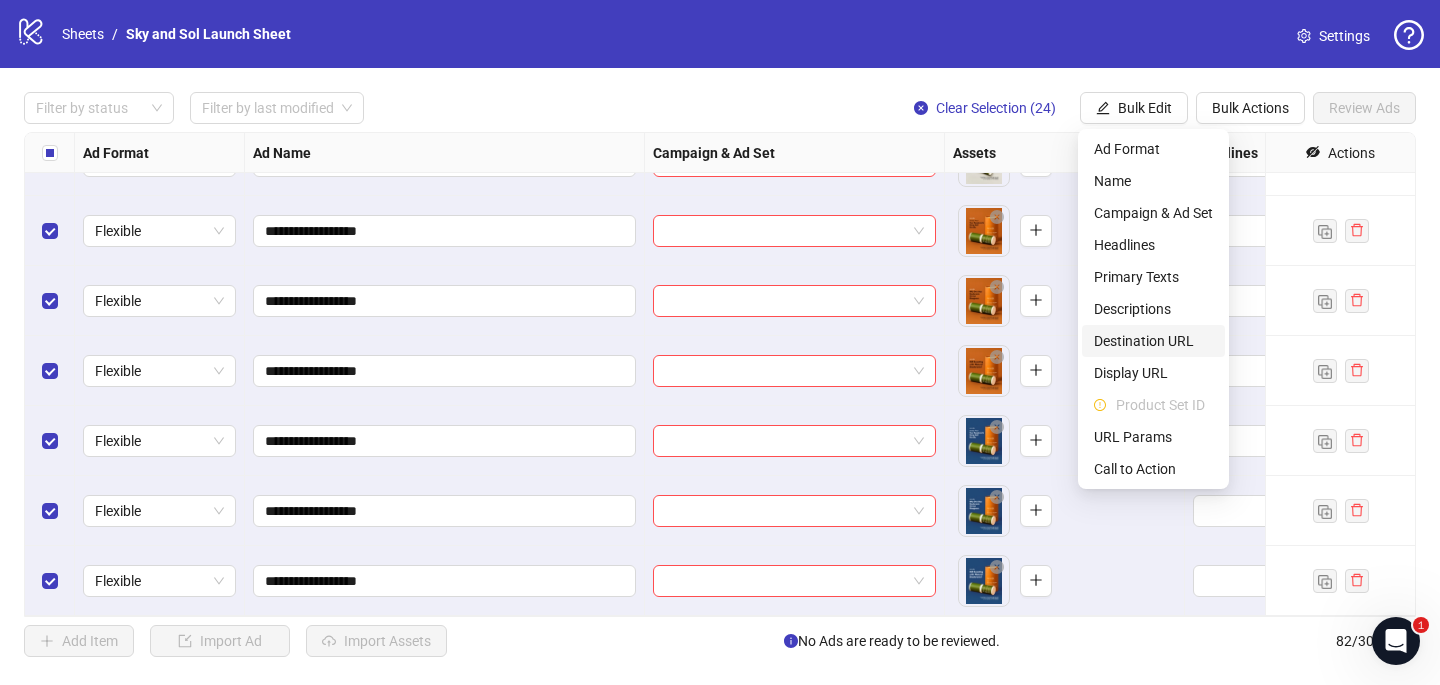 click on "Destination URL" at bounding box center (1153, 341) 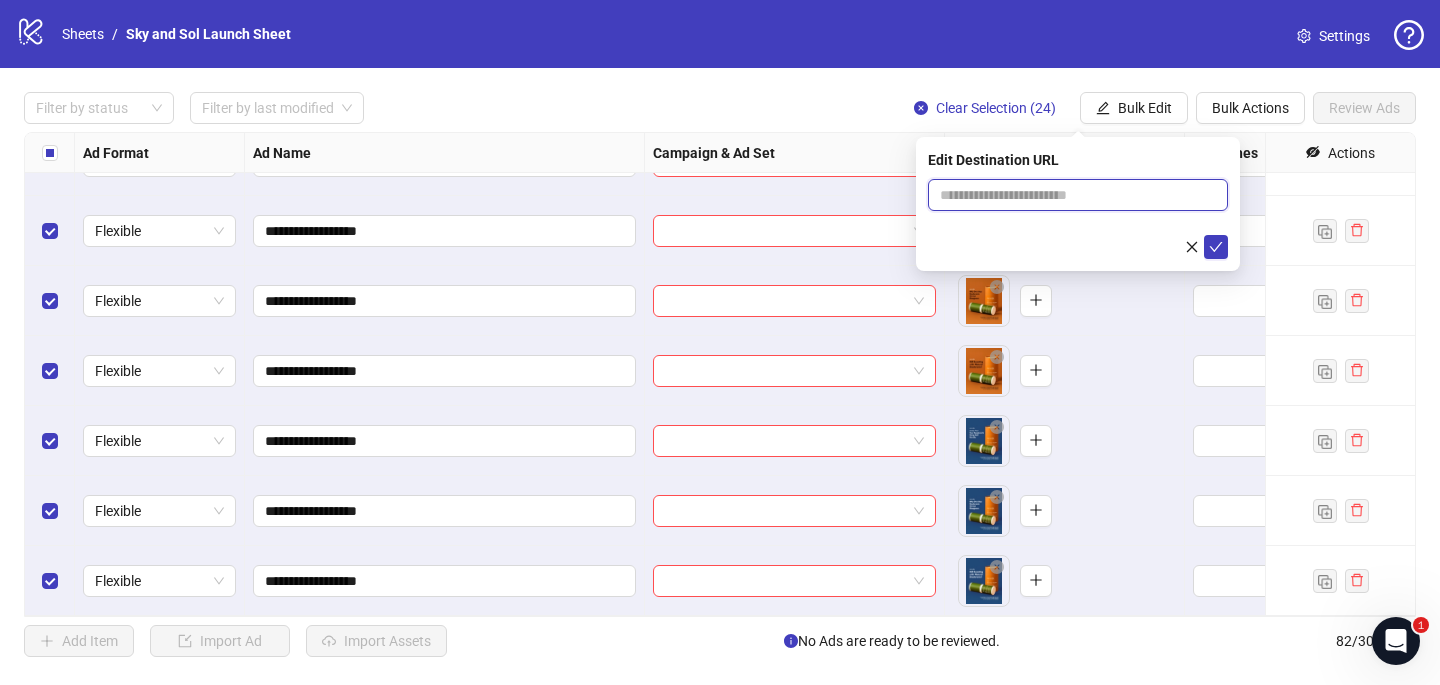 click at bounding box center [1070, 195] 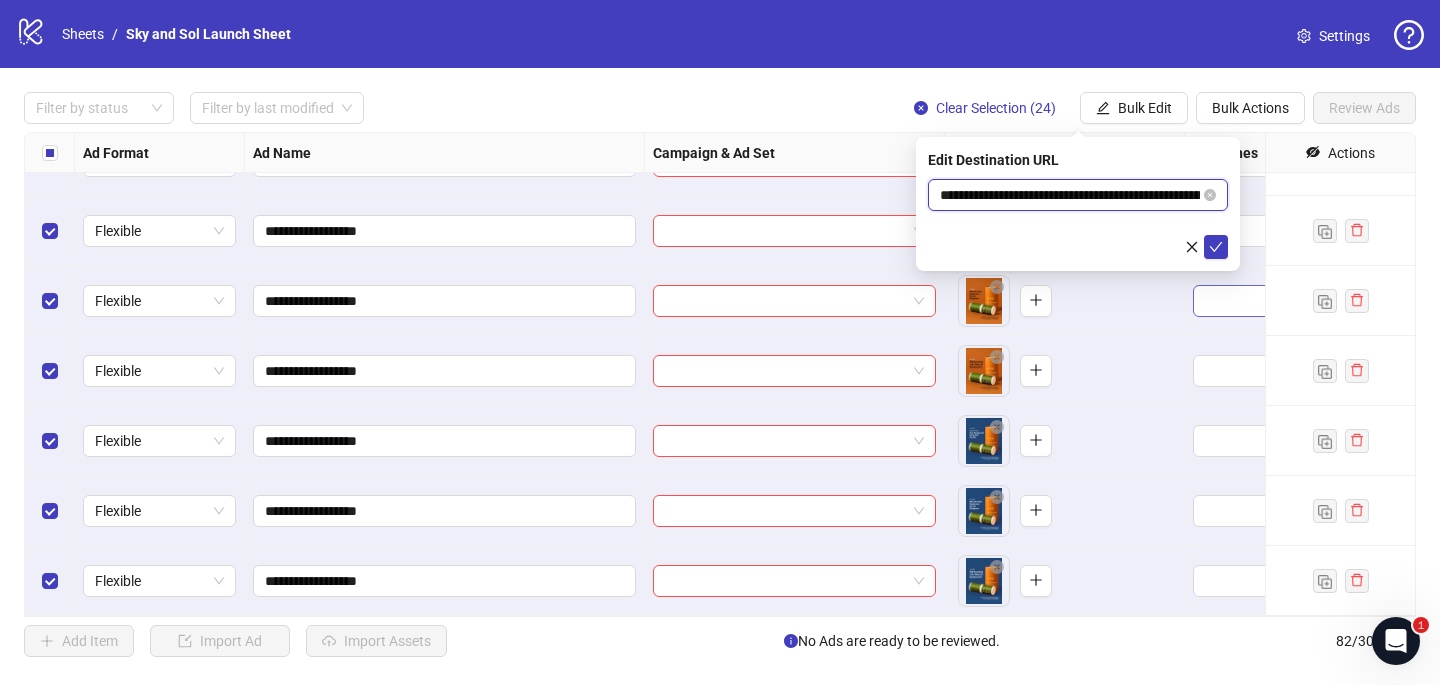 scroll, scrollTop: 0, scrollLeft: 90, axis: horizontal 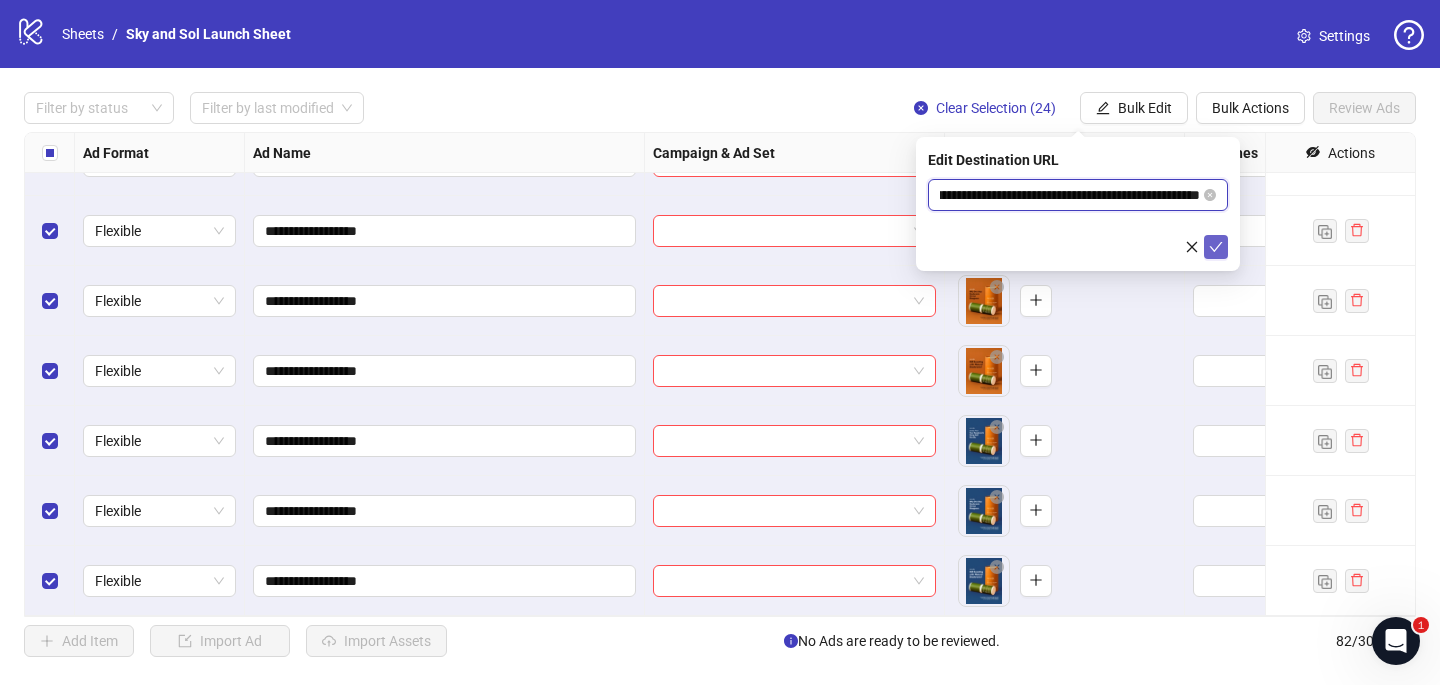 type on "**********" 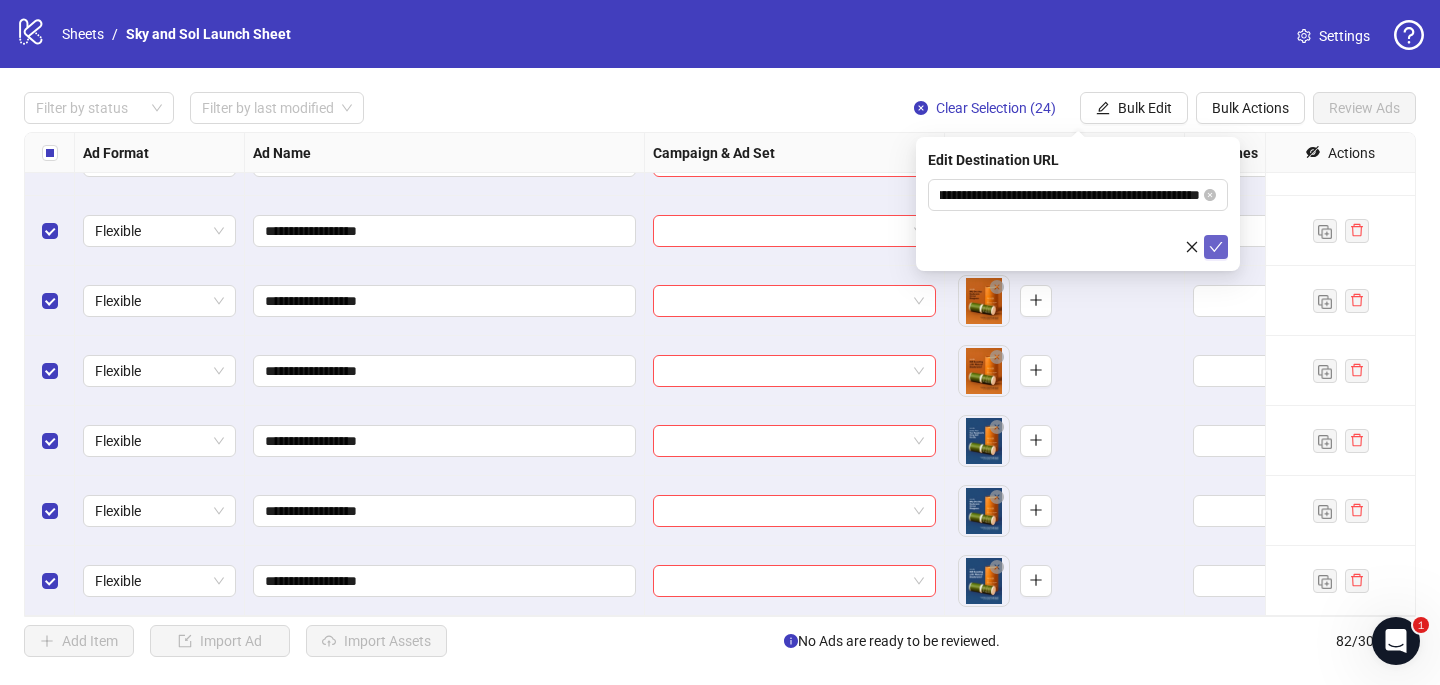 click at bounding box center (1216, 247) 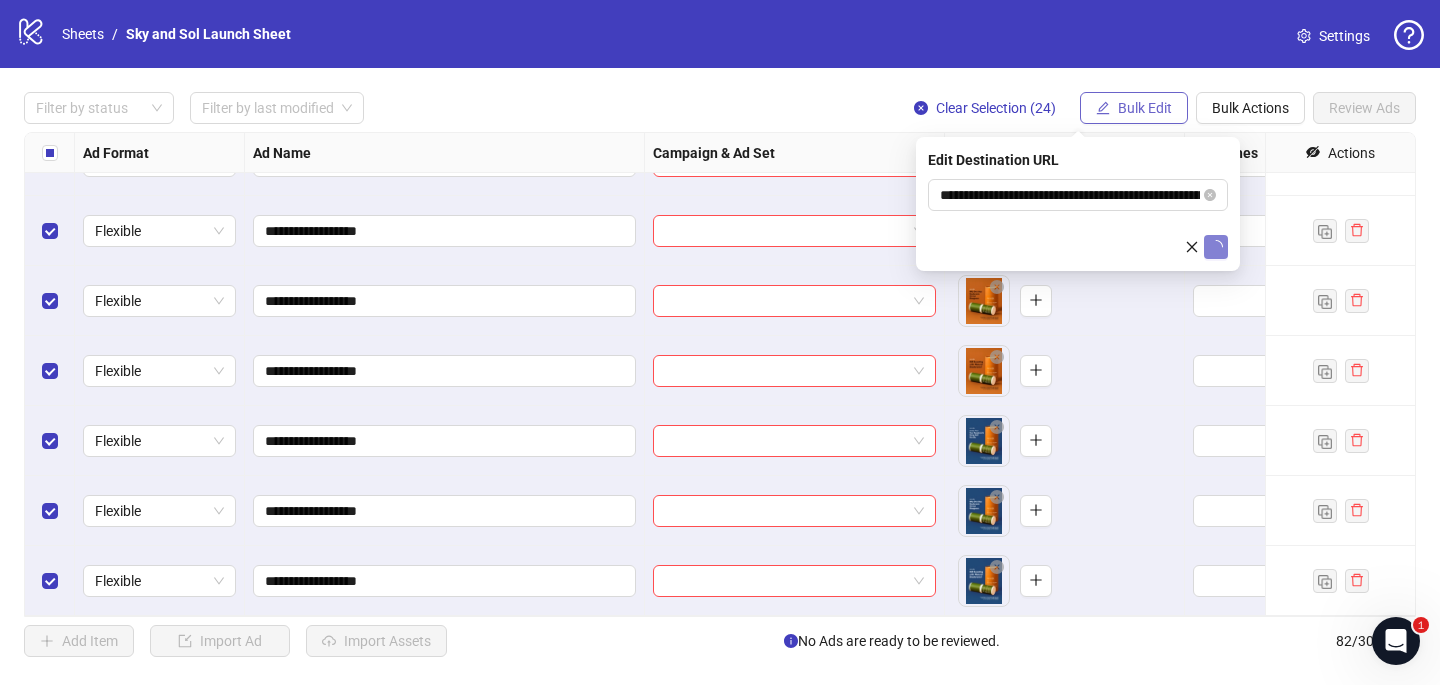 click on "Bulk Edit" at bounding box center [1145, 108] 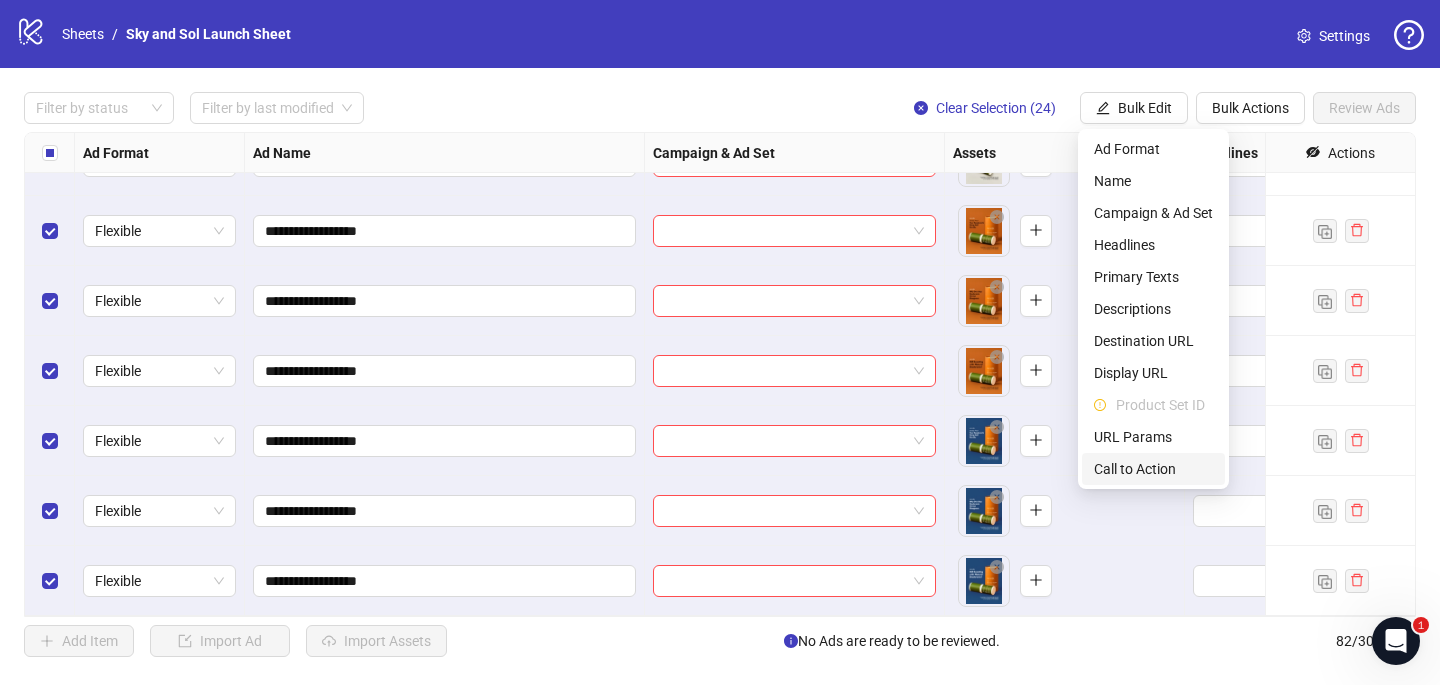 click on "Call to Action" at bounding box center [1153, 469] 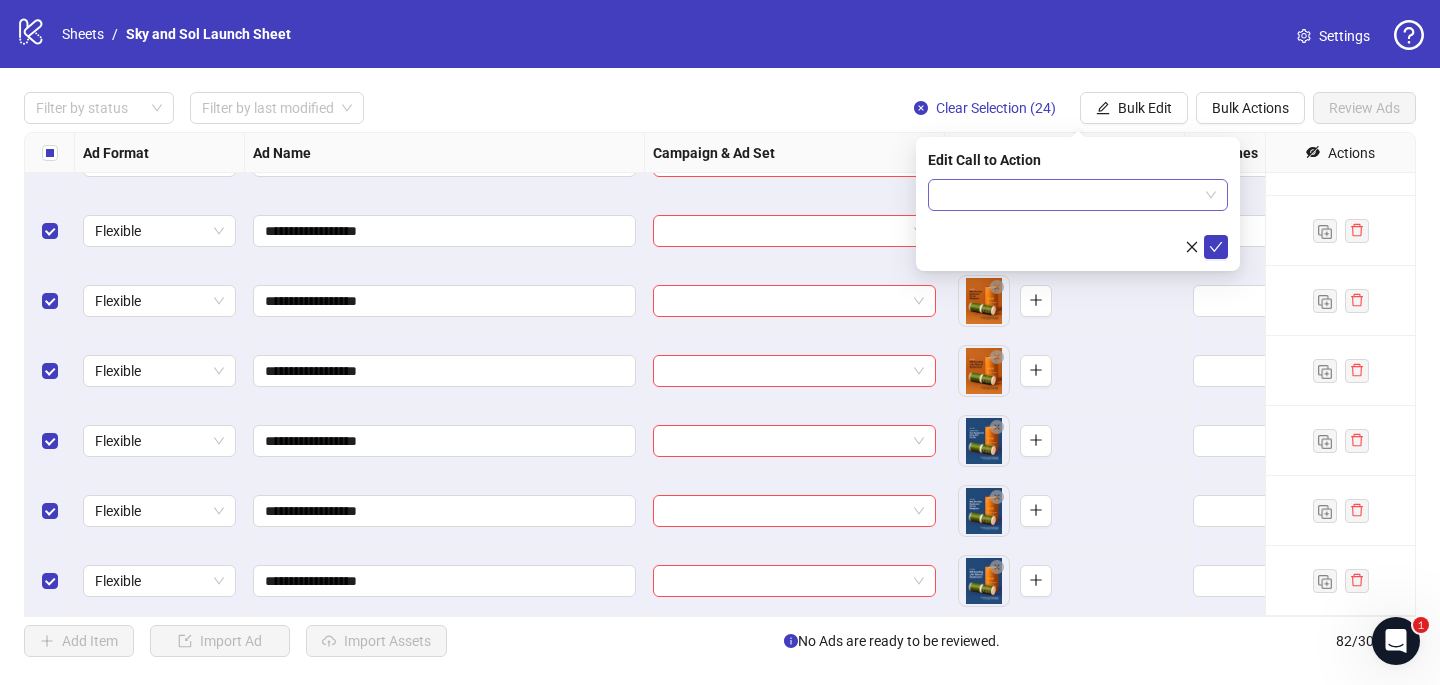 click at bounding box center (1069, 195) 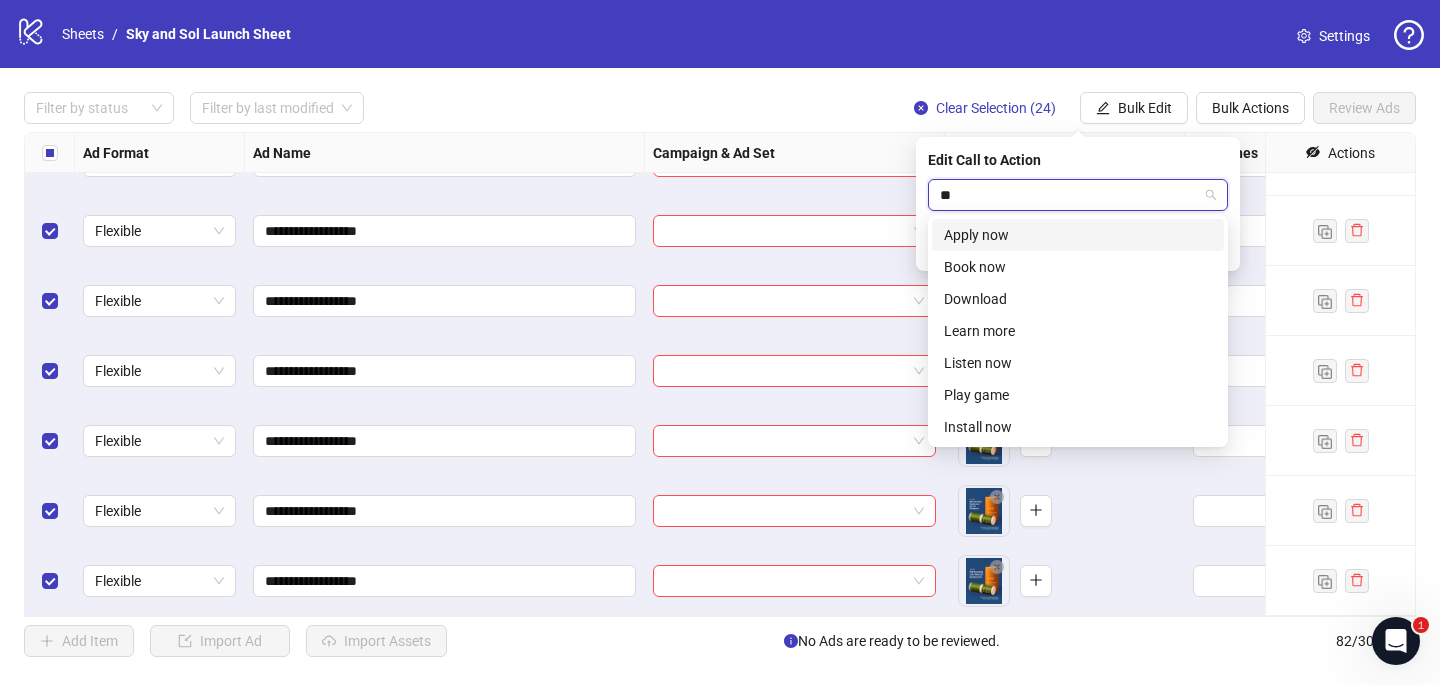 type on "***" 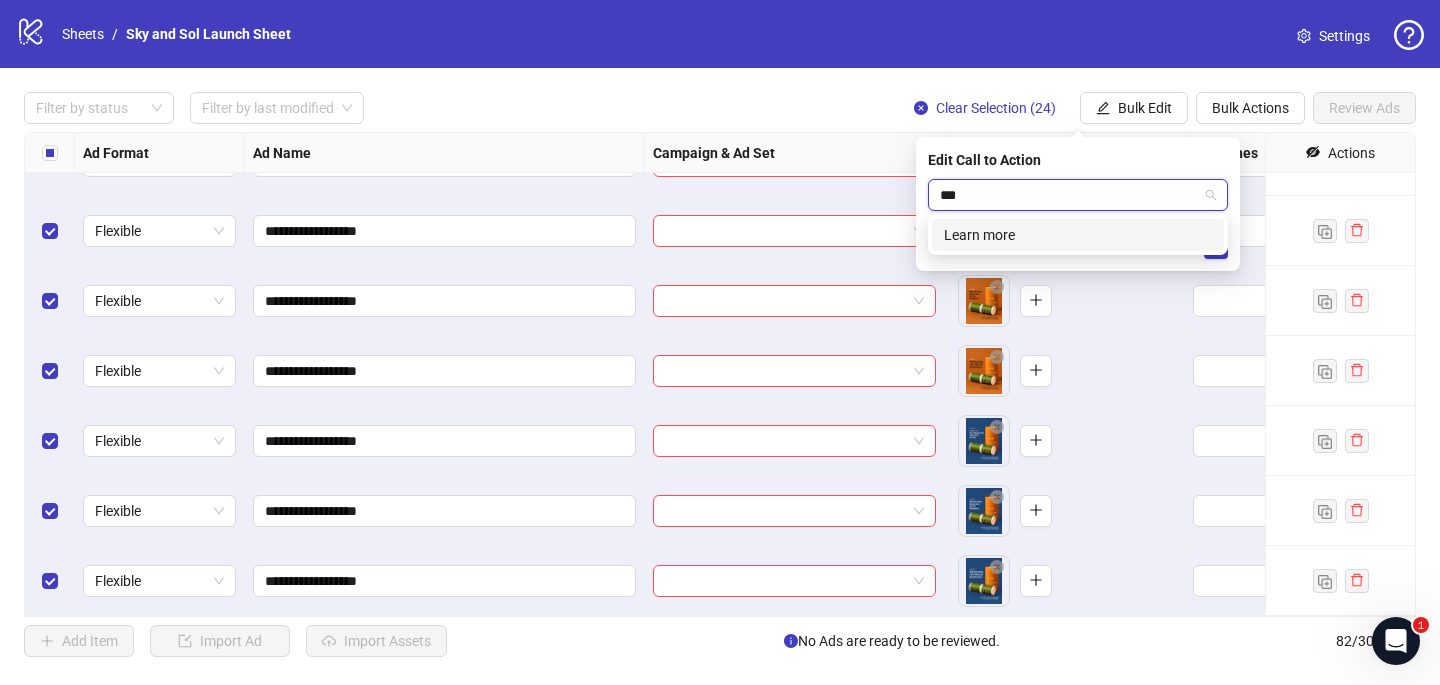 type 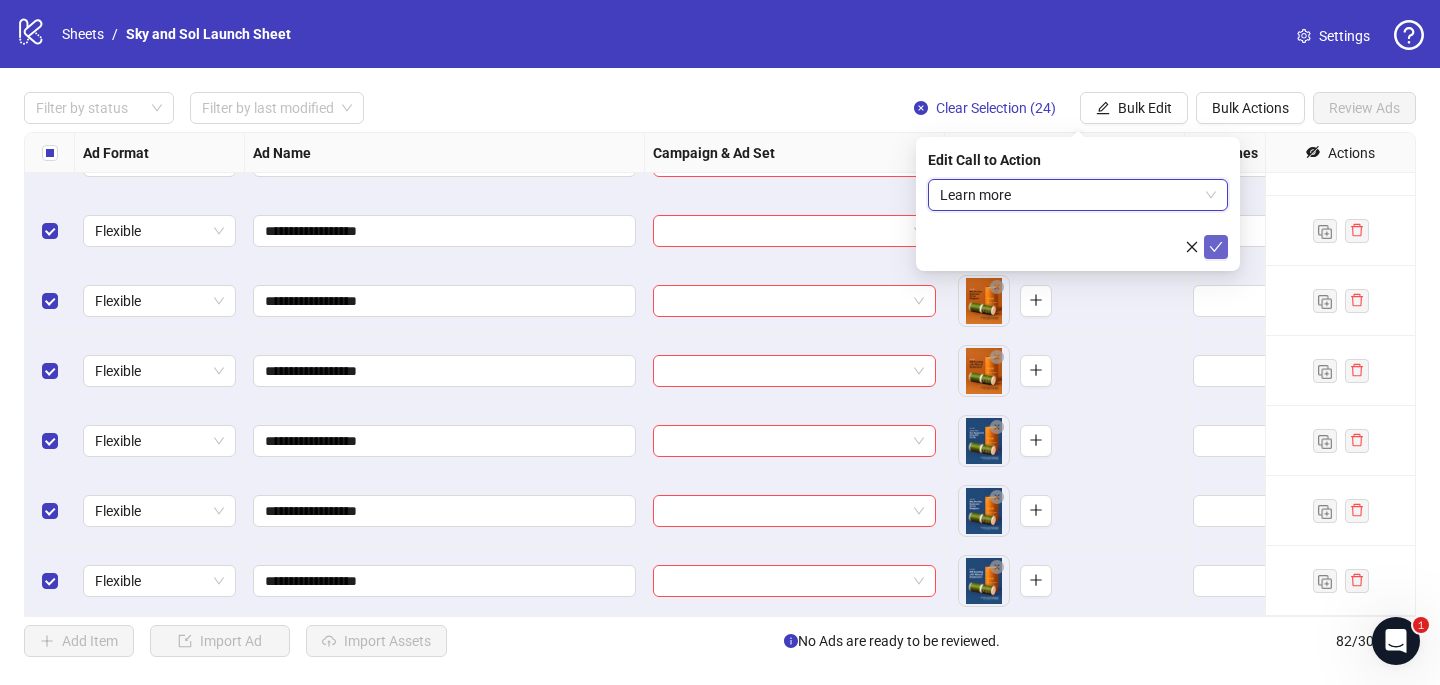 click 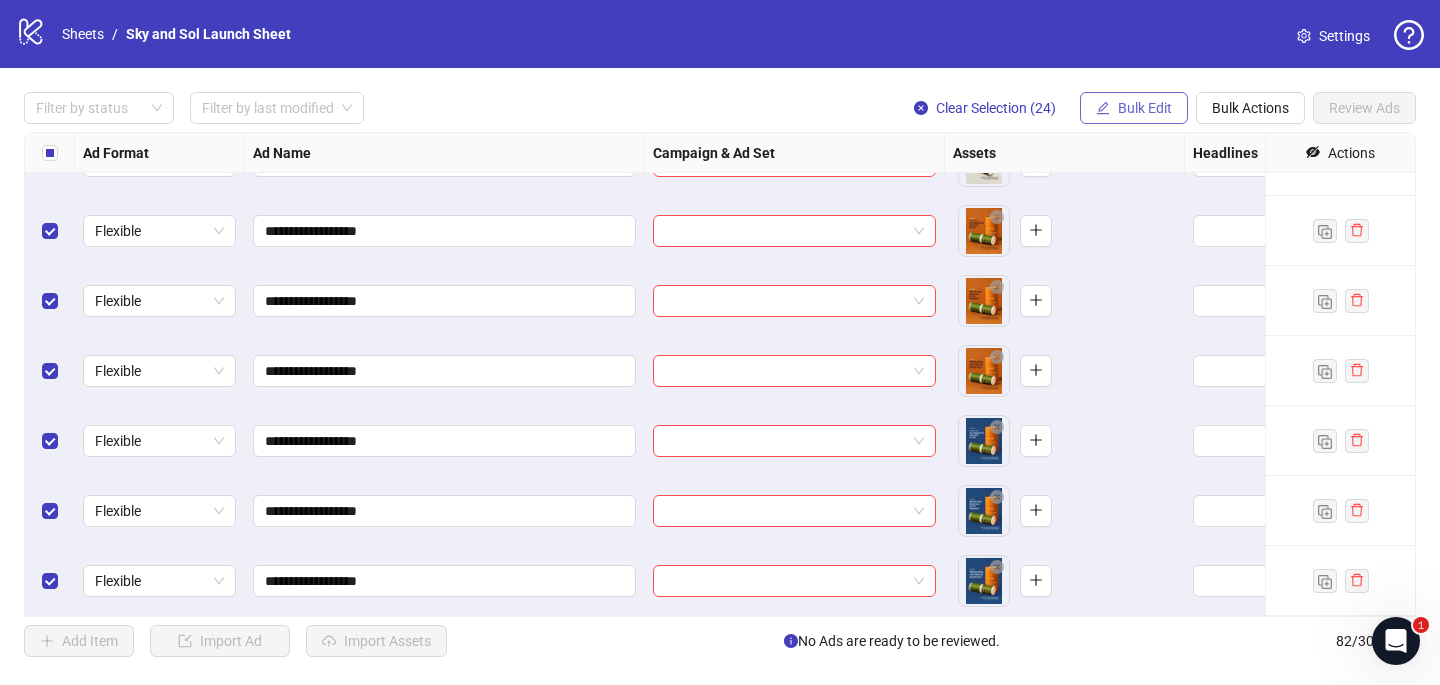click on "Bulk Edit" at bounding box center (1134, 108) 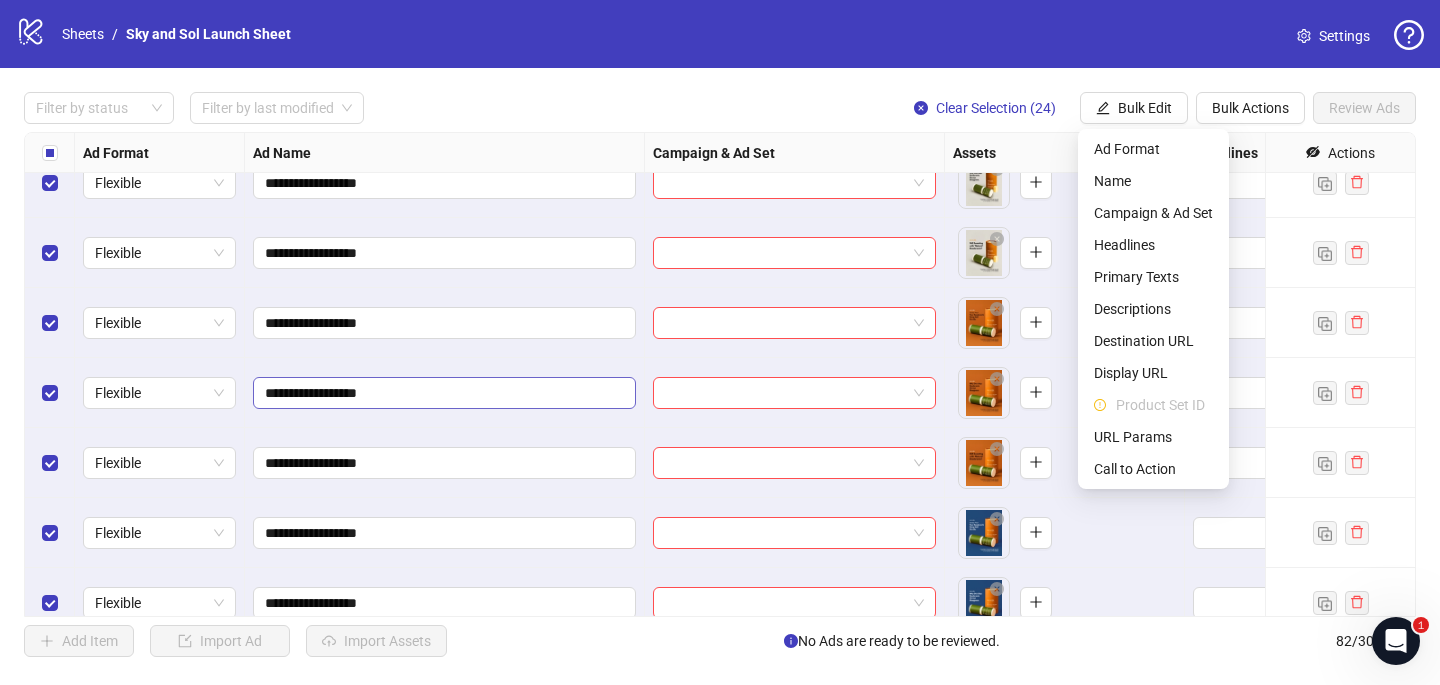 scroll, scrollTop: 5297, scrollLeft: 0, axis: vertical 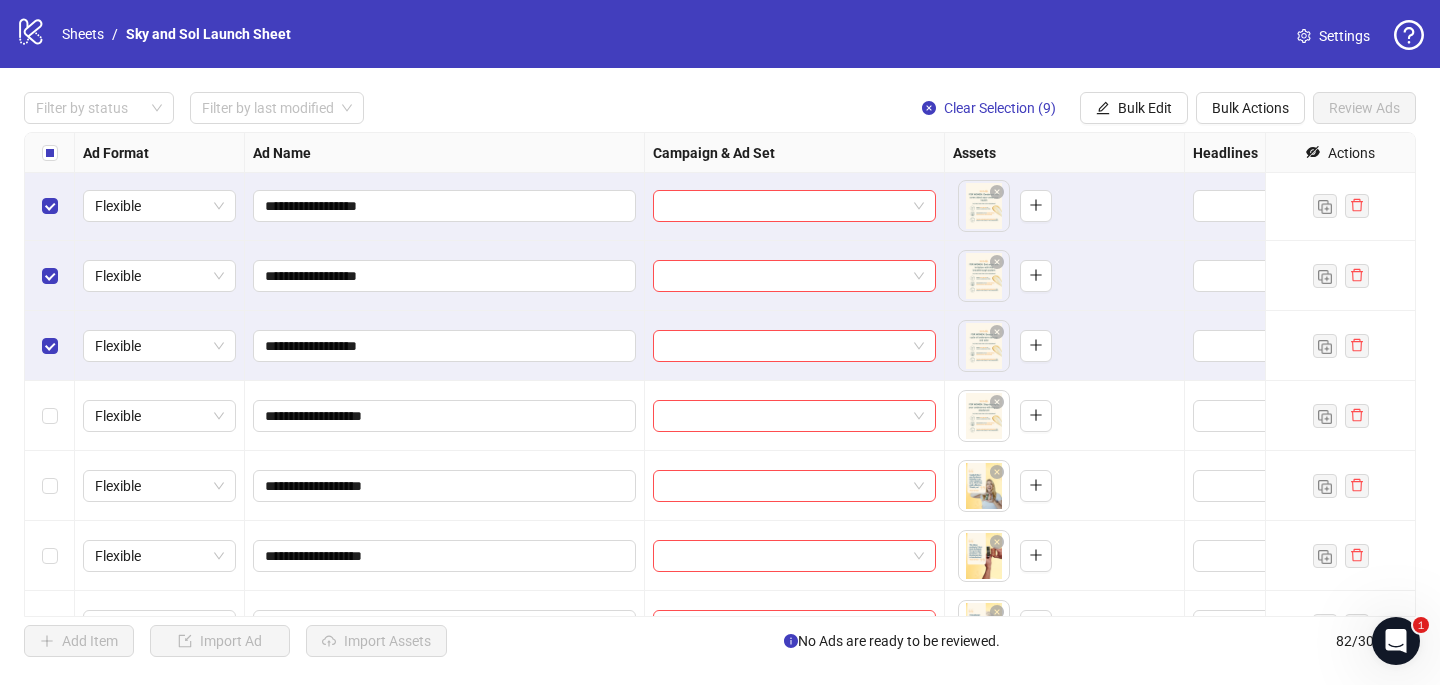 click at bounding box center [50, 416] 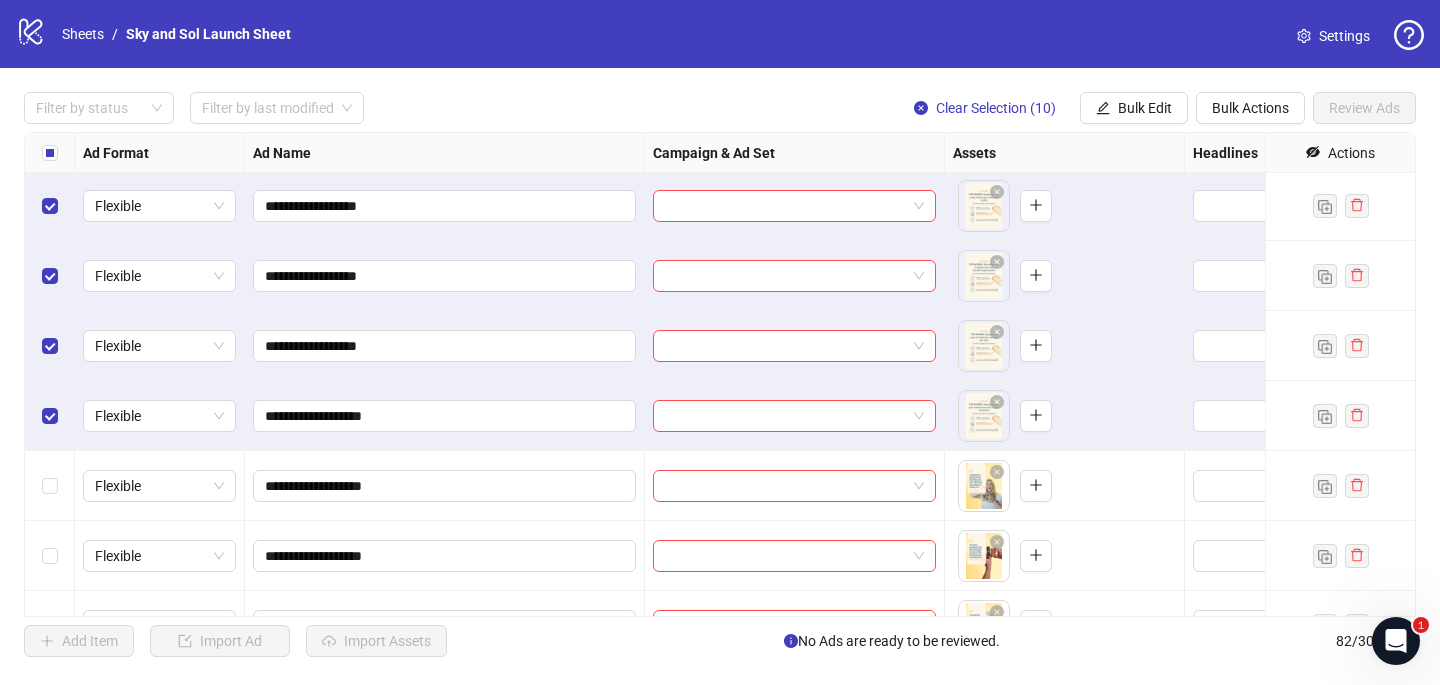 drag, startPoint x: 1138, startPoint y: 104, endPoint x: 1138, endPoint y: 140, distance: 36 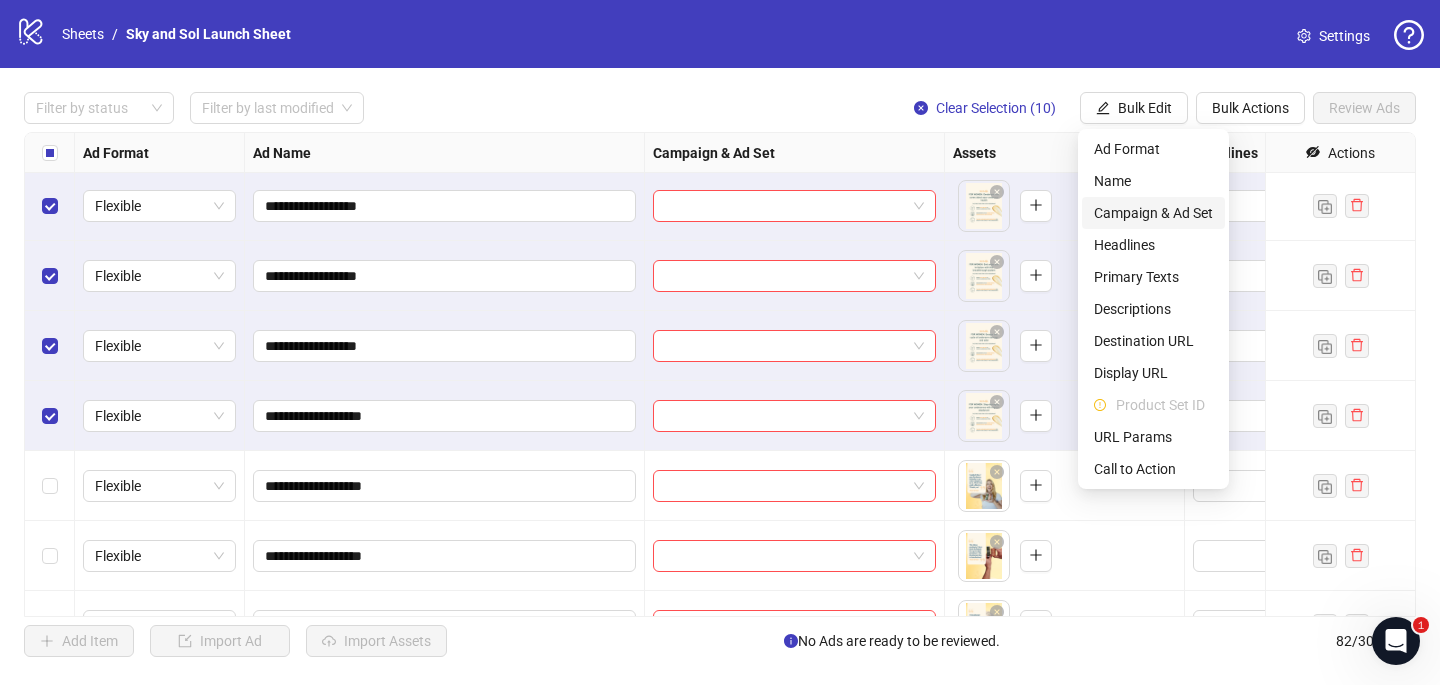 click on "Campaign & Ad Set" at bounding box center [1153, 213] 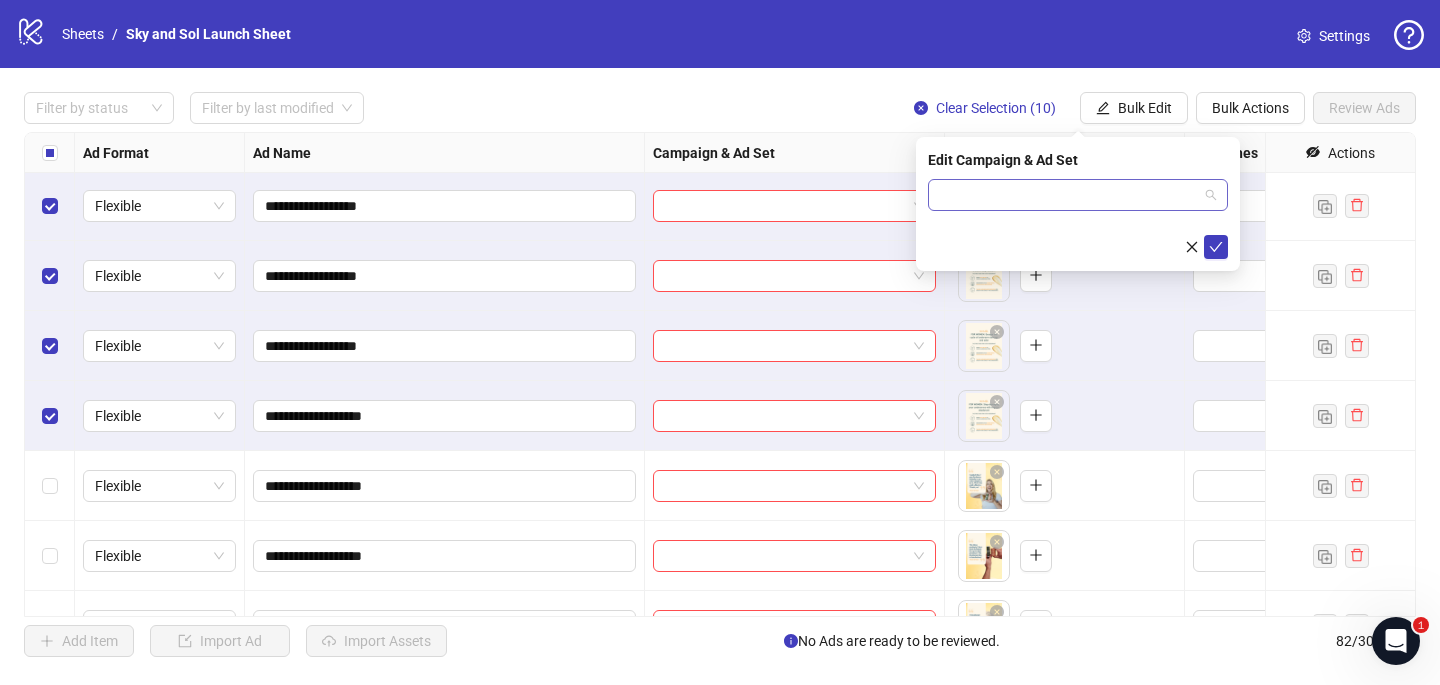 click at bounding box center (1069, 195) 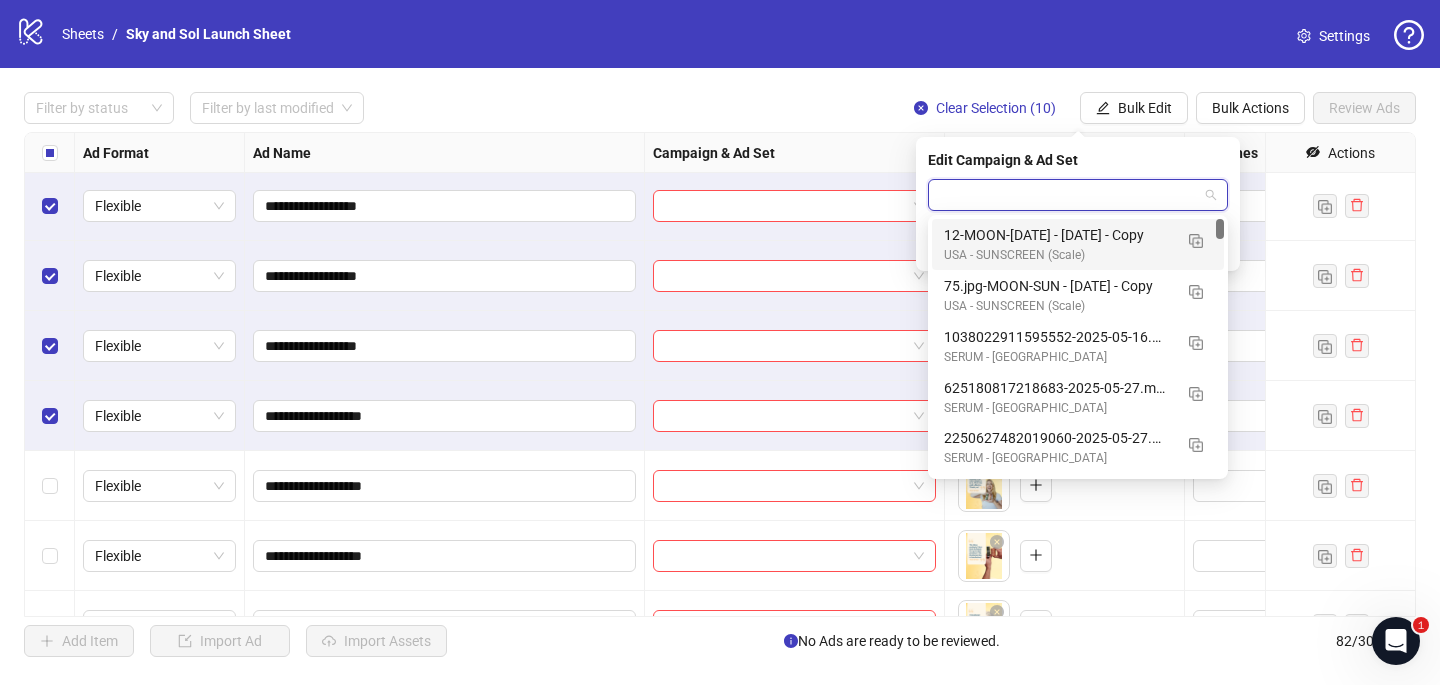 paste on "**********" 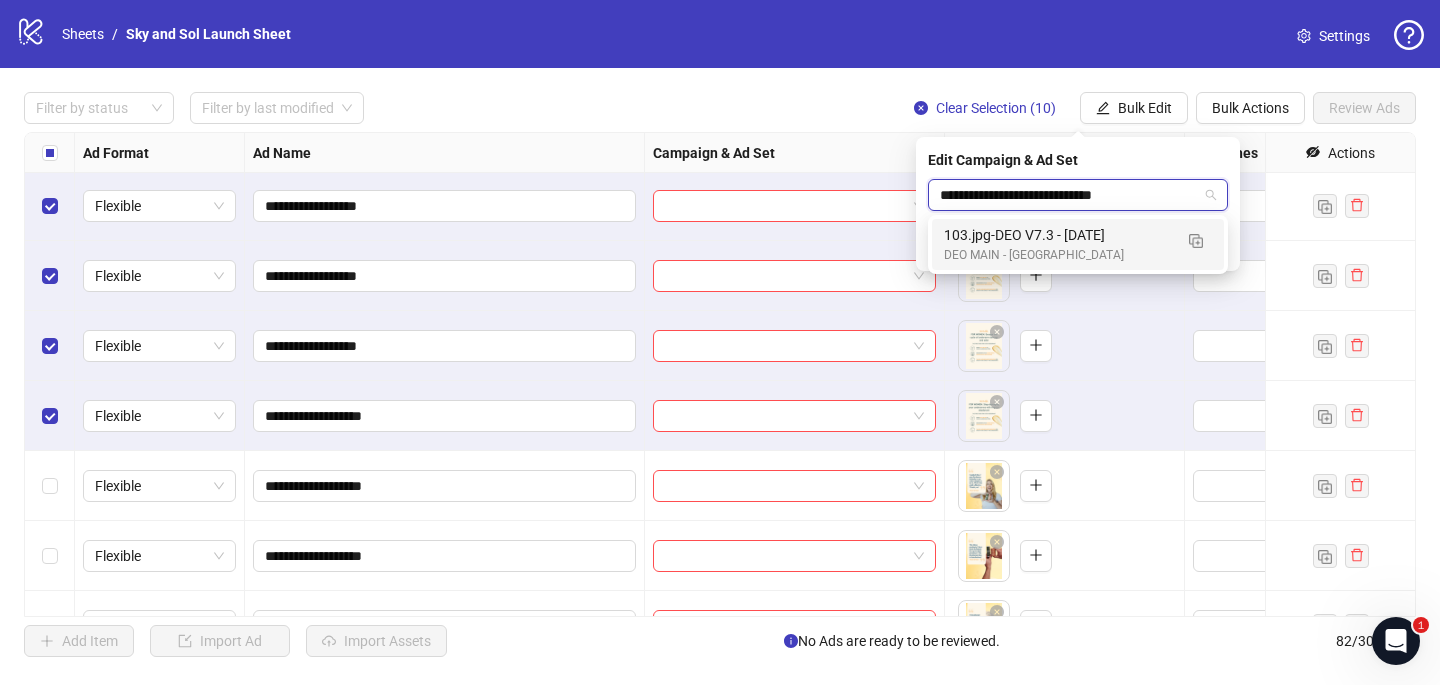 click on "103.jpg-DEO V7.3 - [DATE]" at bounding box center [1058, 235] 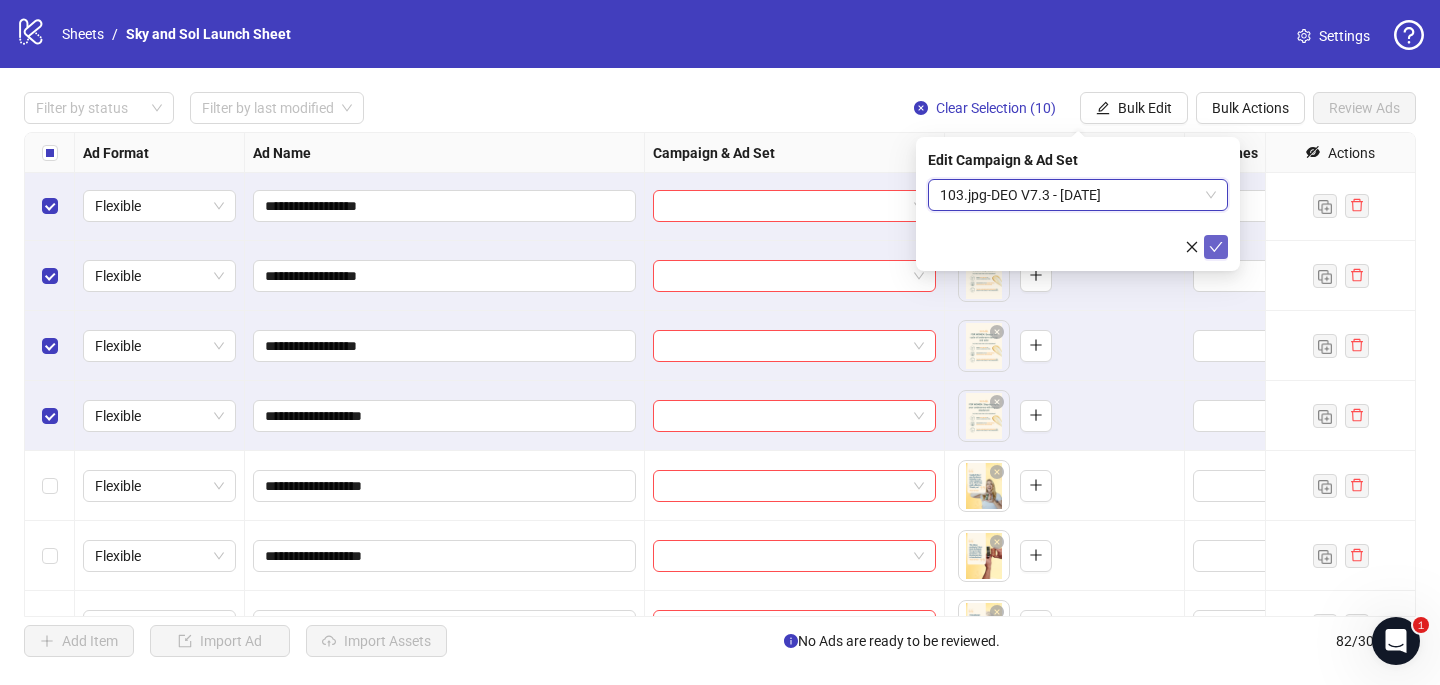 click 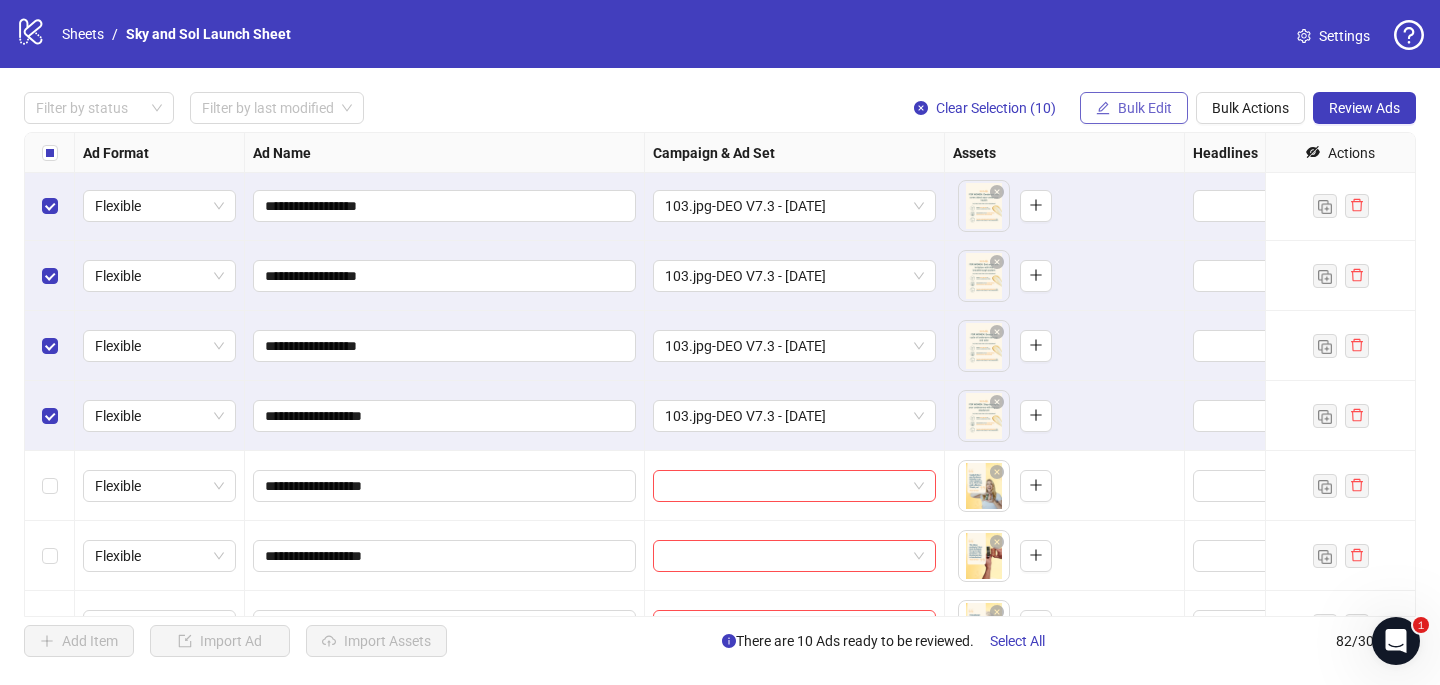 click on "Bulk Edit" at bounding box center [1145, 108] 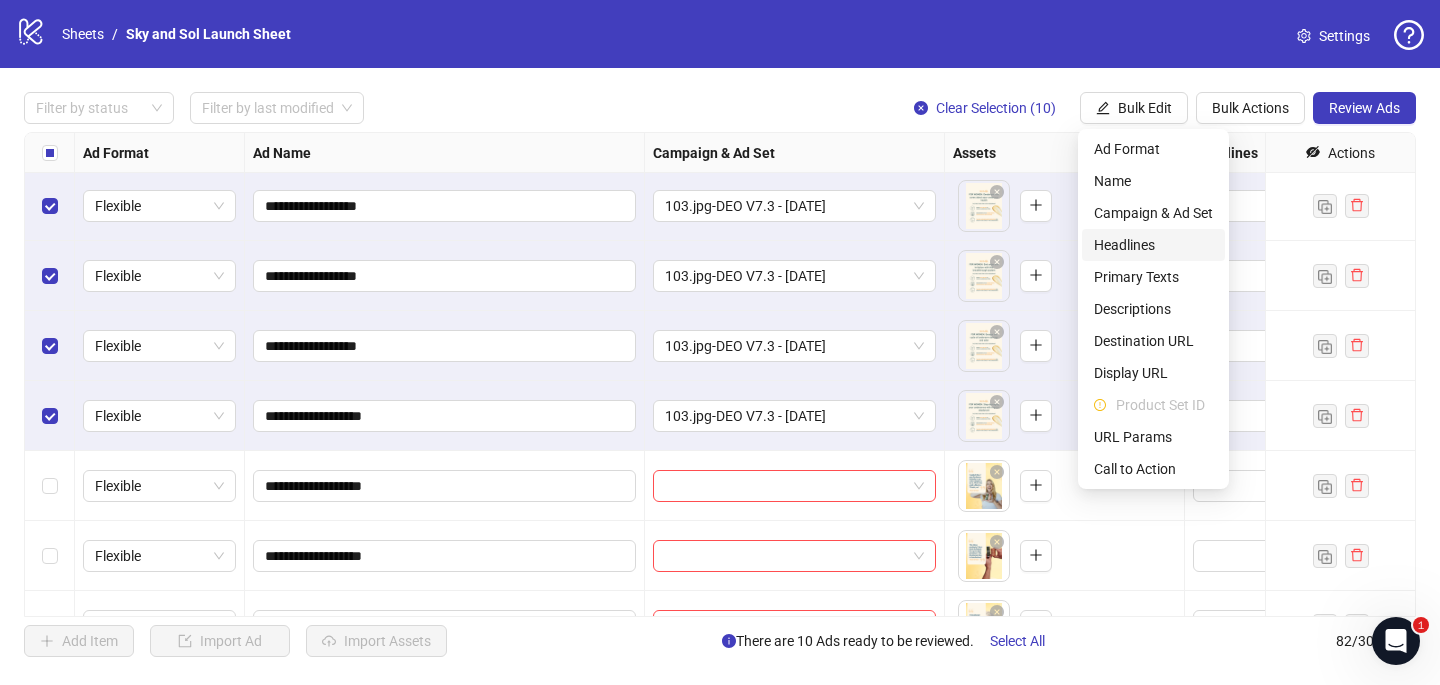 click on "Headlines" at bounding box center [1153, 245] 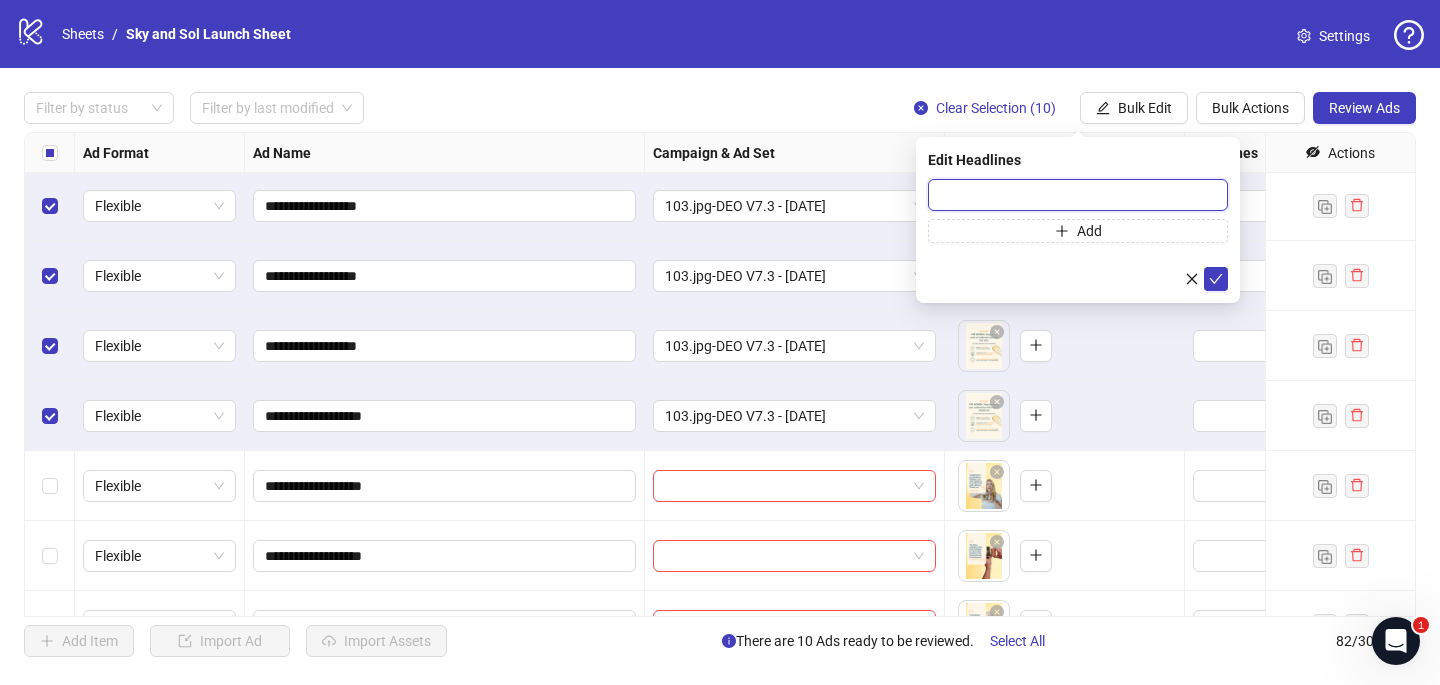 click at bounding box center (1078, 195) 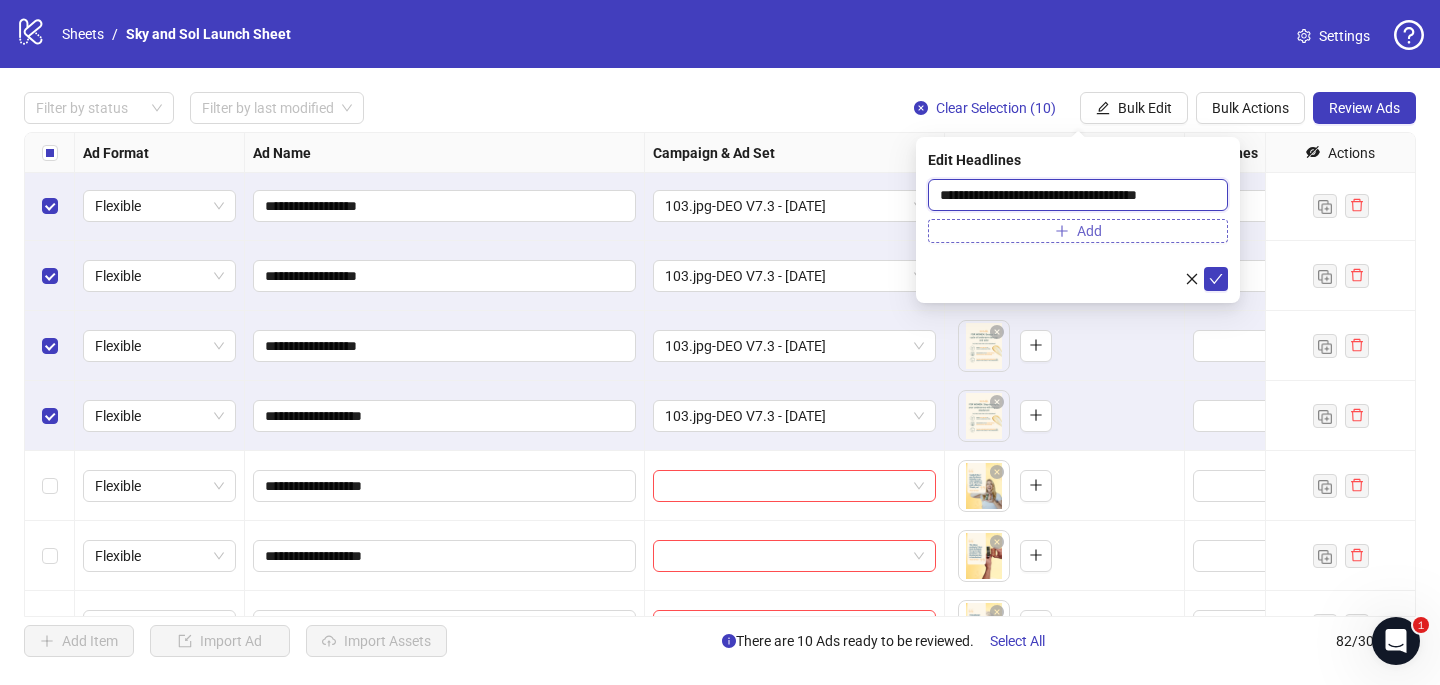 type on "**********" 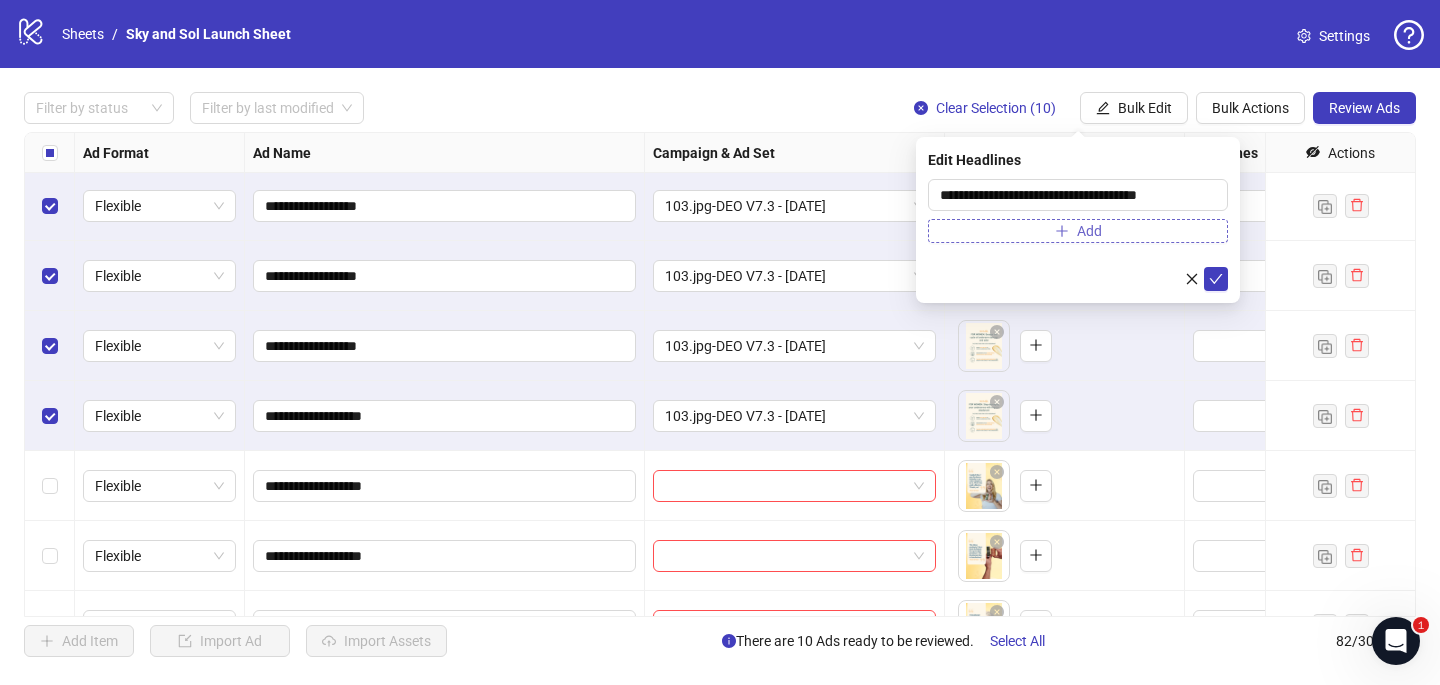 click on "Add" at bounding box center (1078, 231) 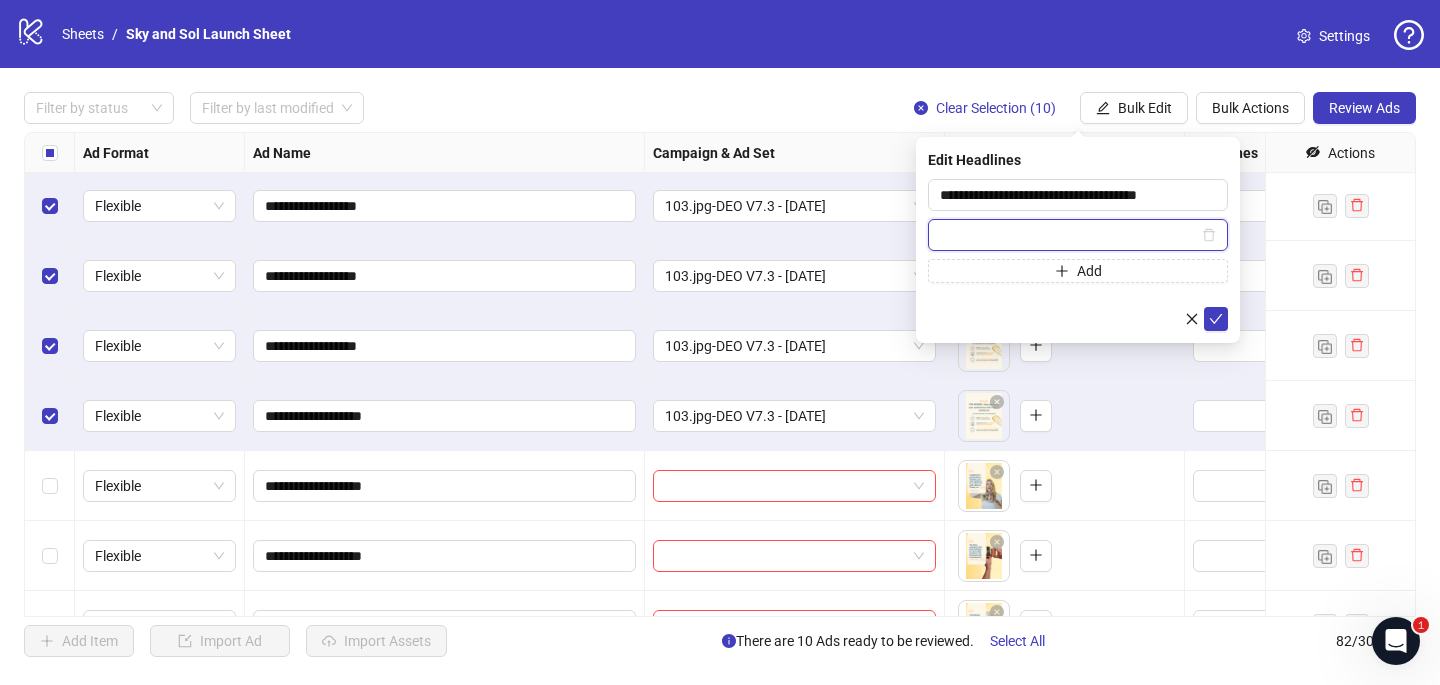 paste on "**********" 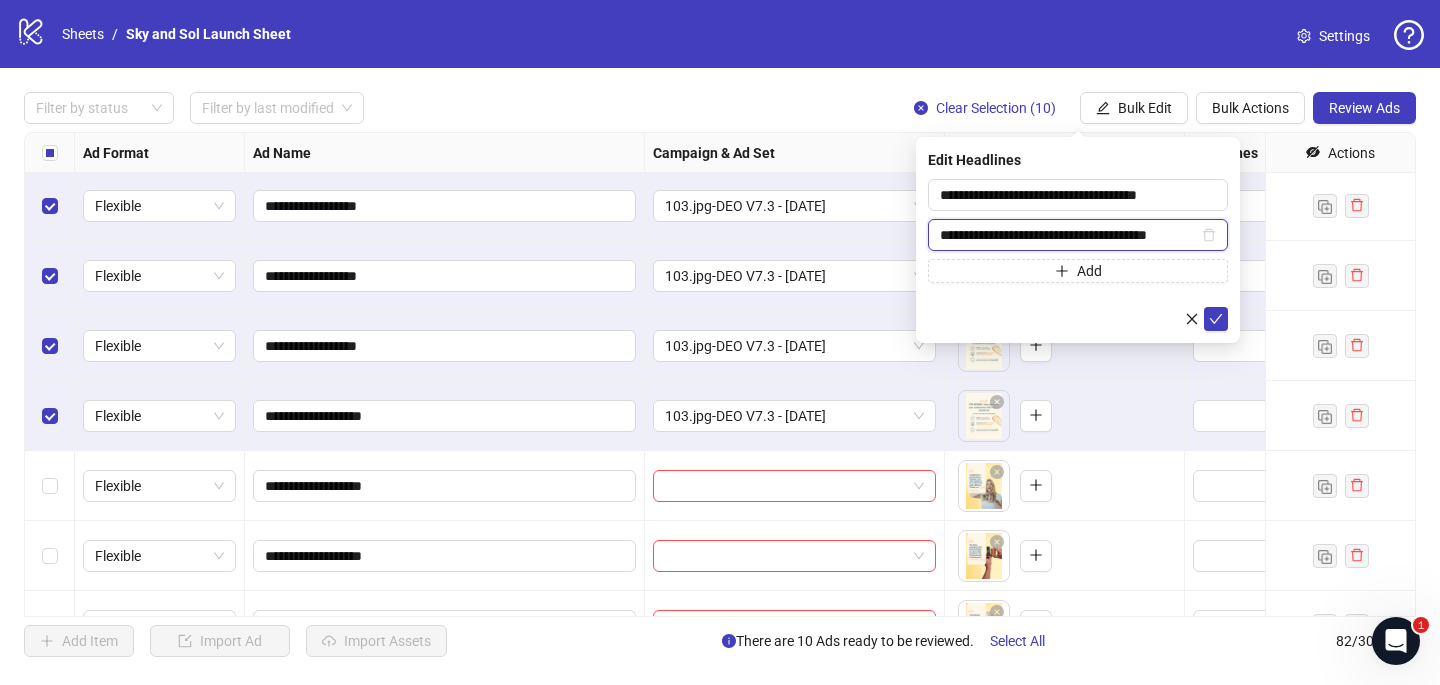 scroll, scrollTop: 0, scrollLeft: 2, axis: horizontal 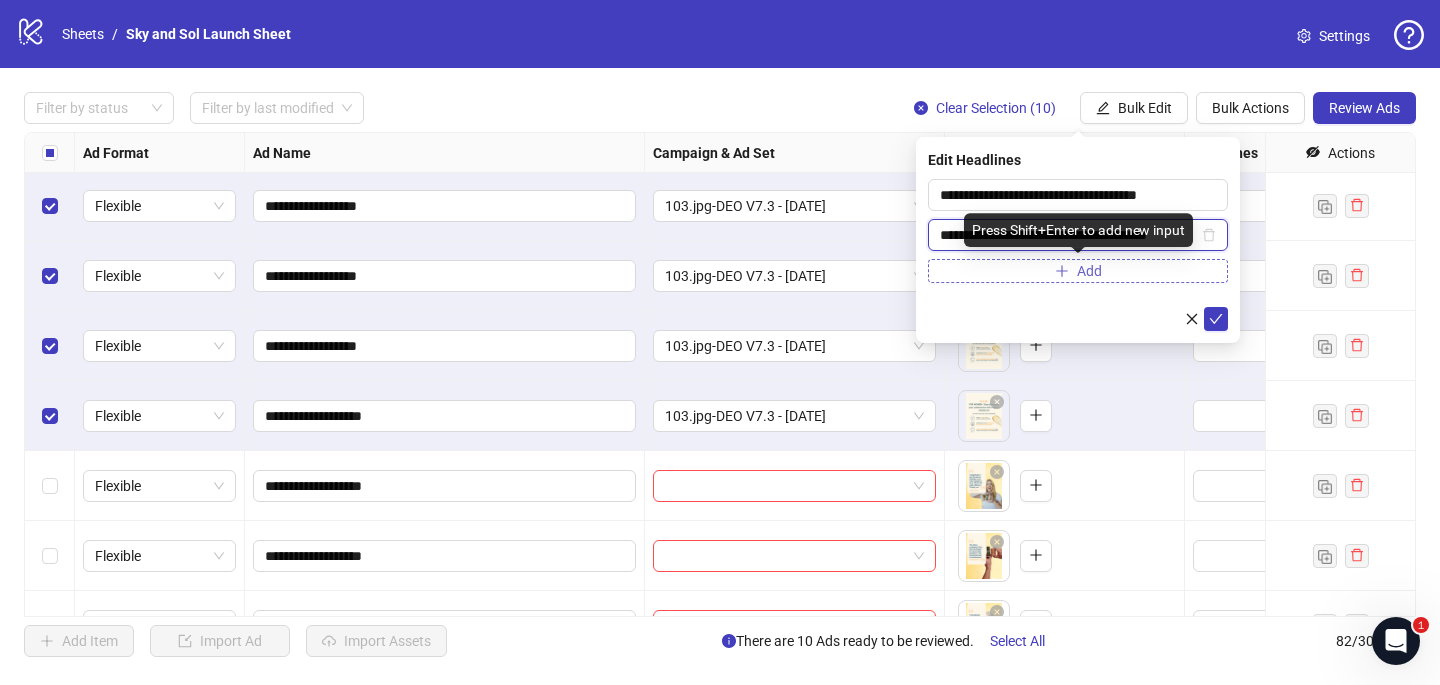 type on "**********" 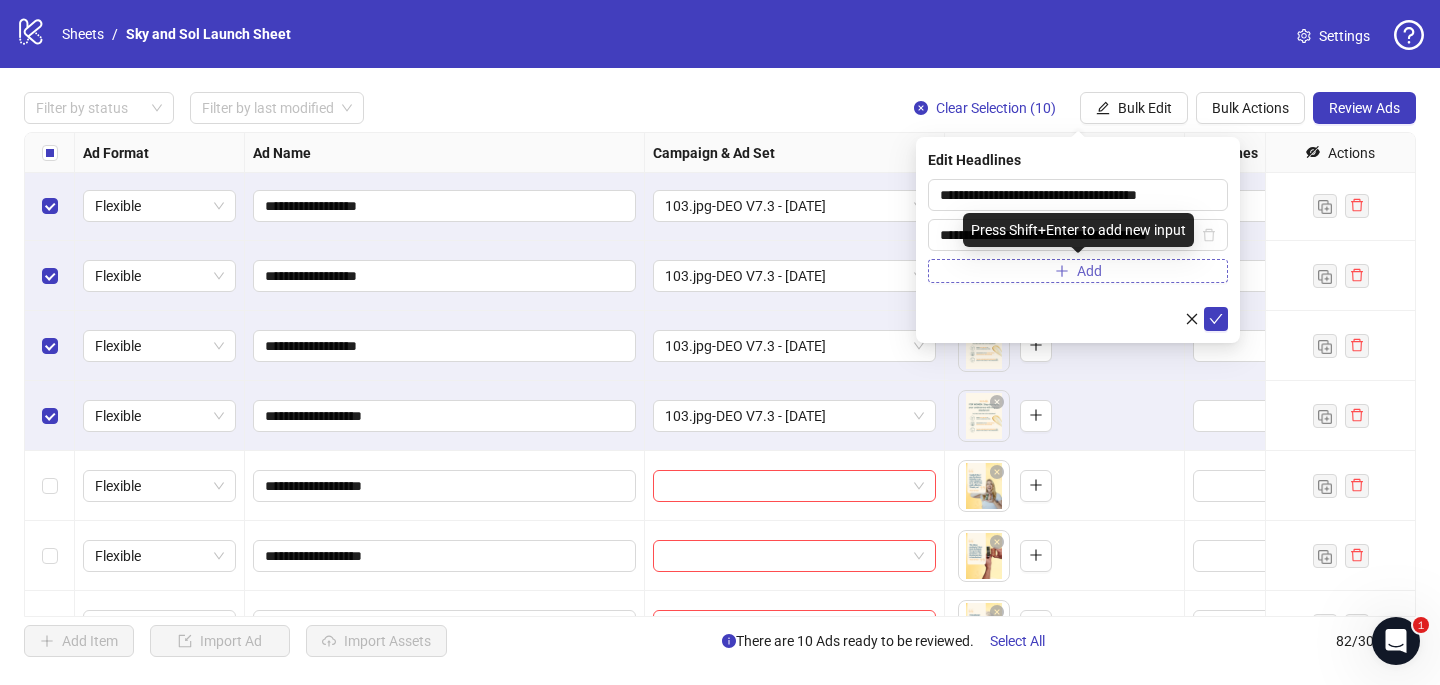 click on "Add" at bounding box center (1078, 271) 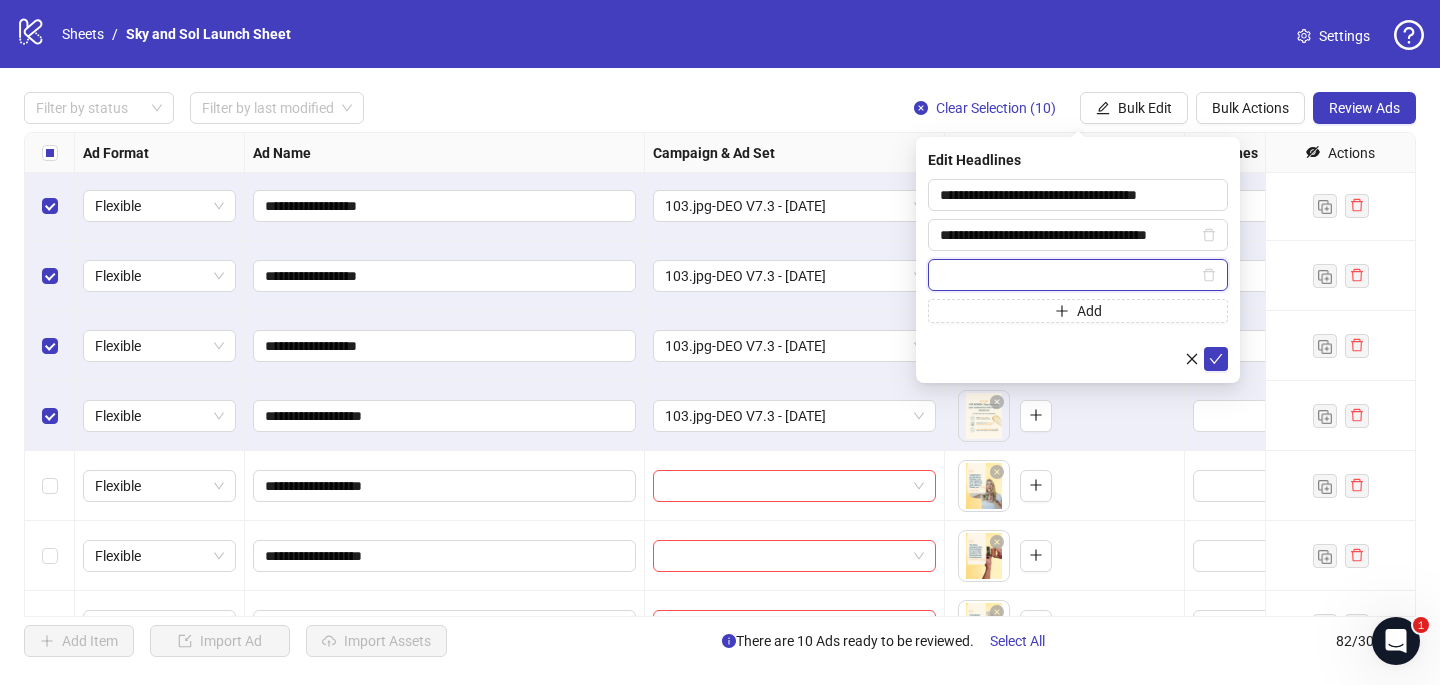 paste on "**********" 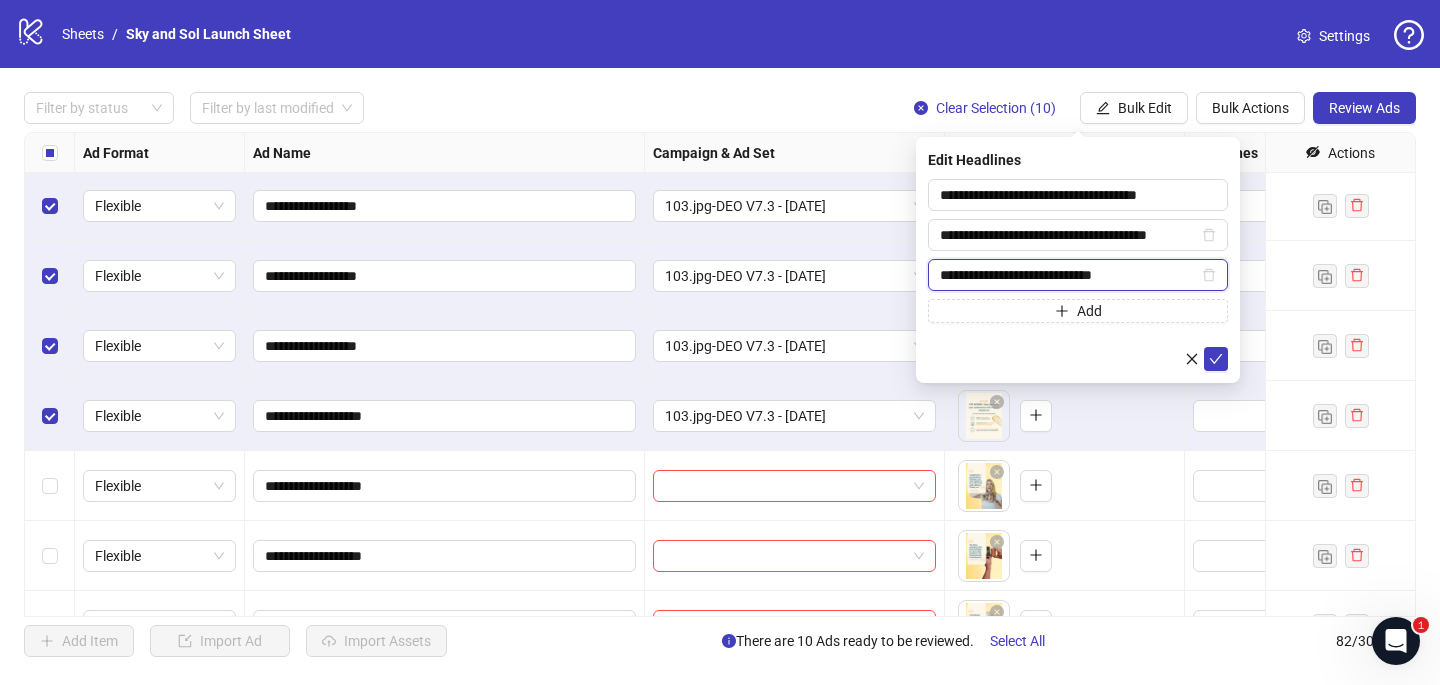 type on "**********" 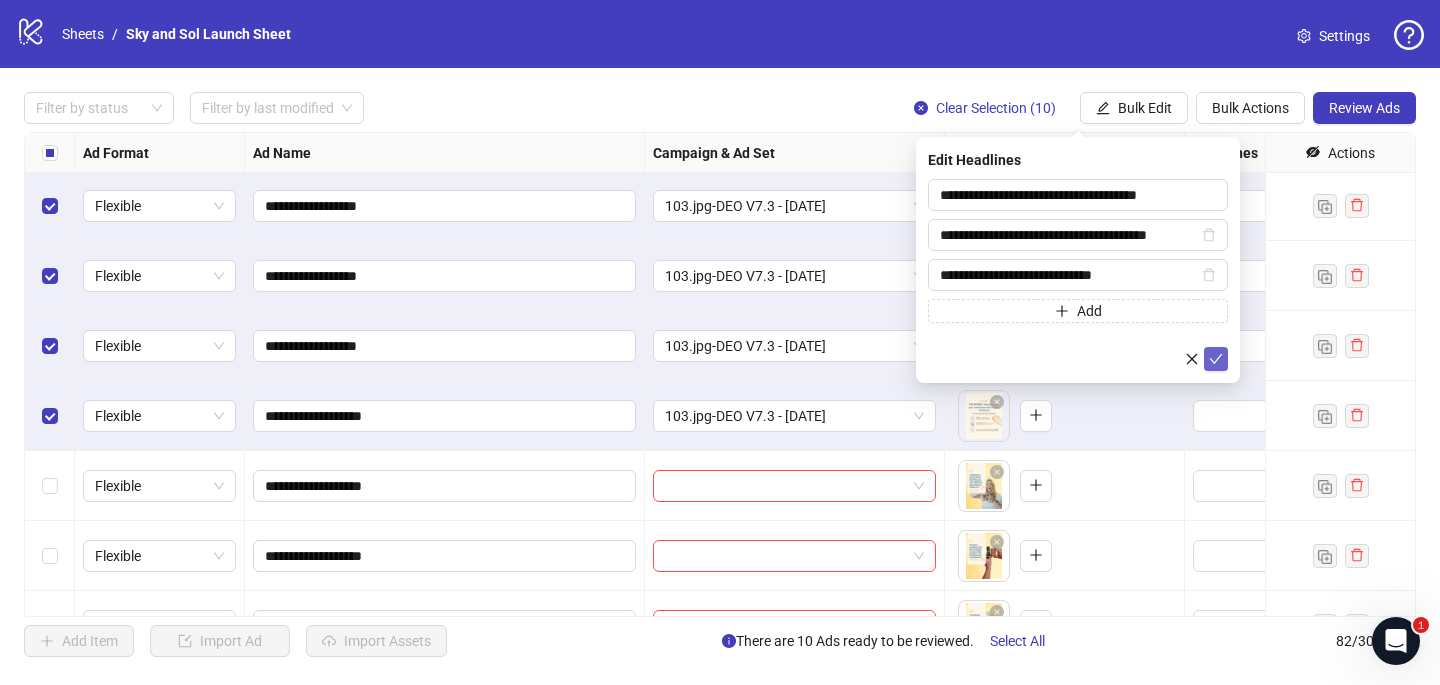 click 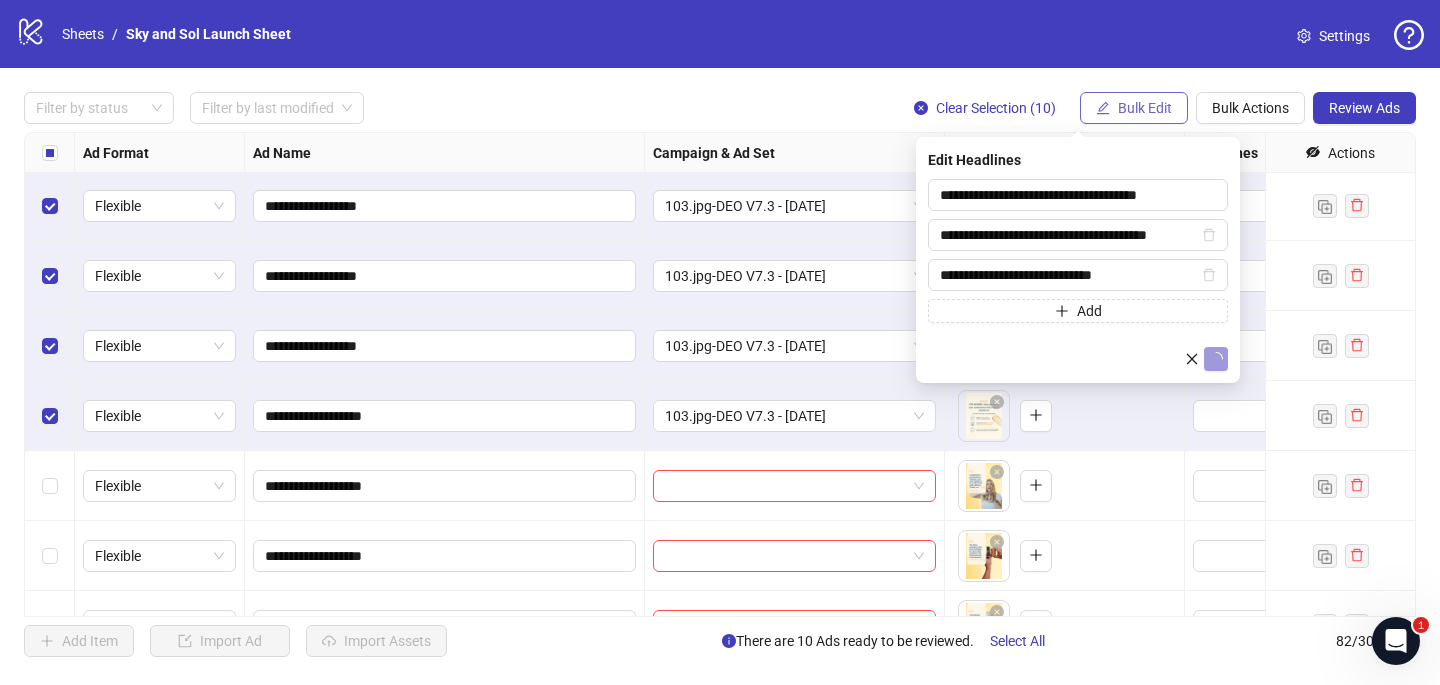 click on "Bulk Edit" at bounding box center [1134, 108] 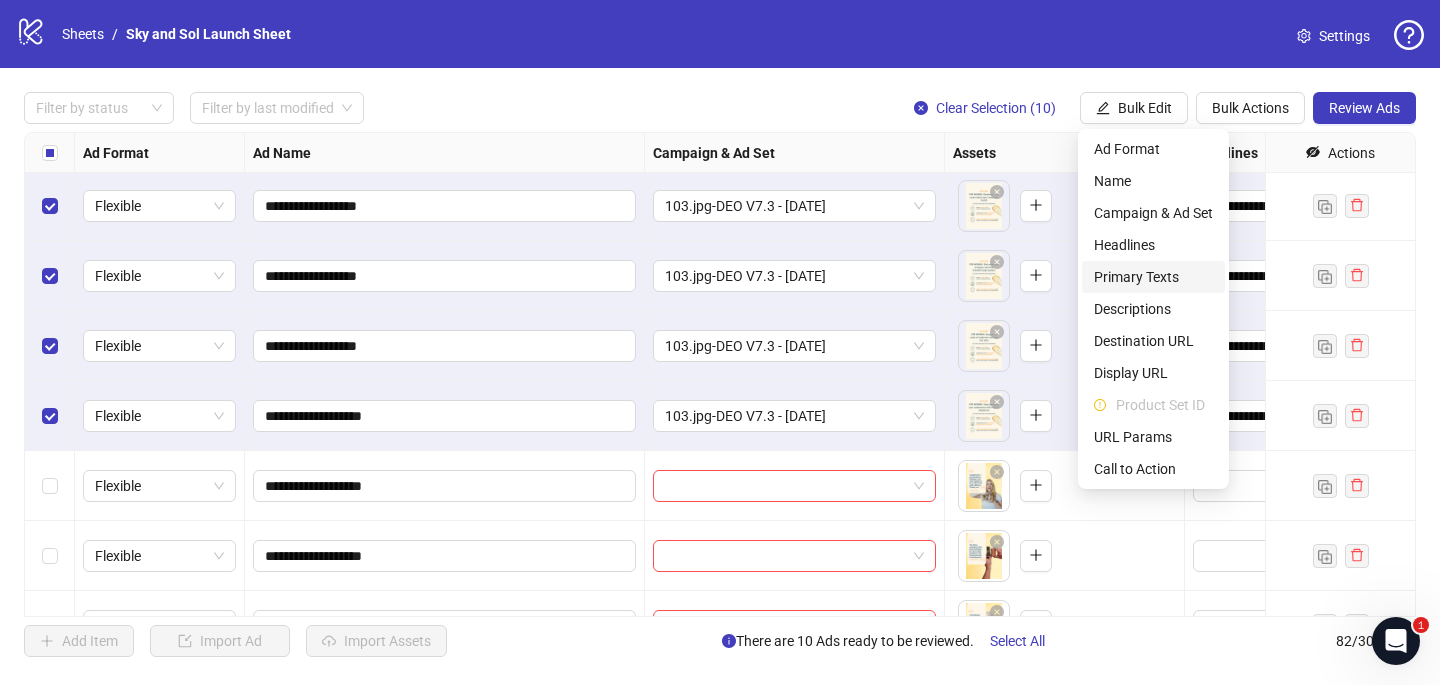 click on "Primary Texts" at bounding box center [1153, 277] 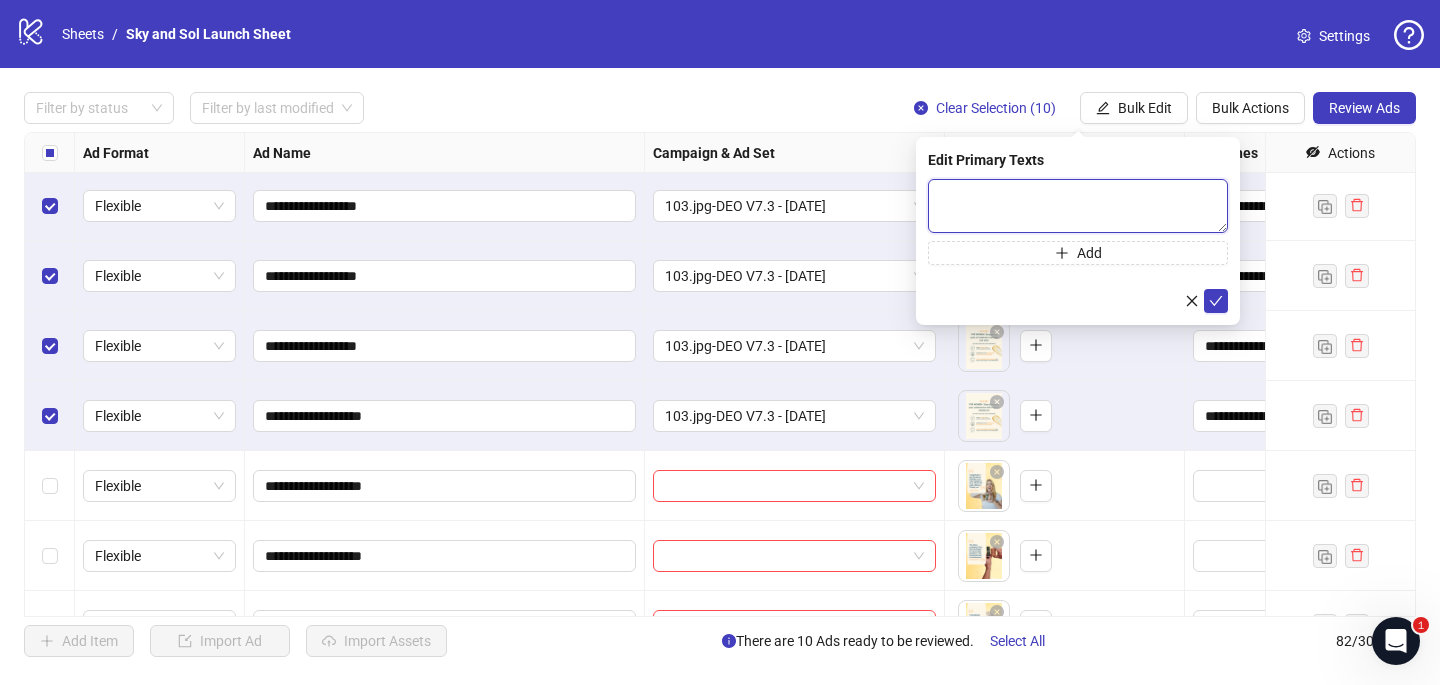 click at bounding box center (1078, 206) 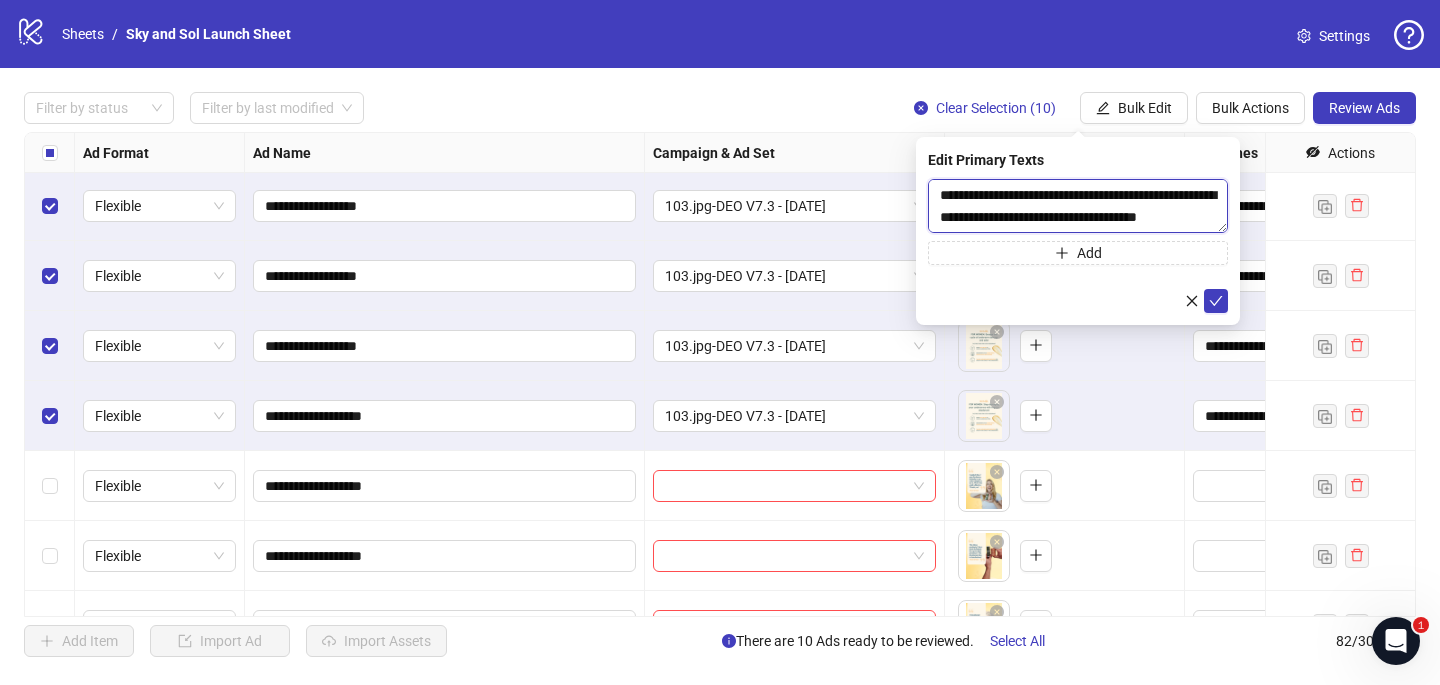 scroll, scrollTop: 264, scrollLeft: 0, axis: vertical 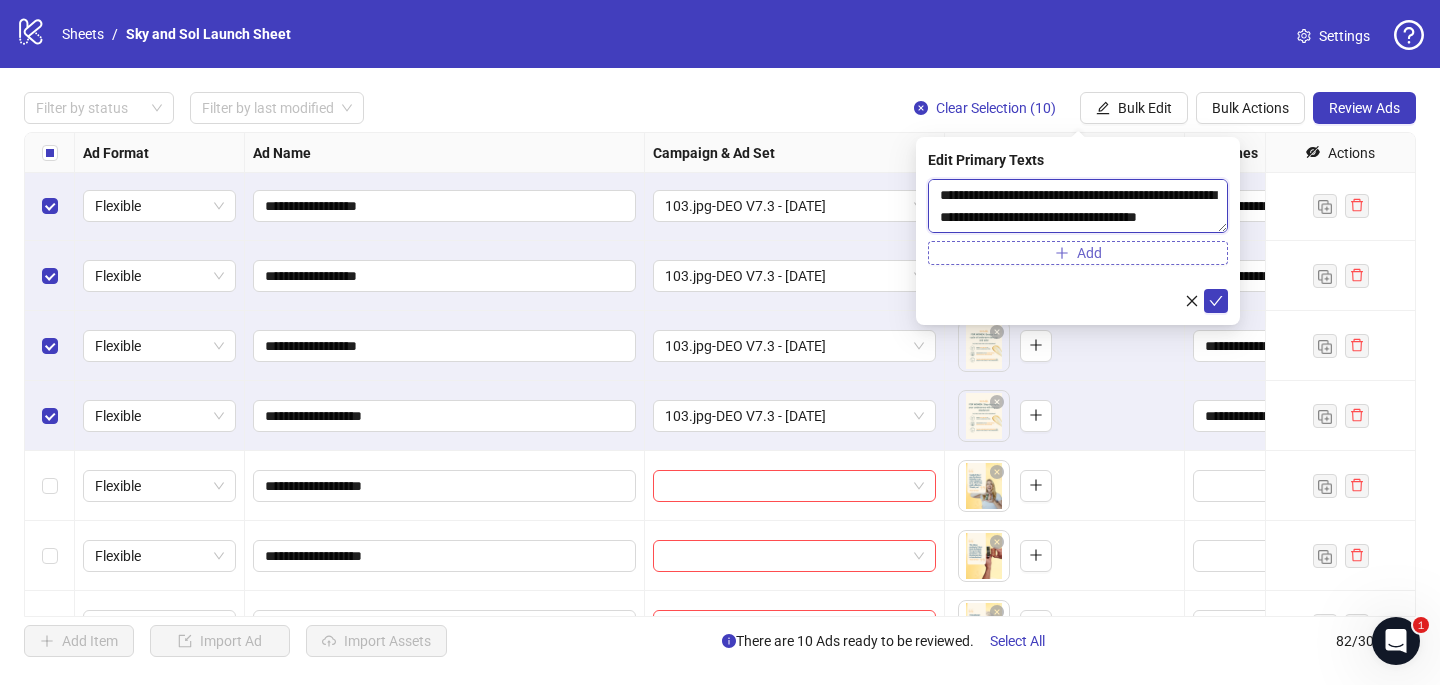 type on "**********" 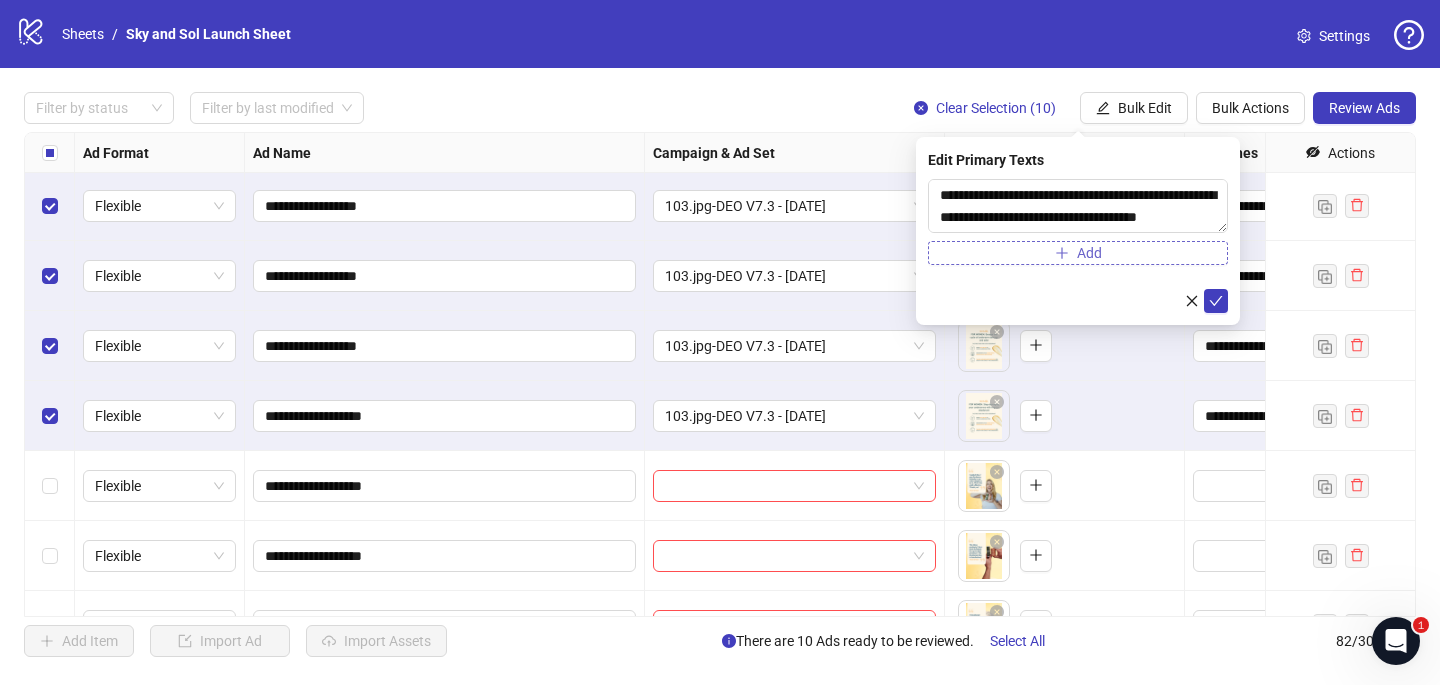 click on "Add" at bounding box center [1078, 253] 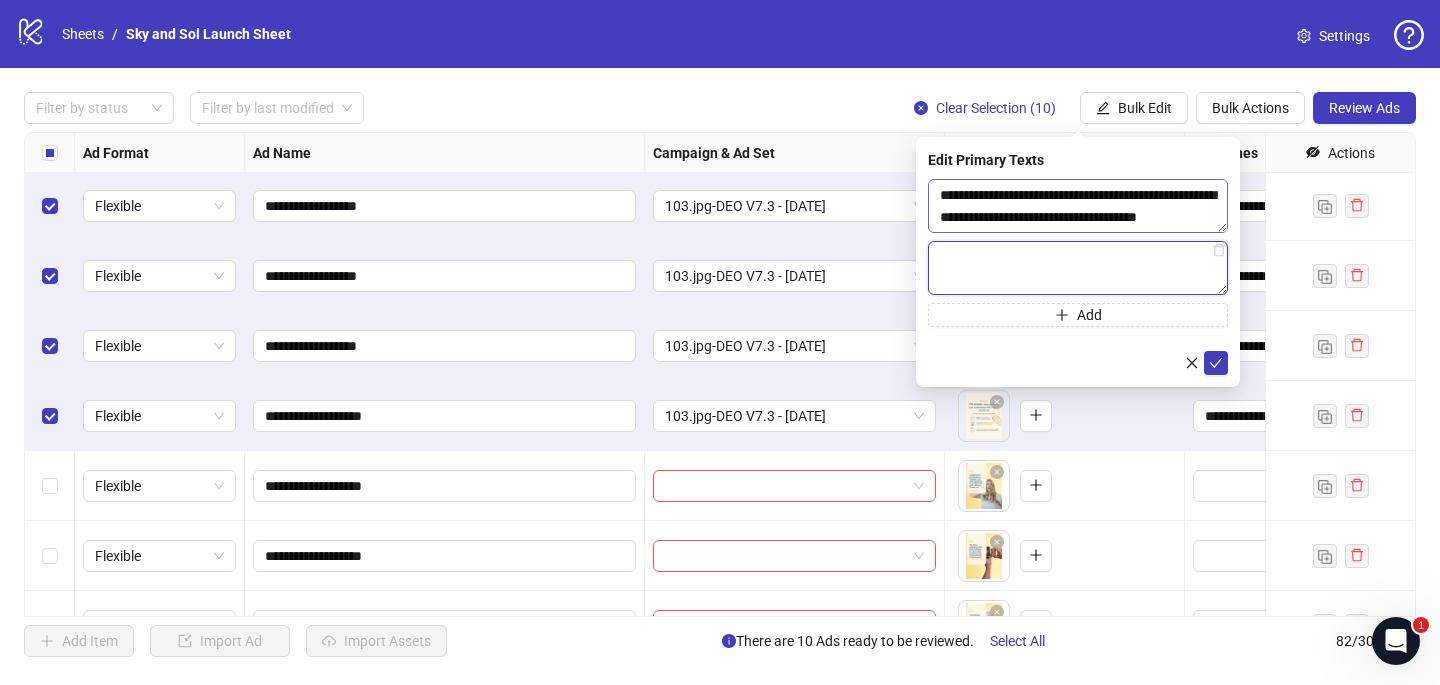 paste on "**********" 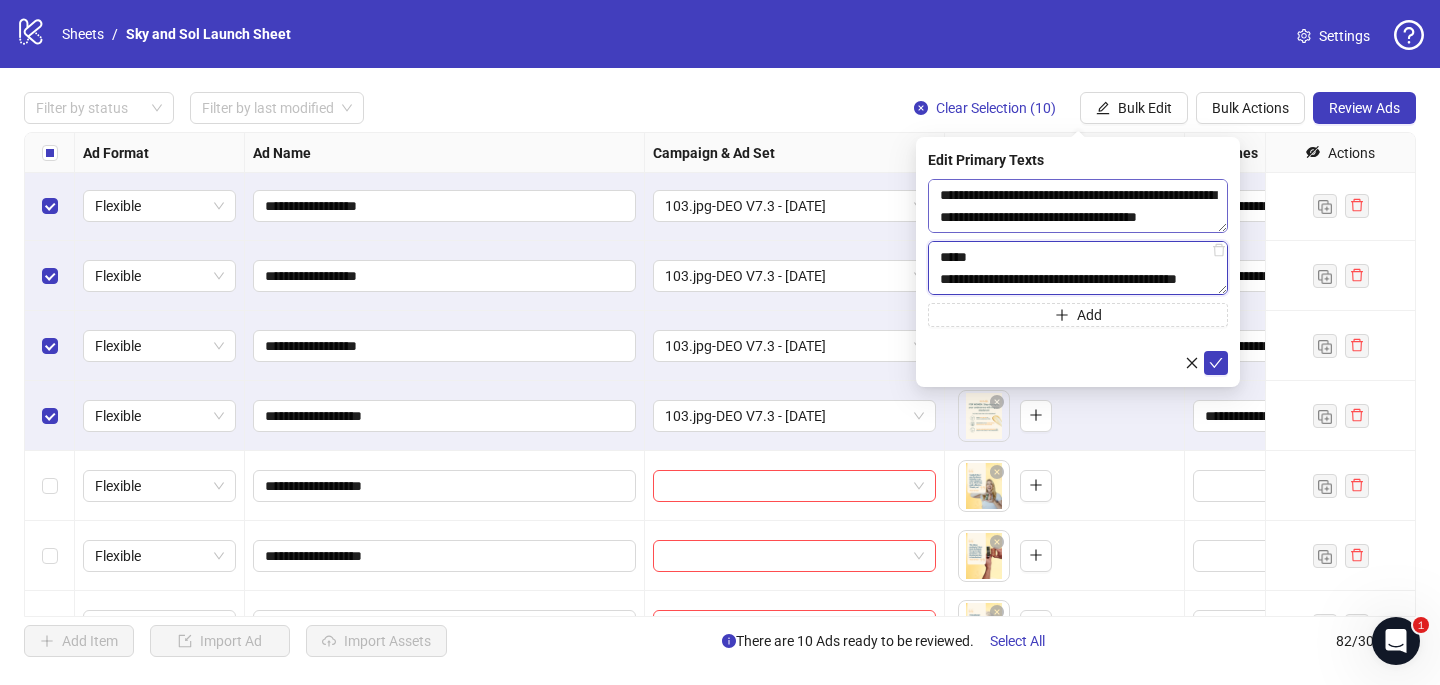 scroll, scrollTop: 462, scrollLeft: 0, axis: vertical 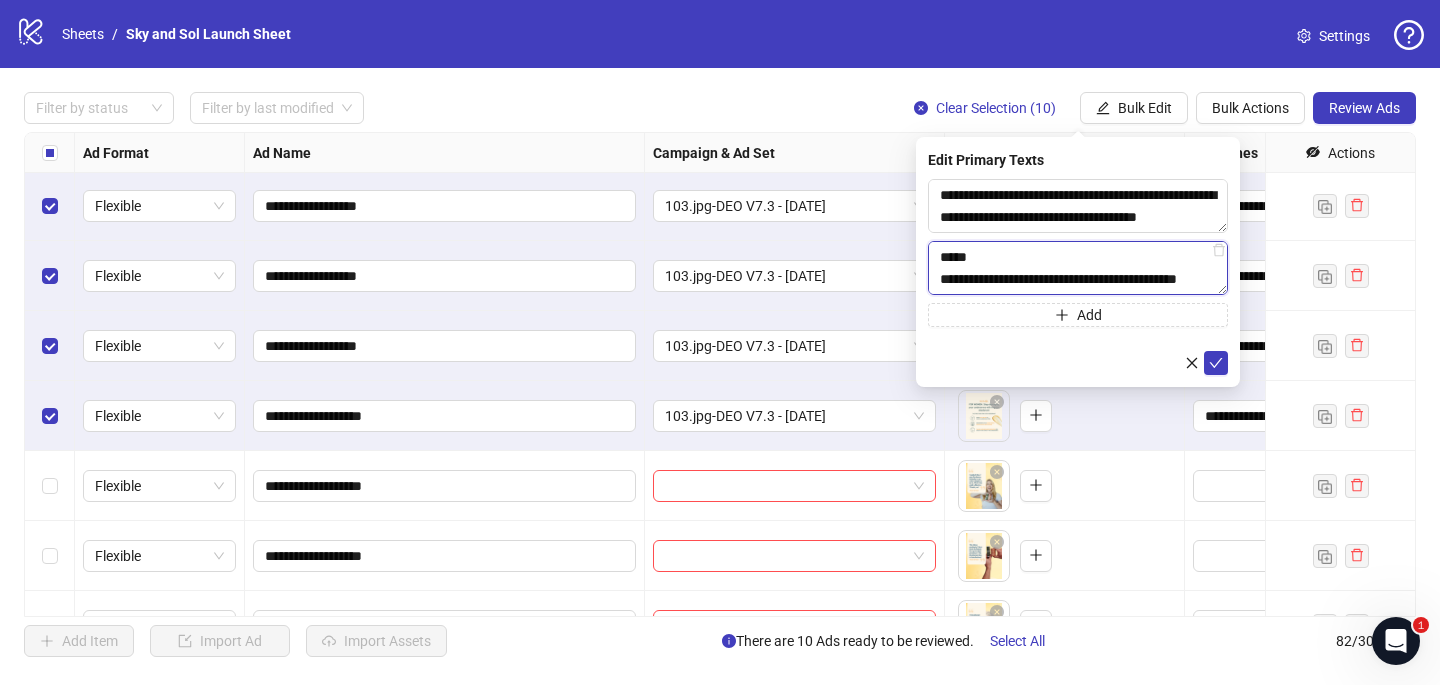 paste on "**********" 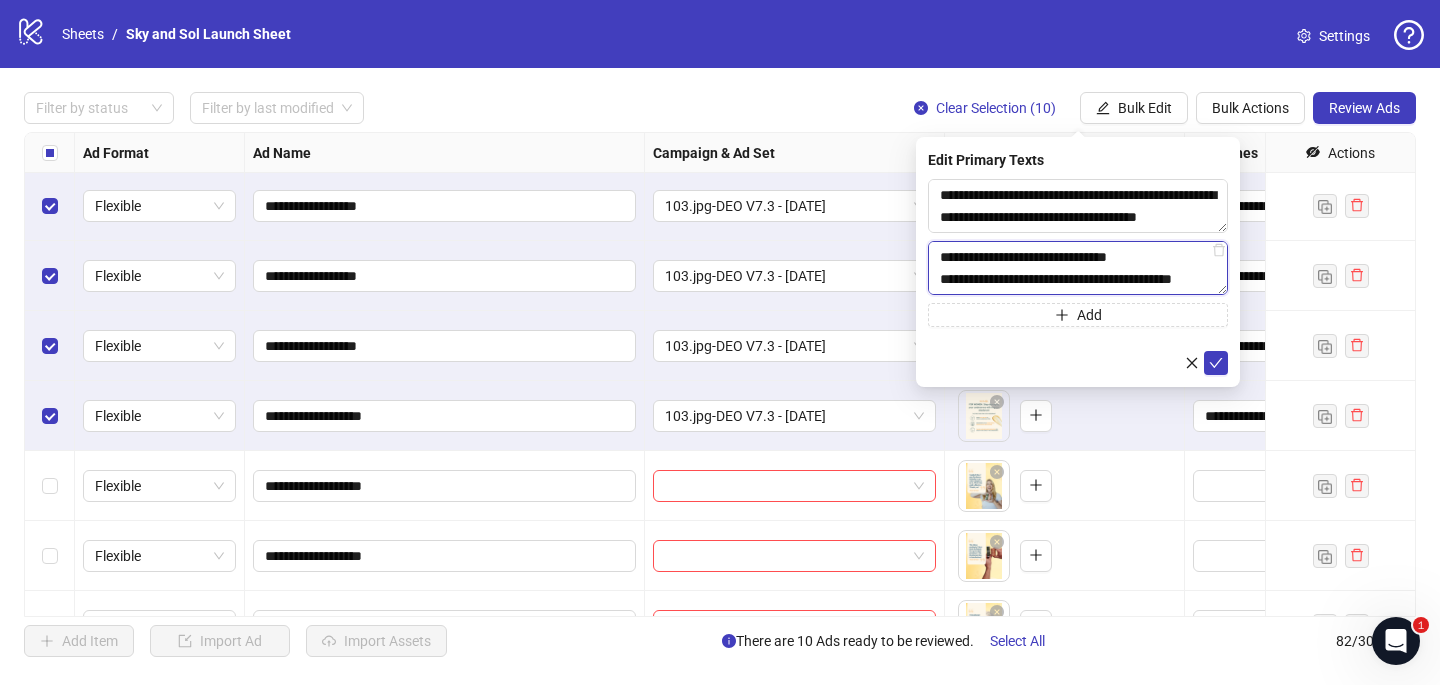 type on "**********" 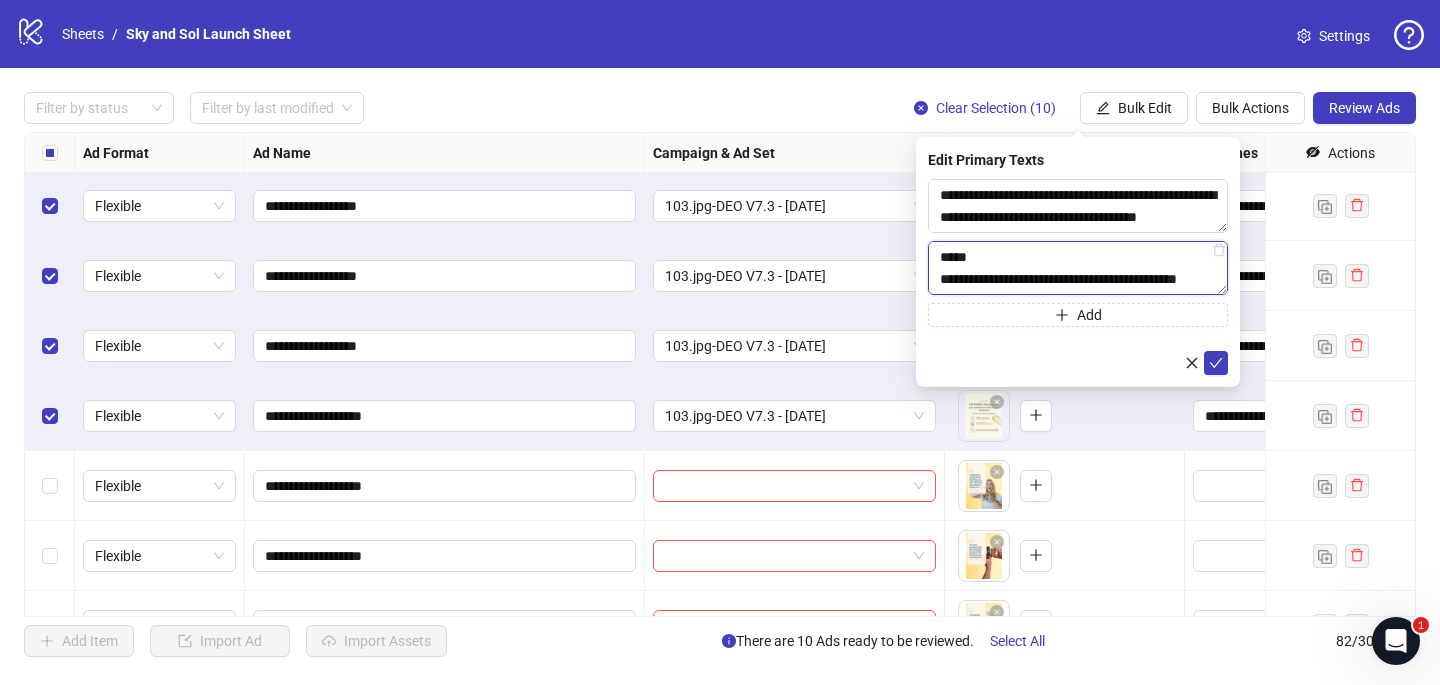 scroll, scrollTop: 462, scrollLeft: 0, axis: vertical 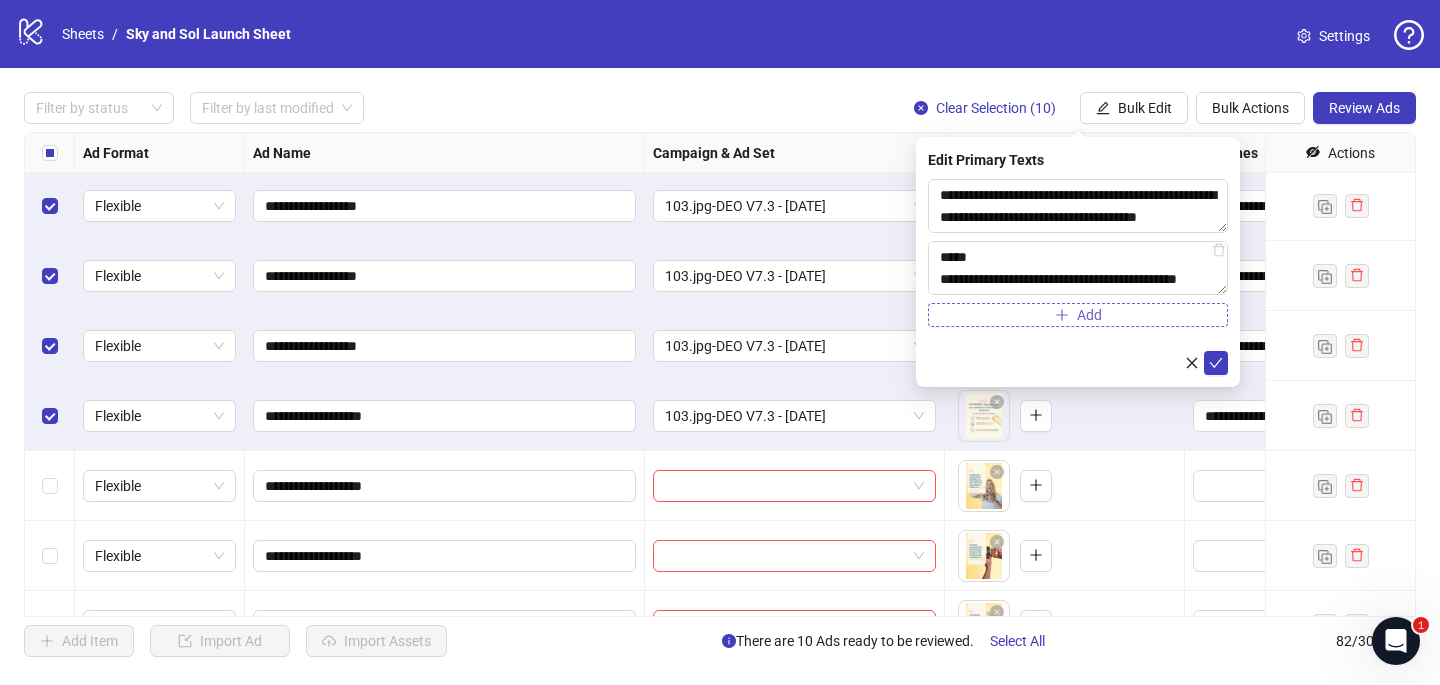 click on "Add" at bounding box center (1078, 315) 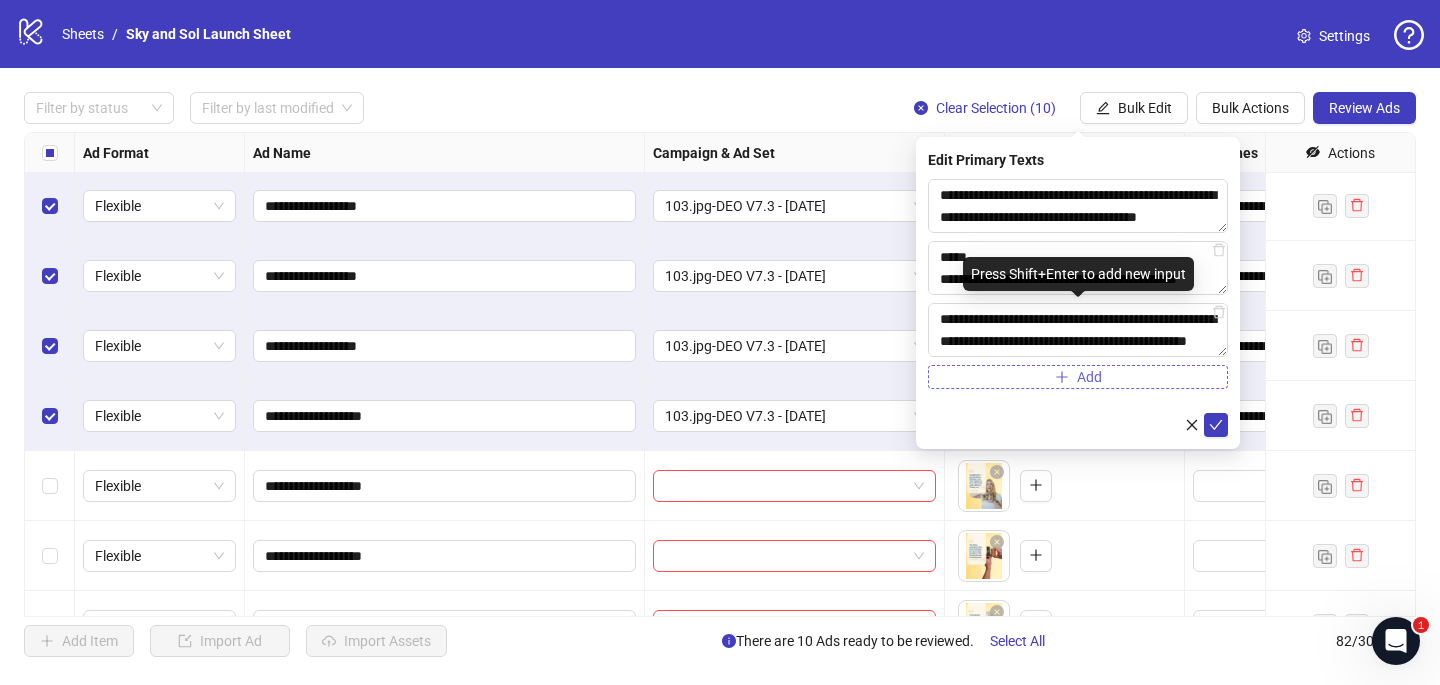 scroll, scrollTop: 279, scrollLeft: 0, axis: vertical 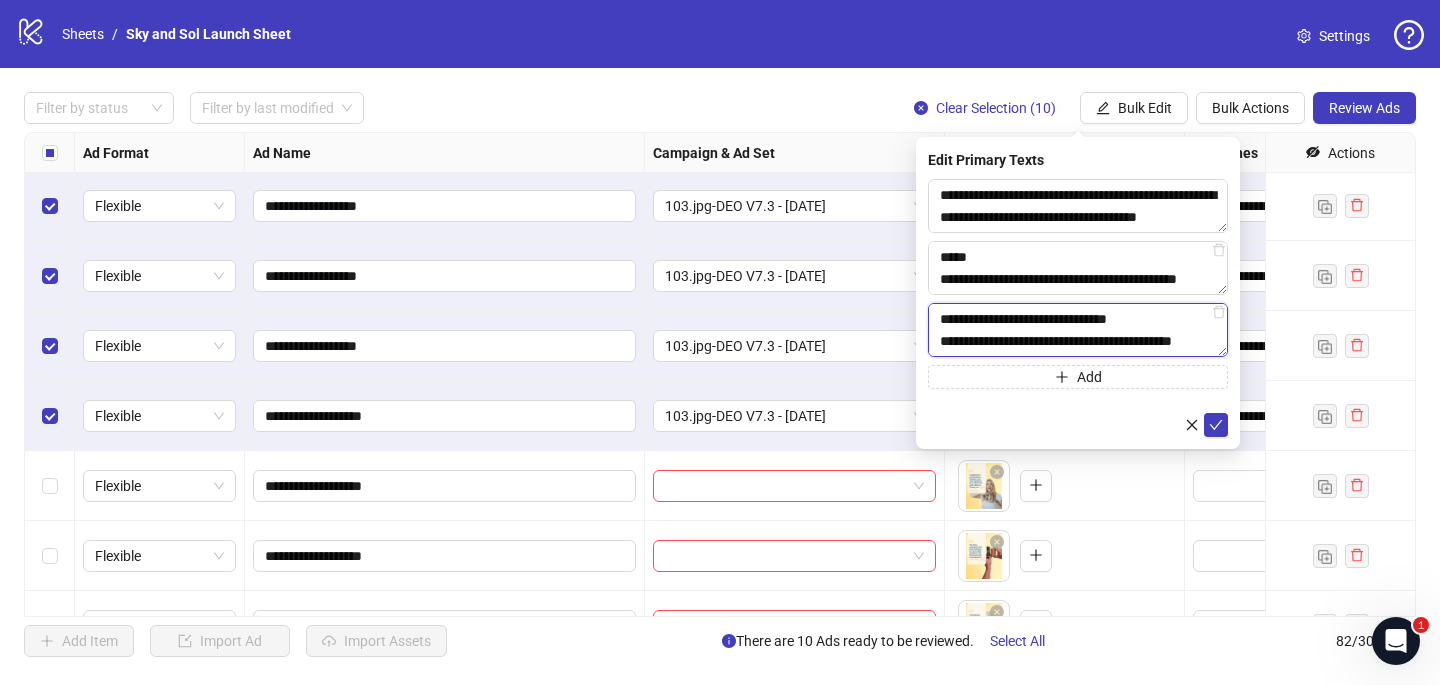 drag, startPoint x: 979, startPoint y: 345, endPoint x: 933, endPoint y: 330, distance: 48.38388 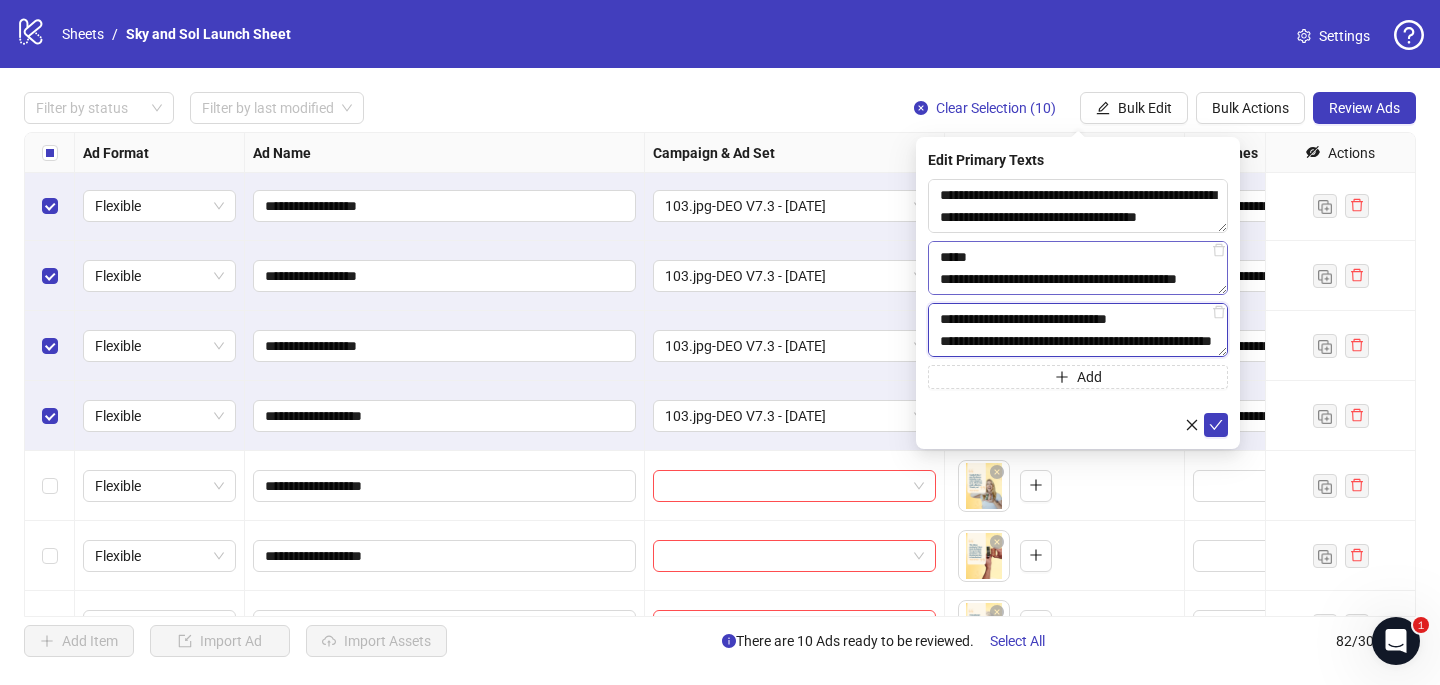 type on "**********" 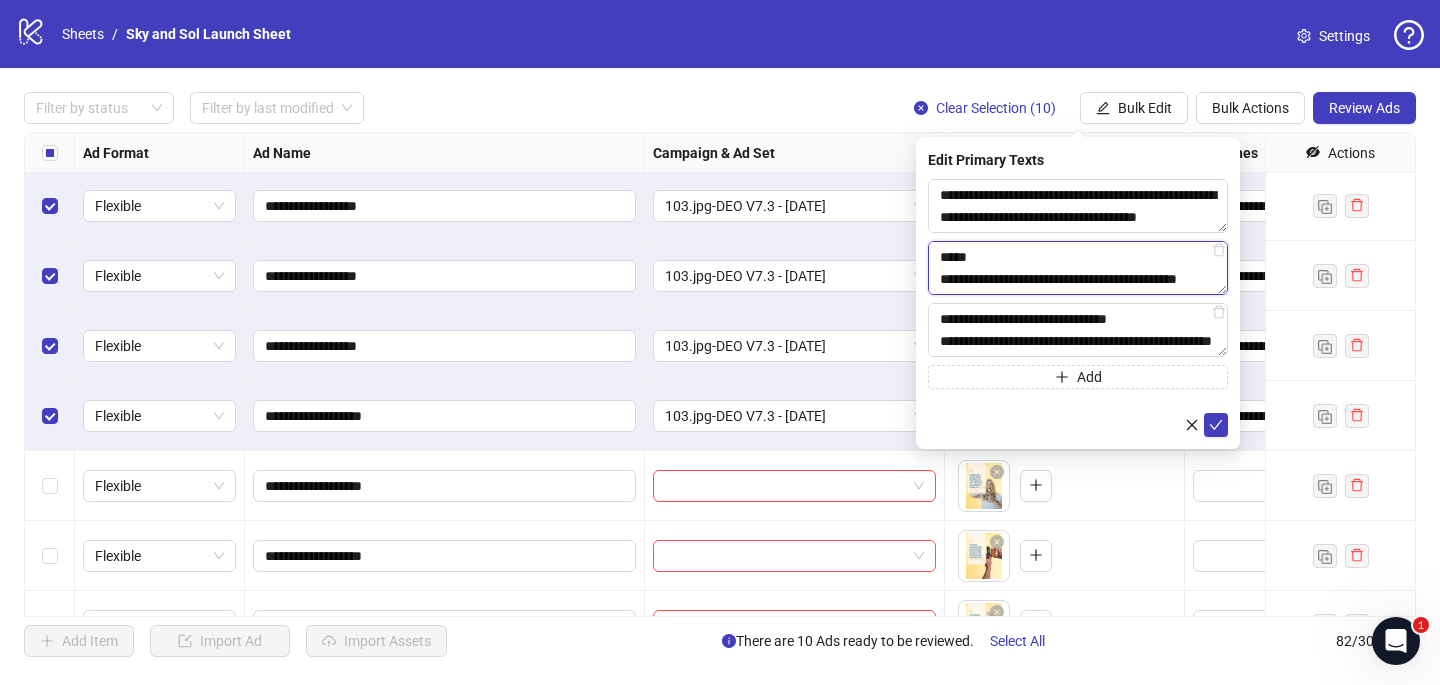 drag, startPoint x: 1015, startPoint y: 273, endPoint x: 923, endPoint y: 261, distance: 92.779305 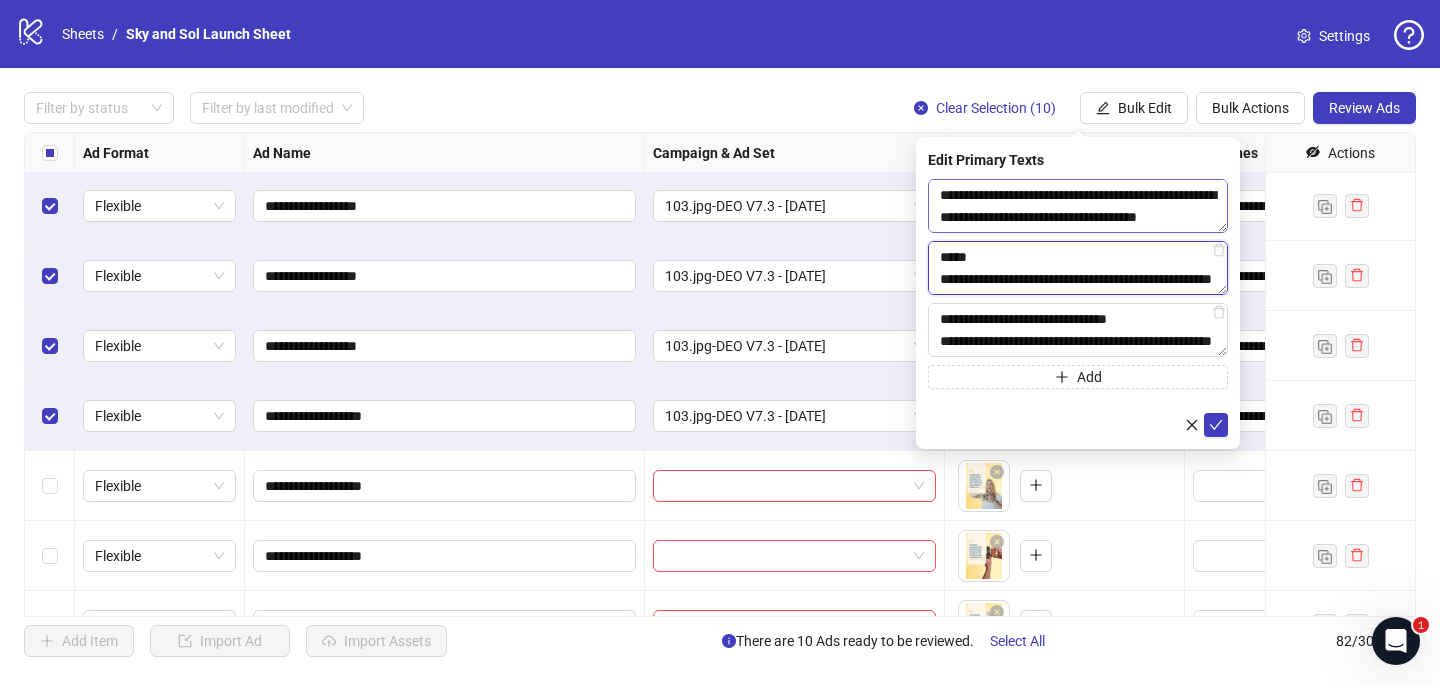 type on "**********" 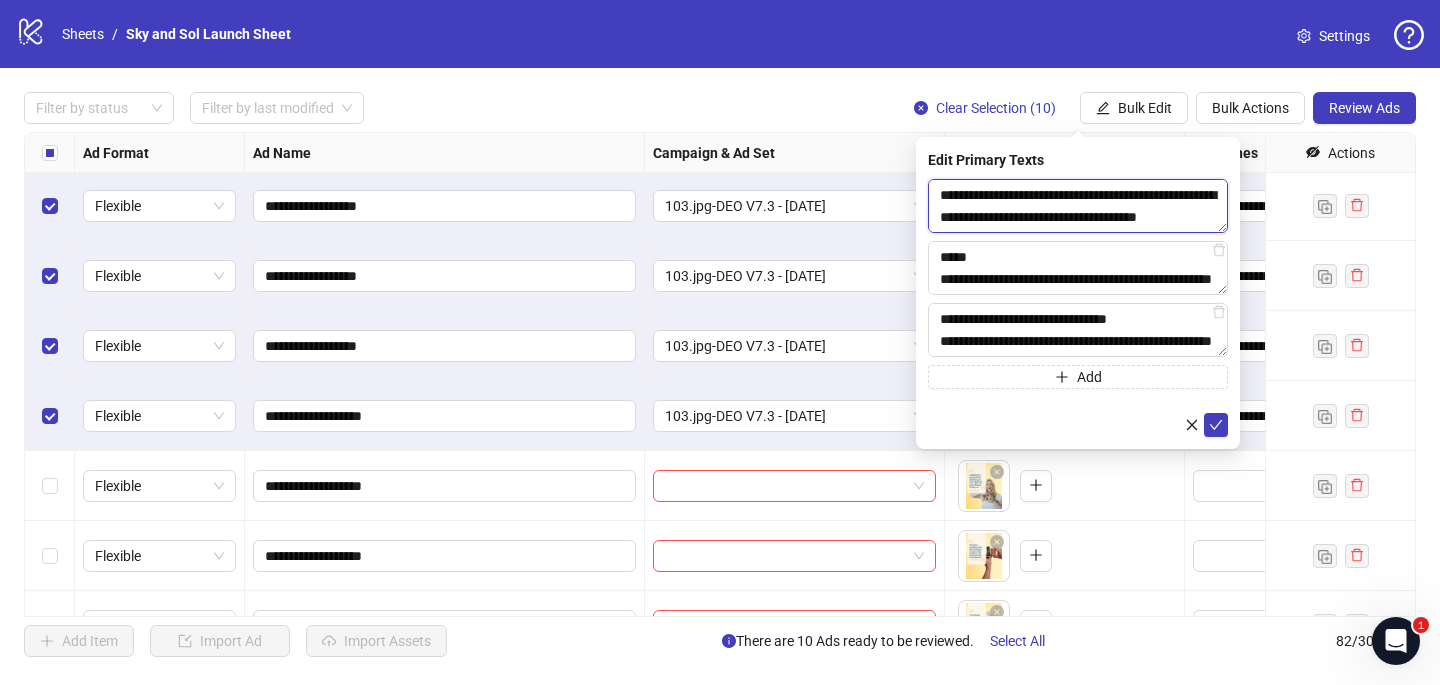 drag, startPoint x: 990, startPoint y: 219, endPoint x: 928, endPoint y: 200, distance: 64.84597 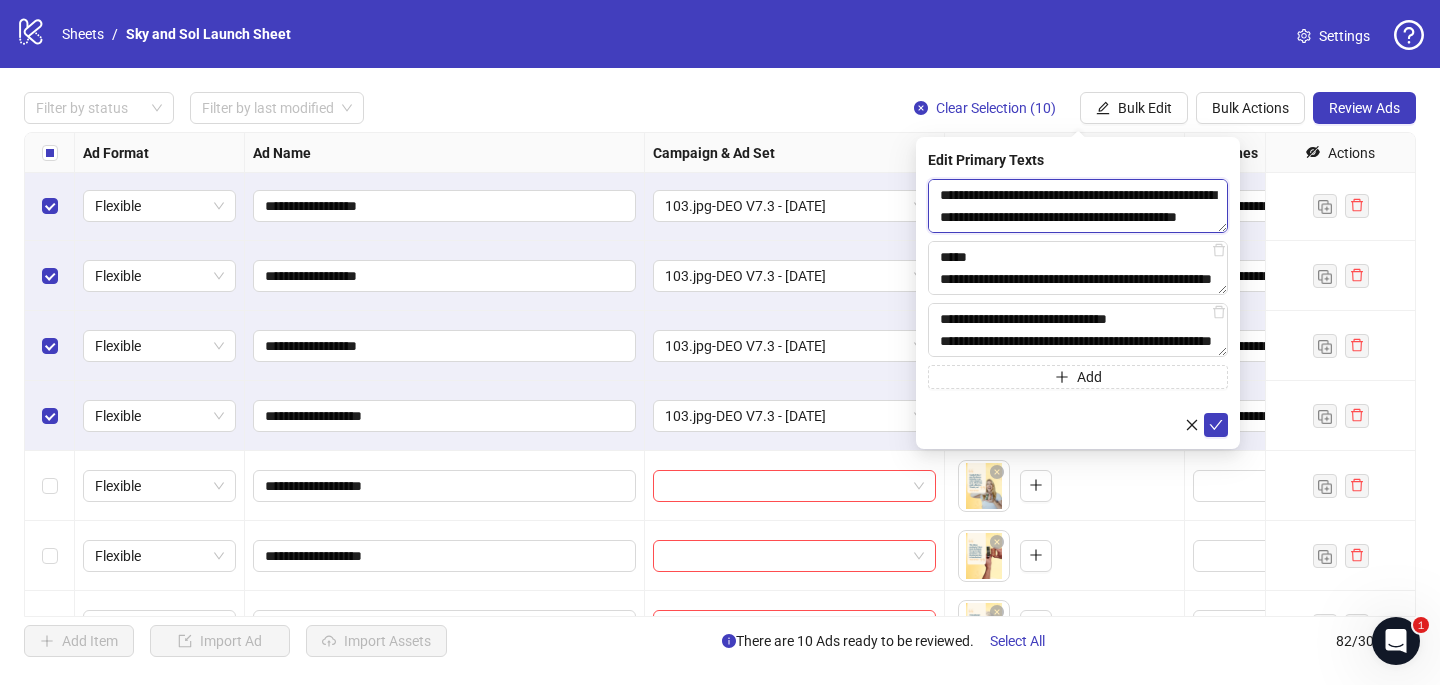 scroll, scrollTop: 242, scrollLeft: 0, axis: vertical 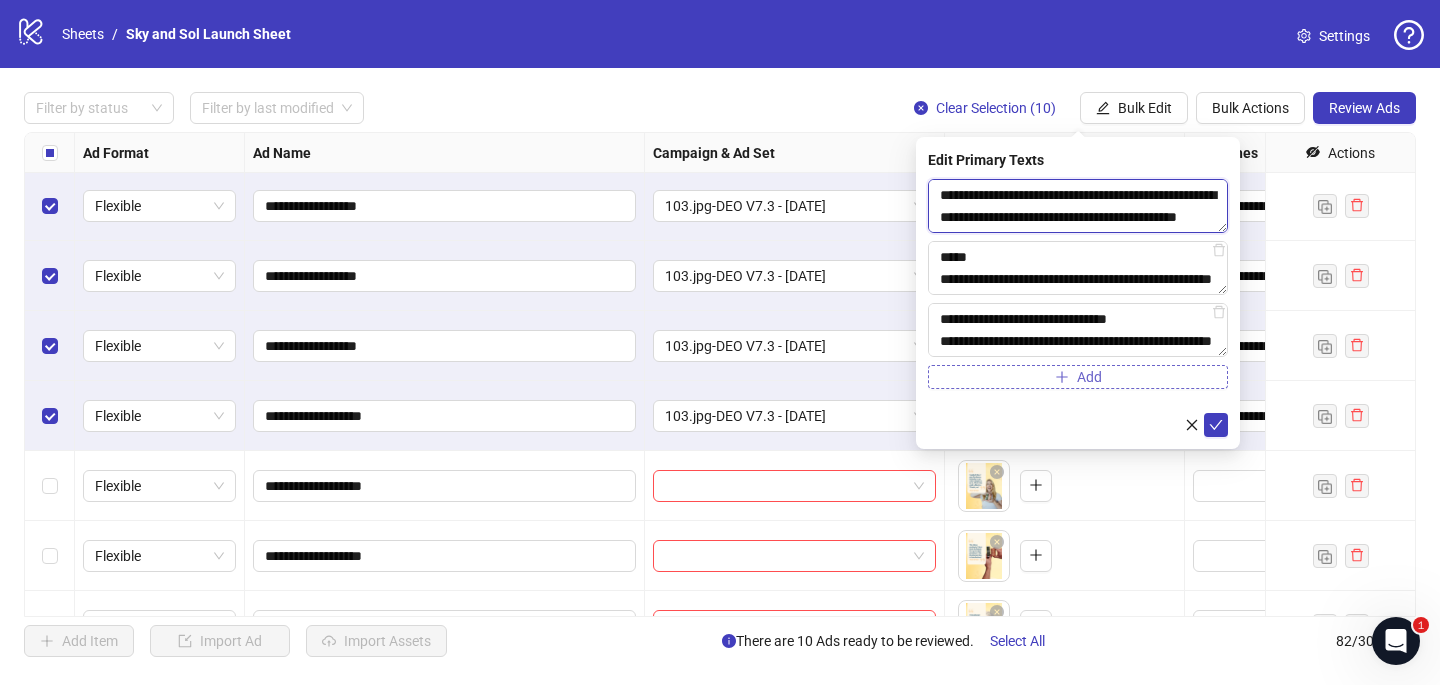 type on "**********" 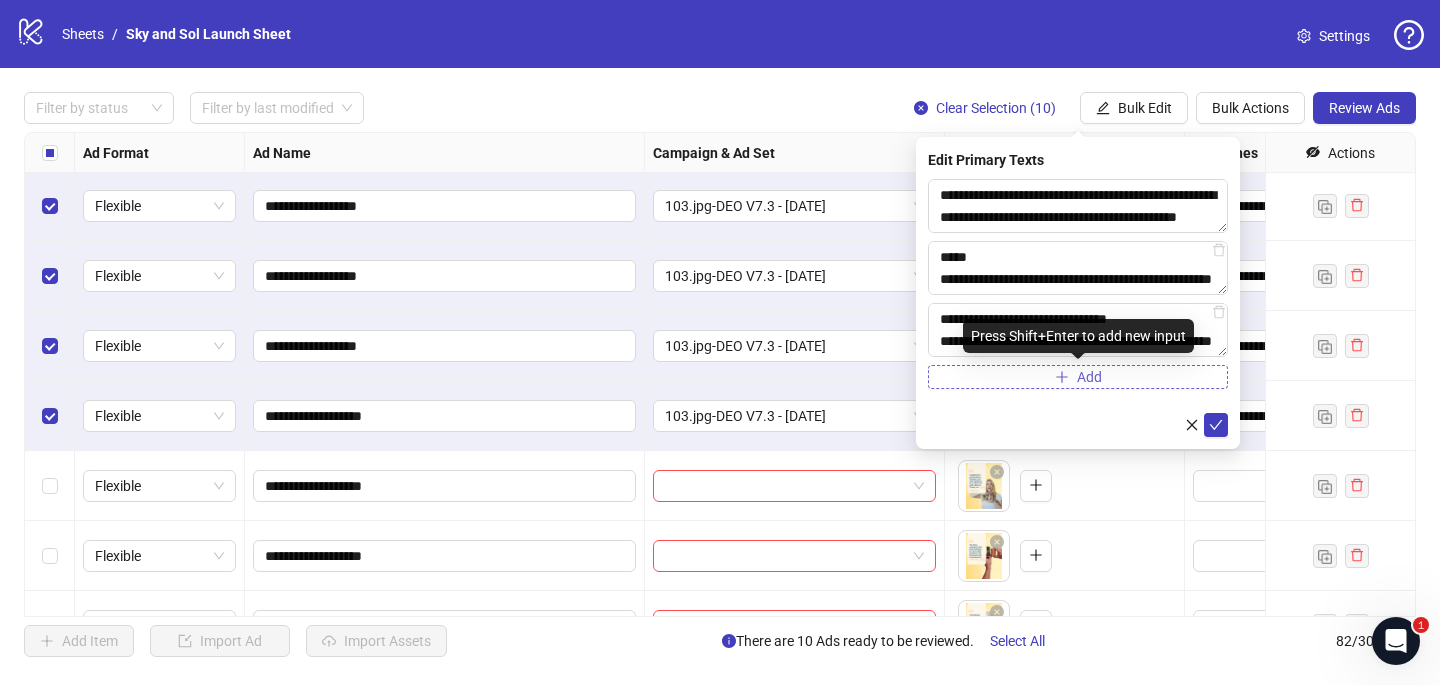 click on "Add" at bounding box center (1078, 377) 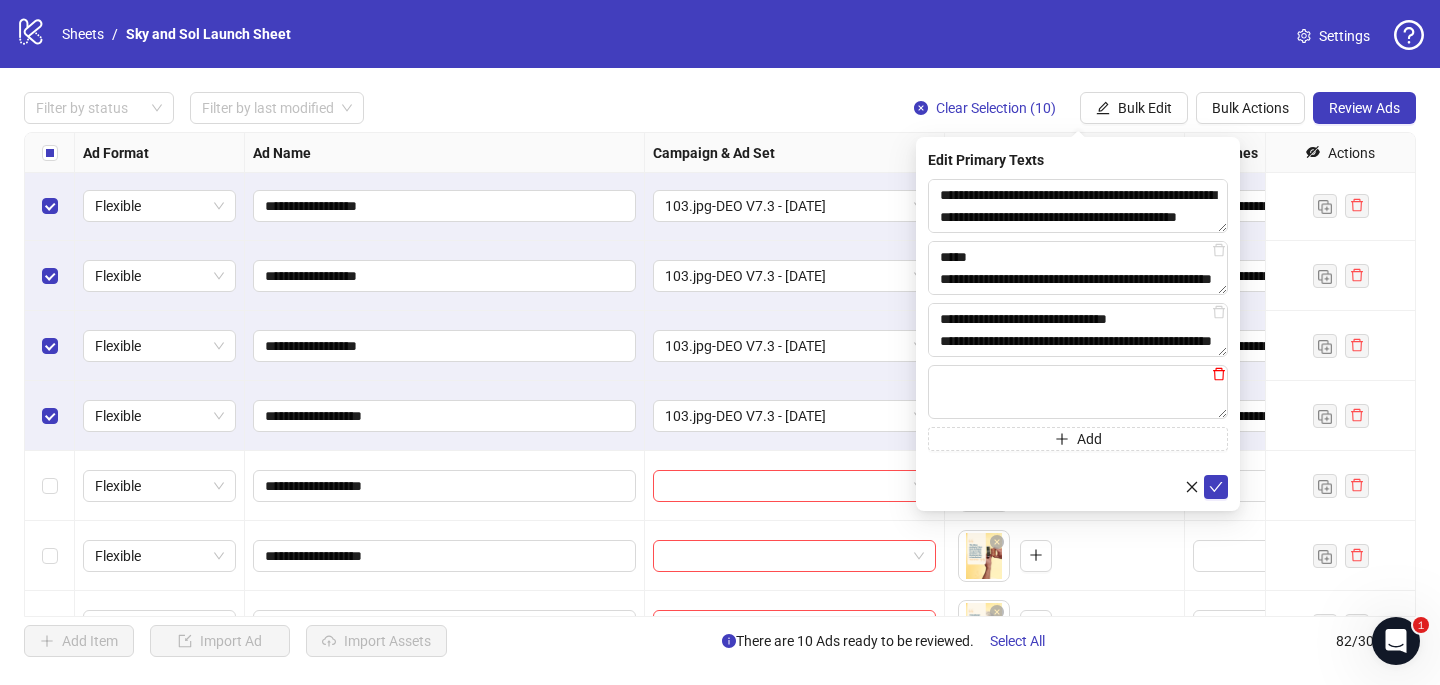 click 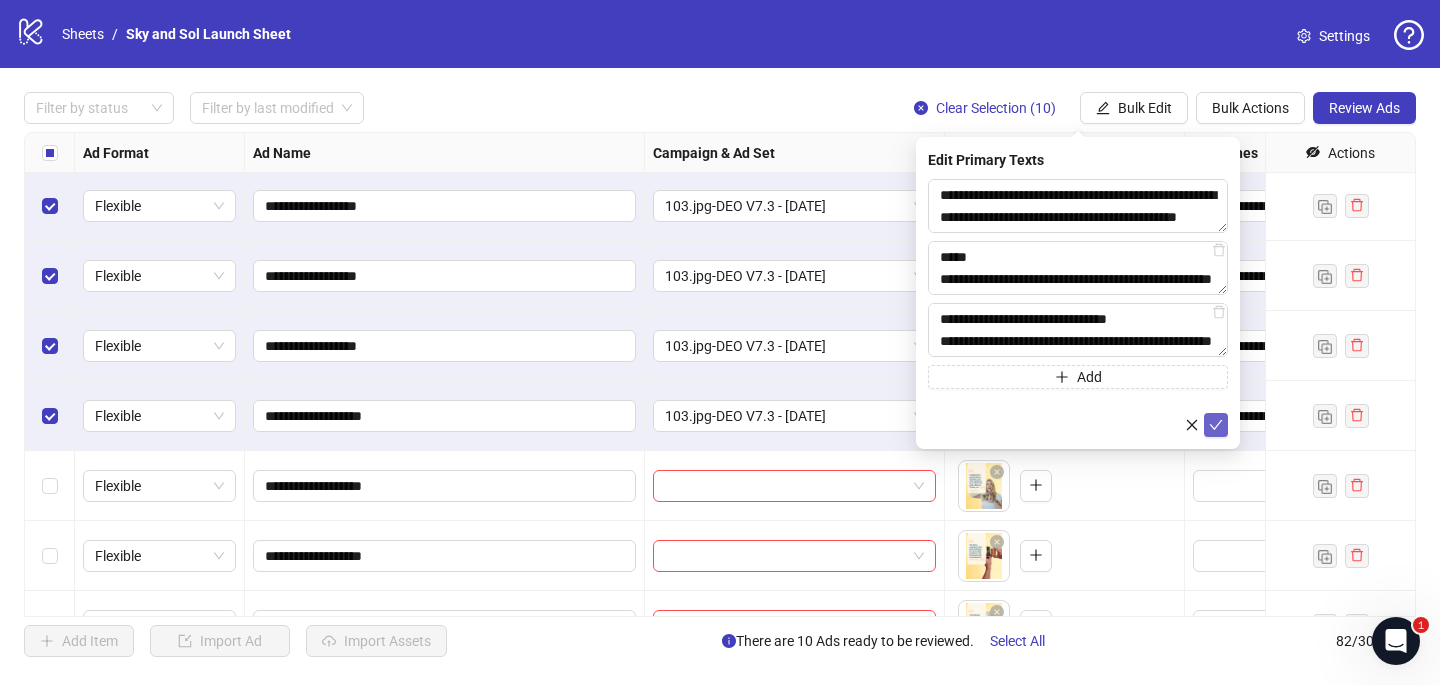 click 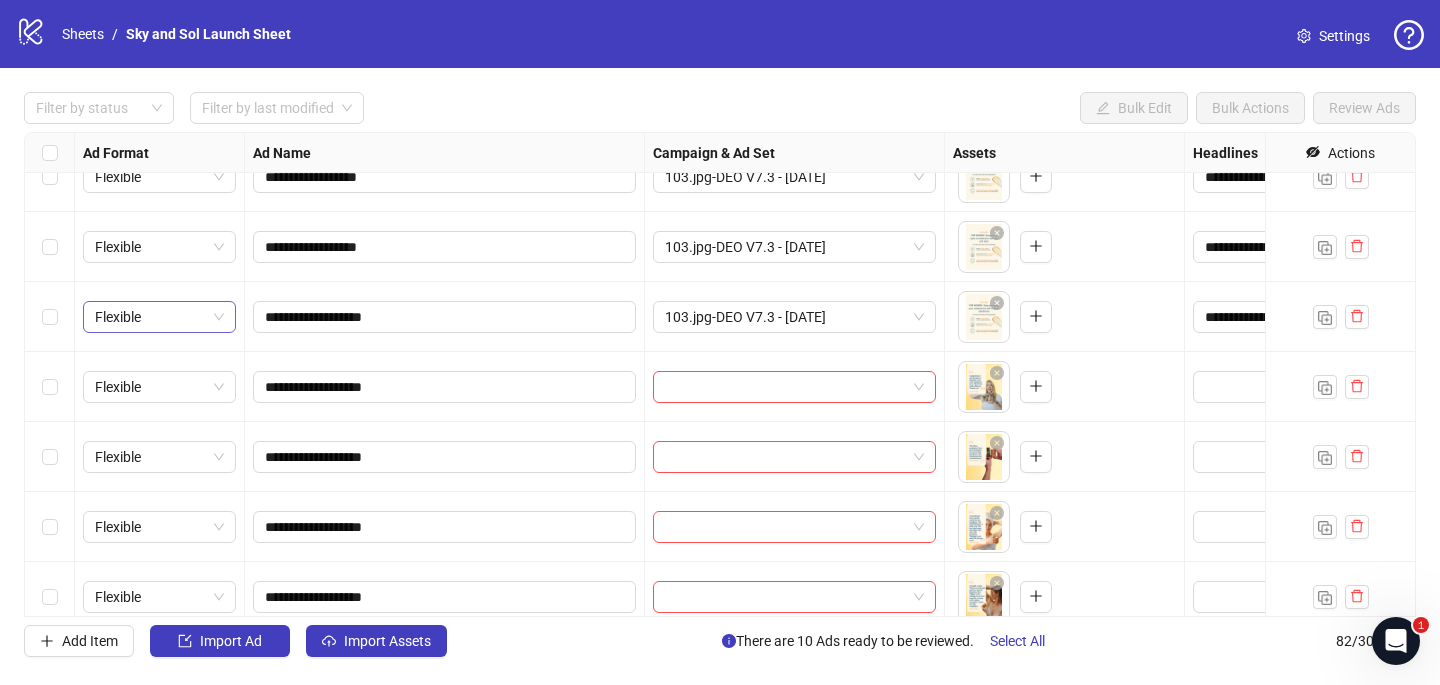 scroll, scrollTop: 4698, scrollLeft: 0, axis: vertical 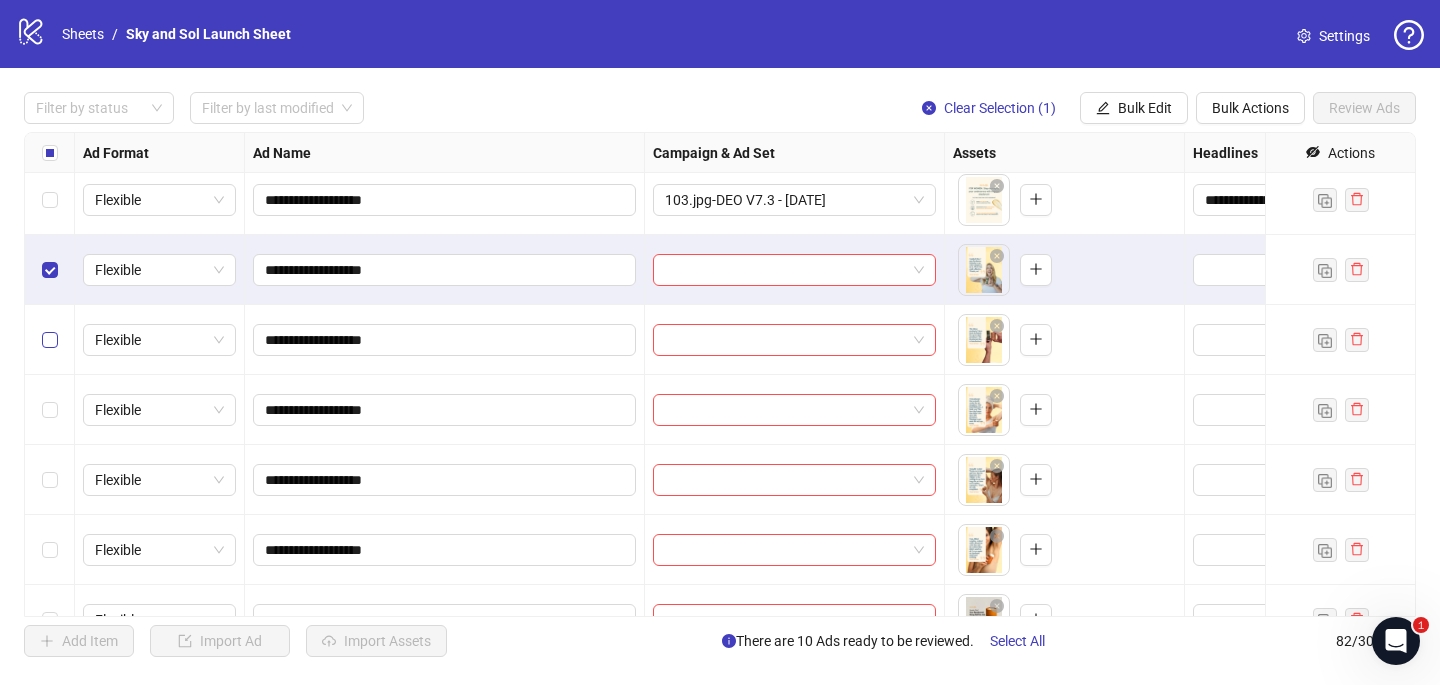 click at bounding box center [50, 340] 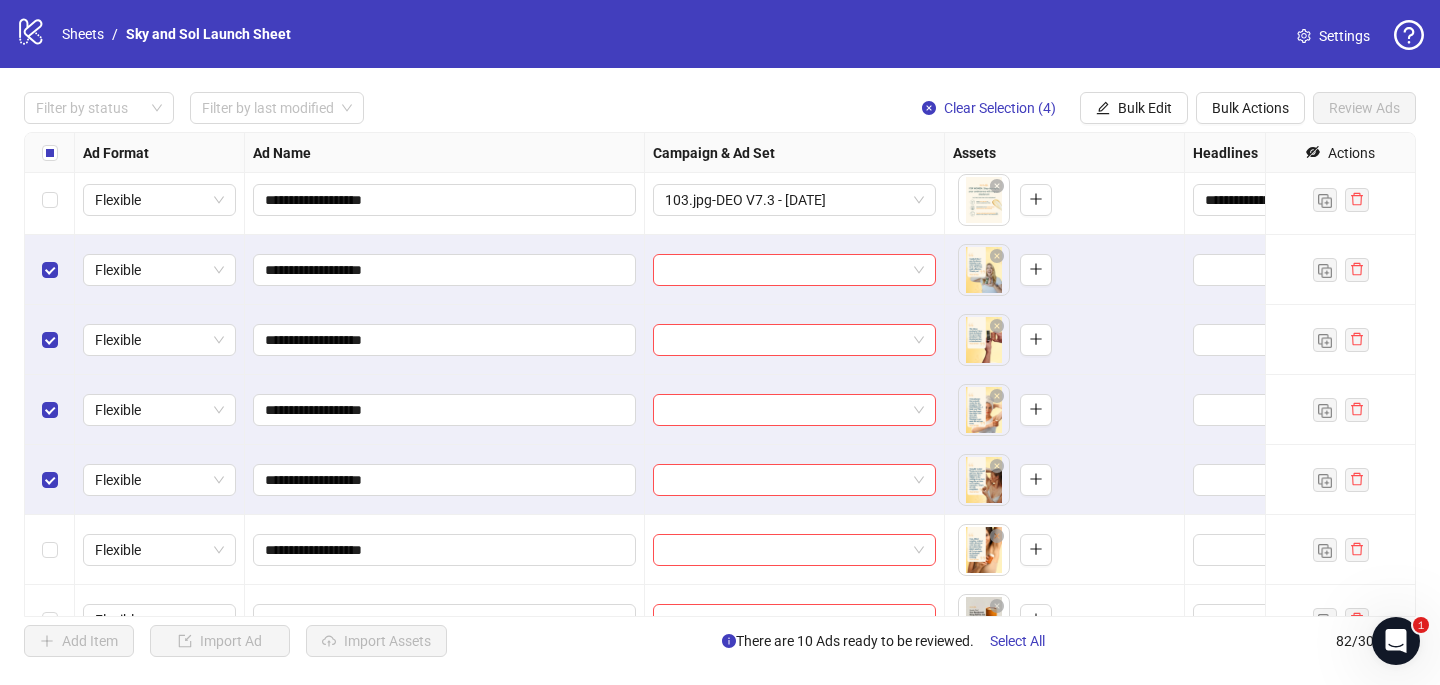 click at bounding box center [50, 550] 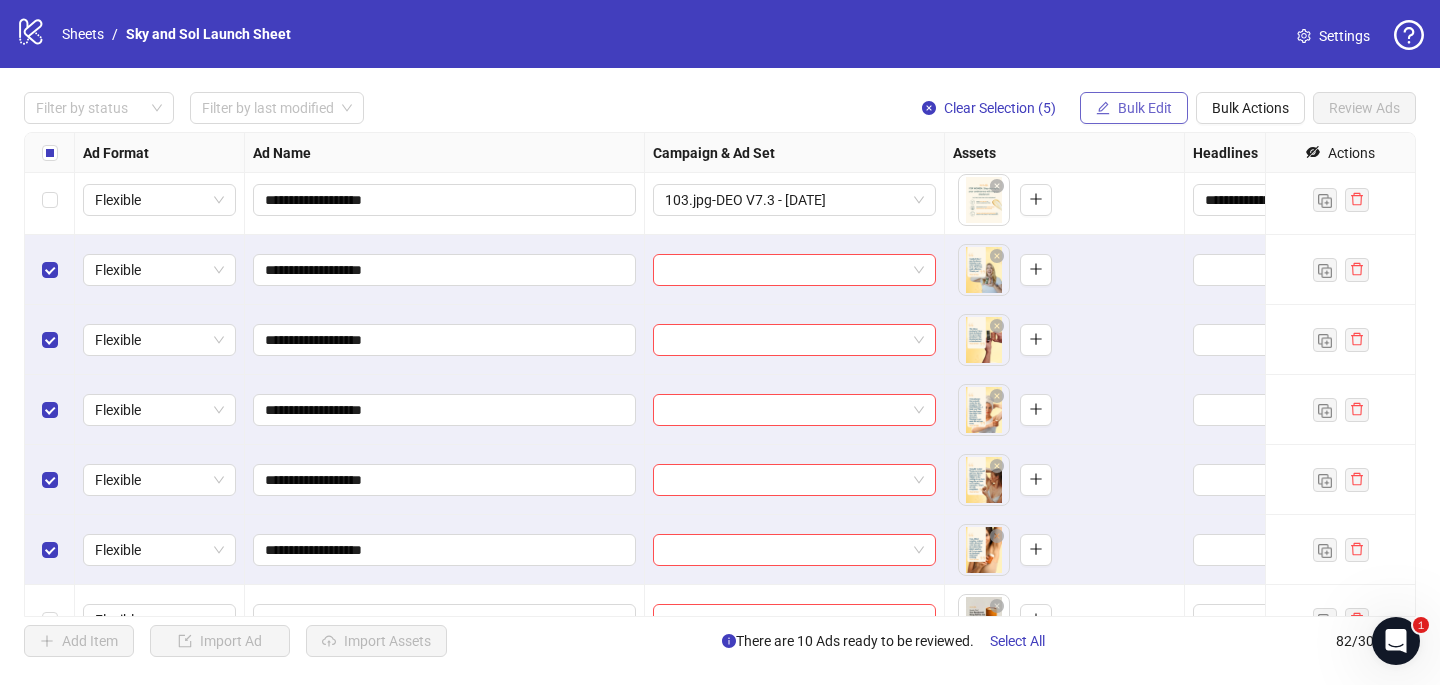 click on "Bulk Edit" at bounding box center (1145, 108) 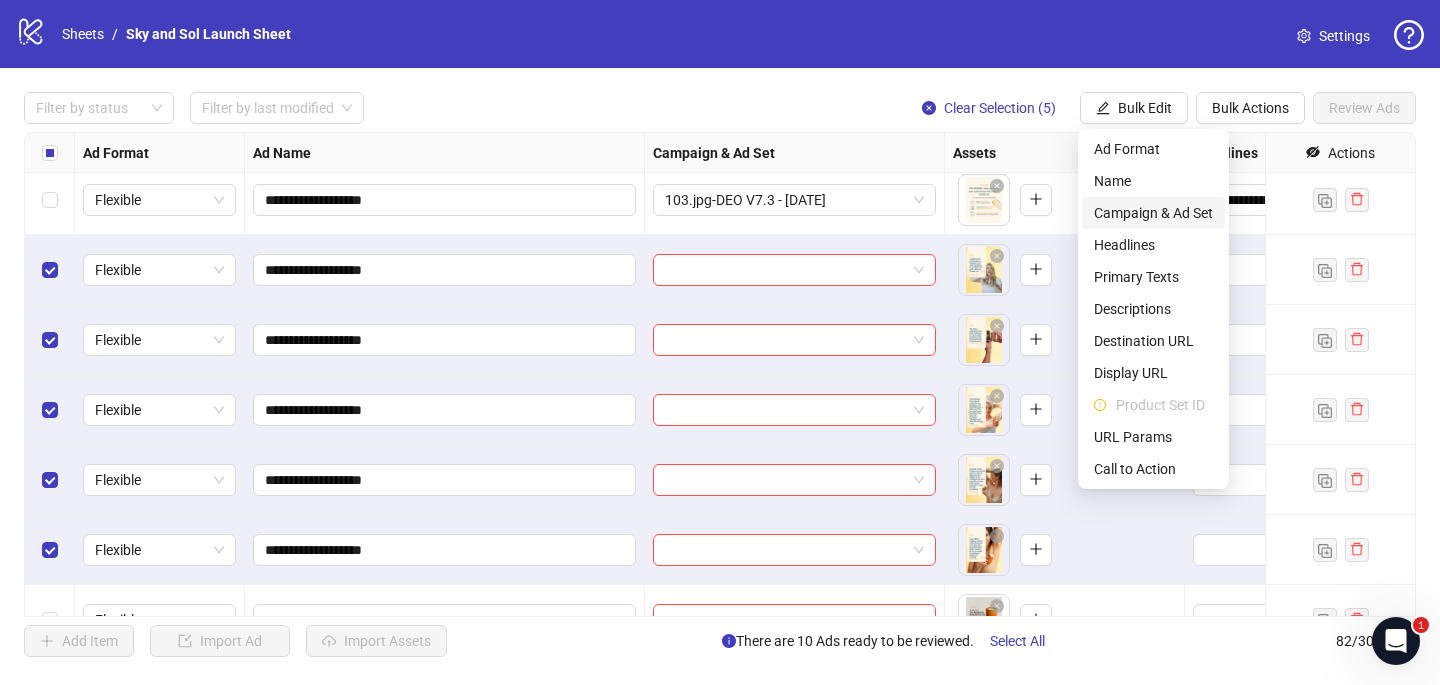 click on "Campaign & Ad Set" at bounding box center (1153, 213) 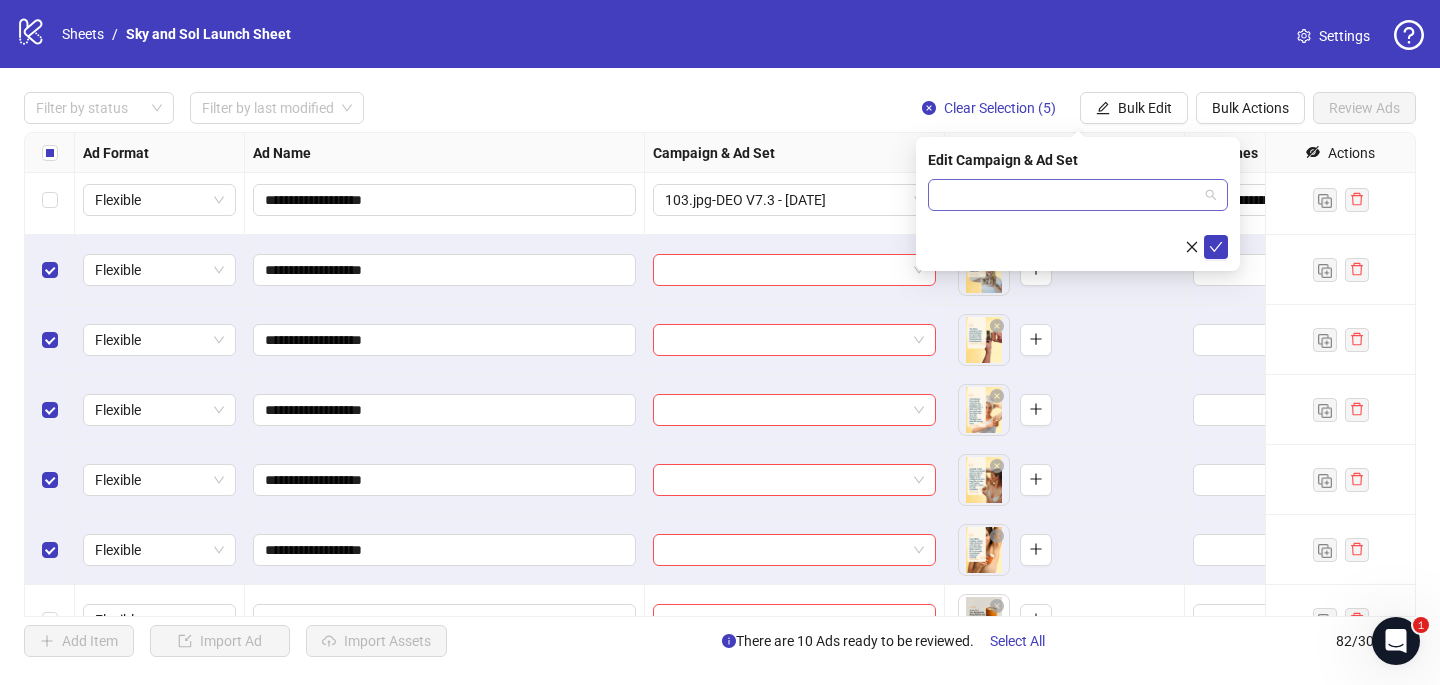 click at bounding box center [1069, 195] 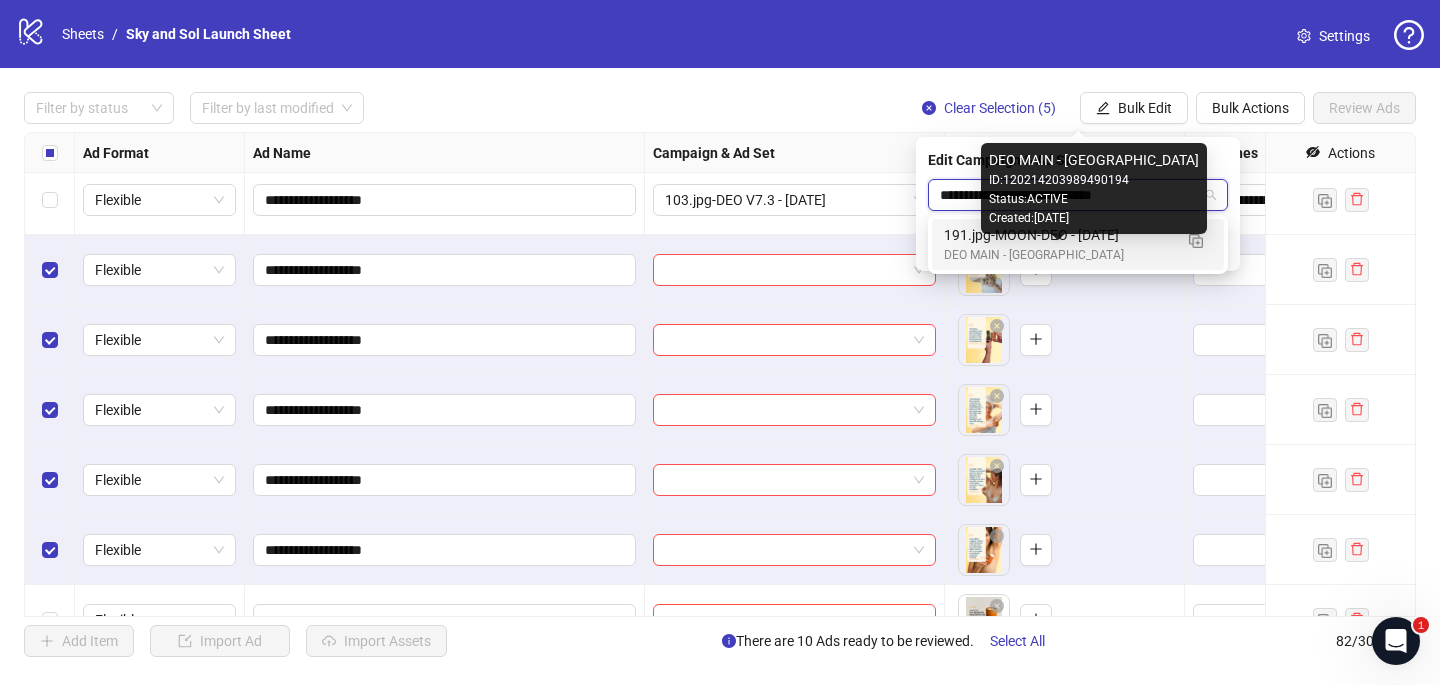 click on "DEO MAIN - [GEOGRAPHIC_DATA]" at bounding box center [1058, 255] 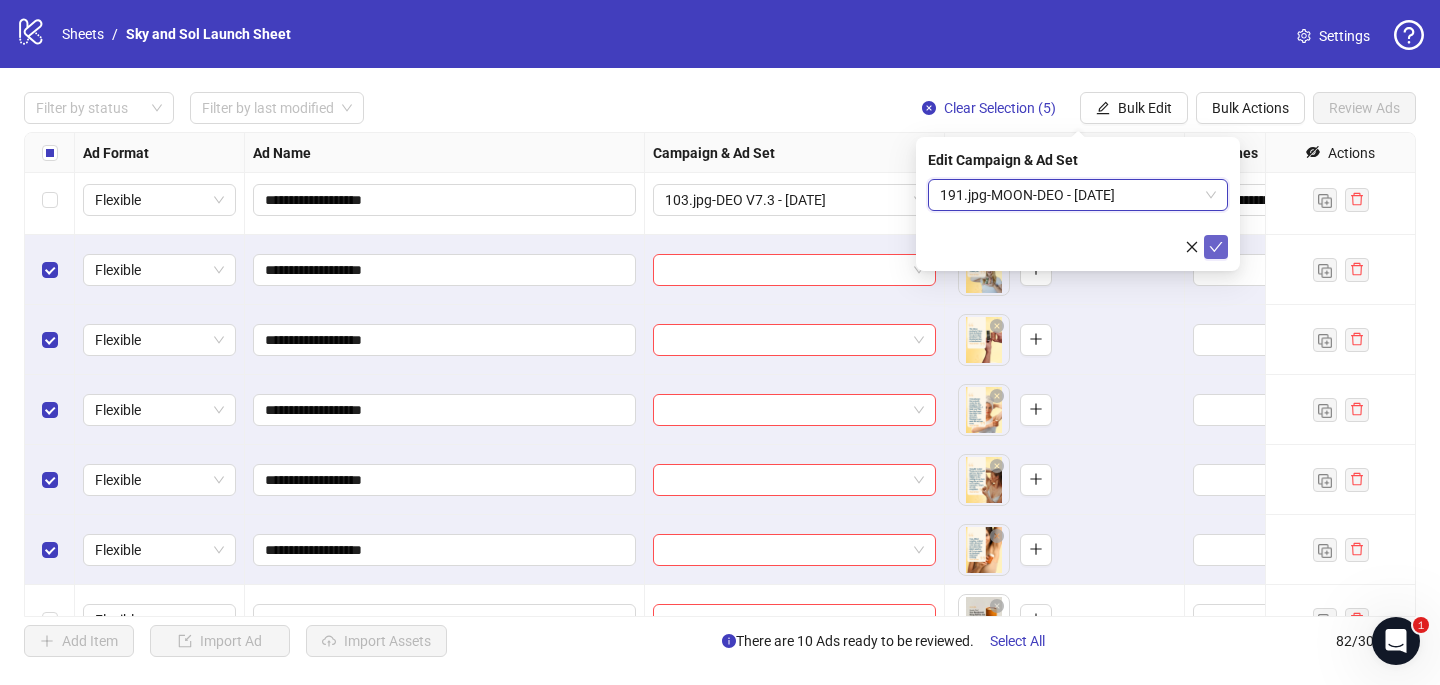 click 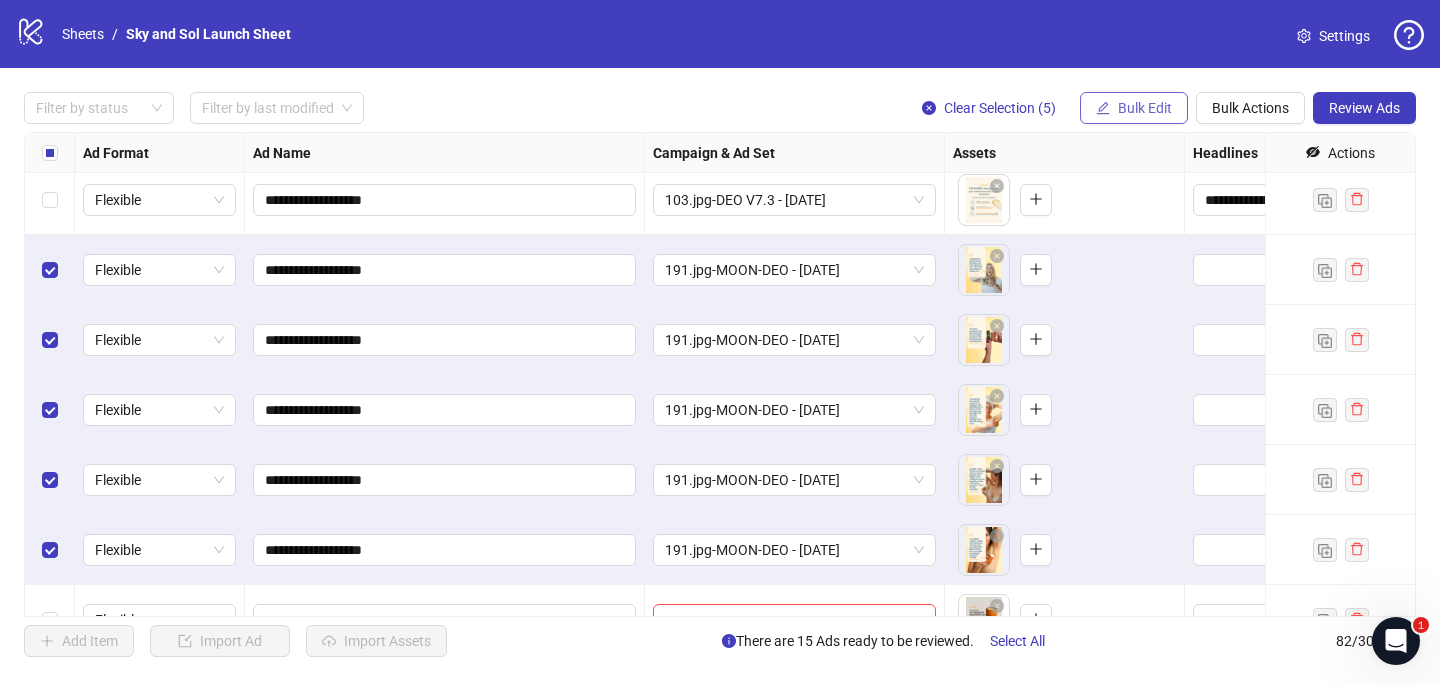 click on "Bulk Edit" at bounding box center [1145, 108] 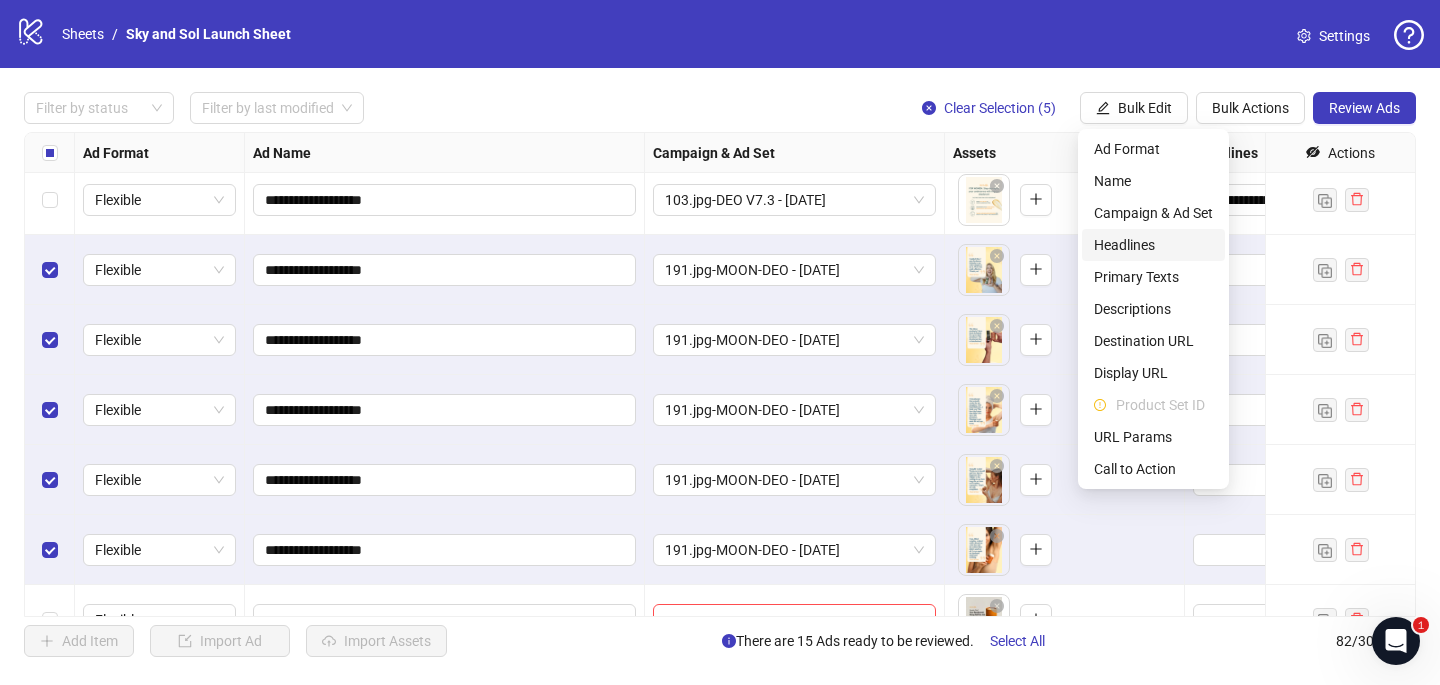 click on "Headlines" at bounding box center (1153, 245) 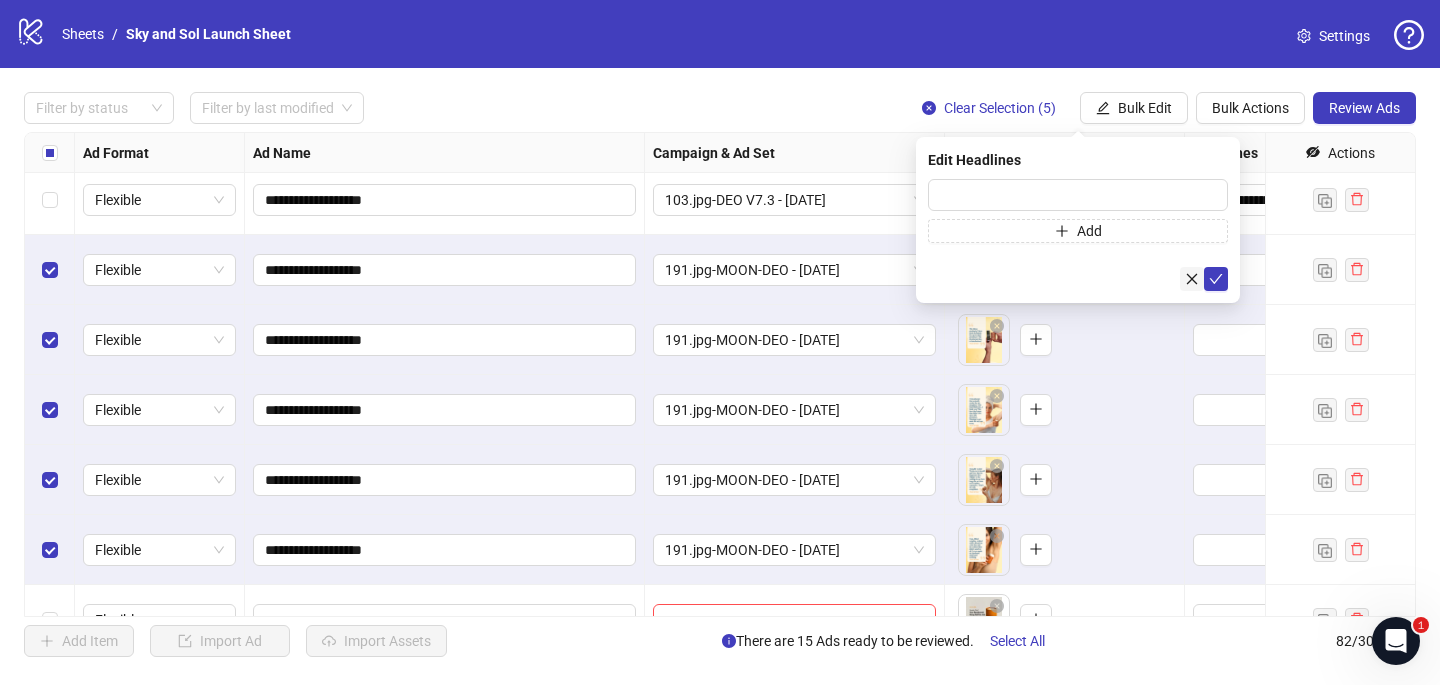 click 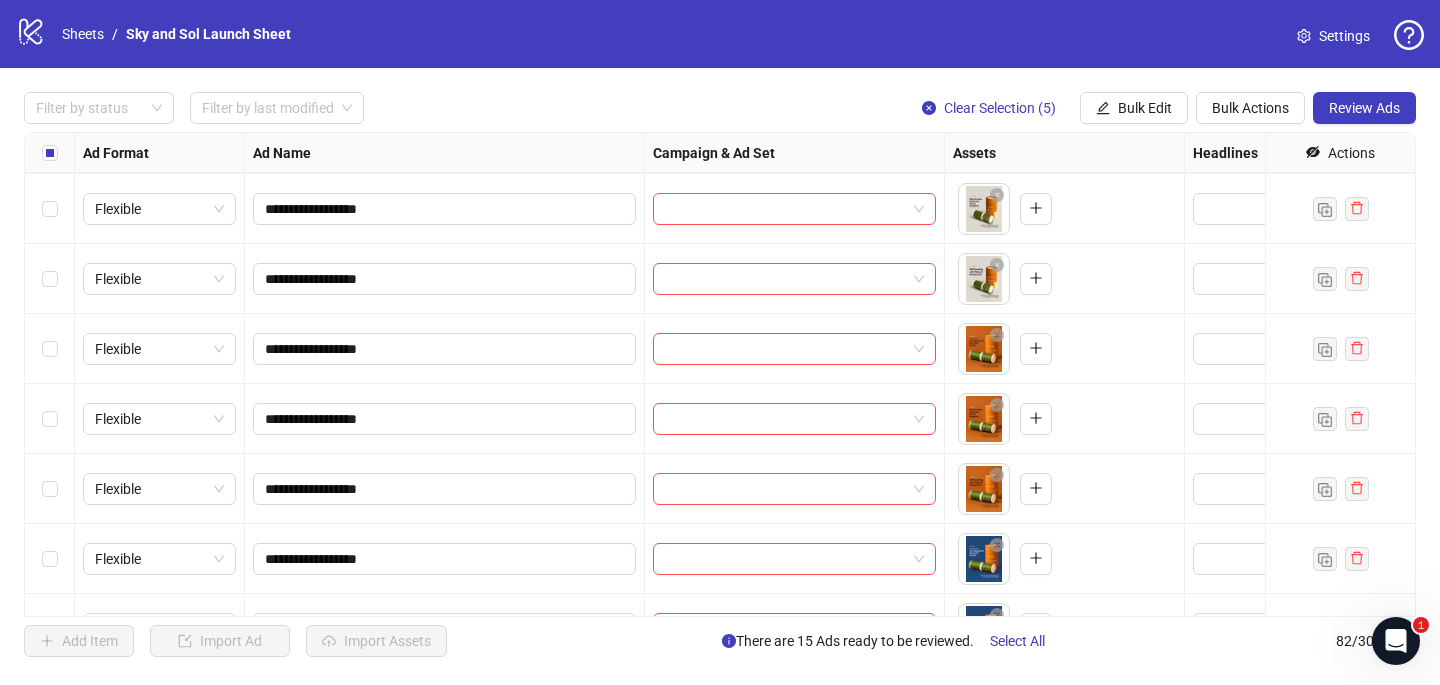 scroll, scrollTop: 5046, scrollLeft: 0, axis: vertical 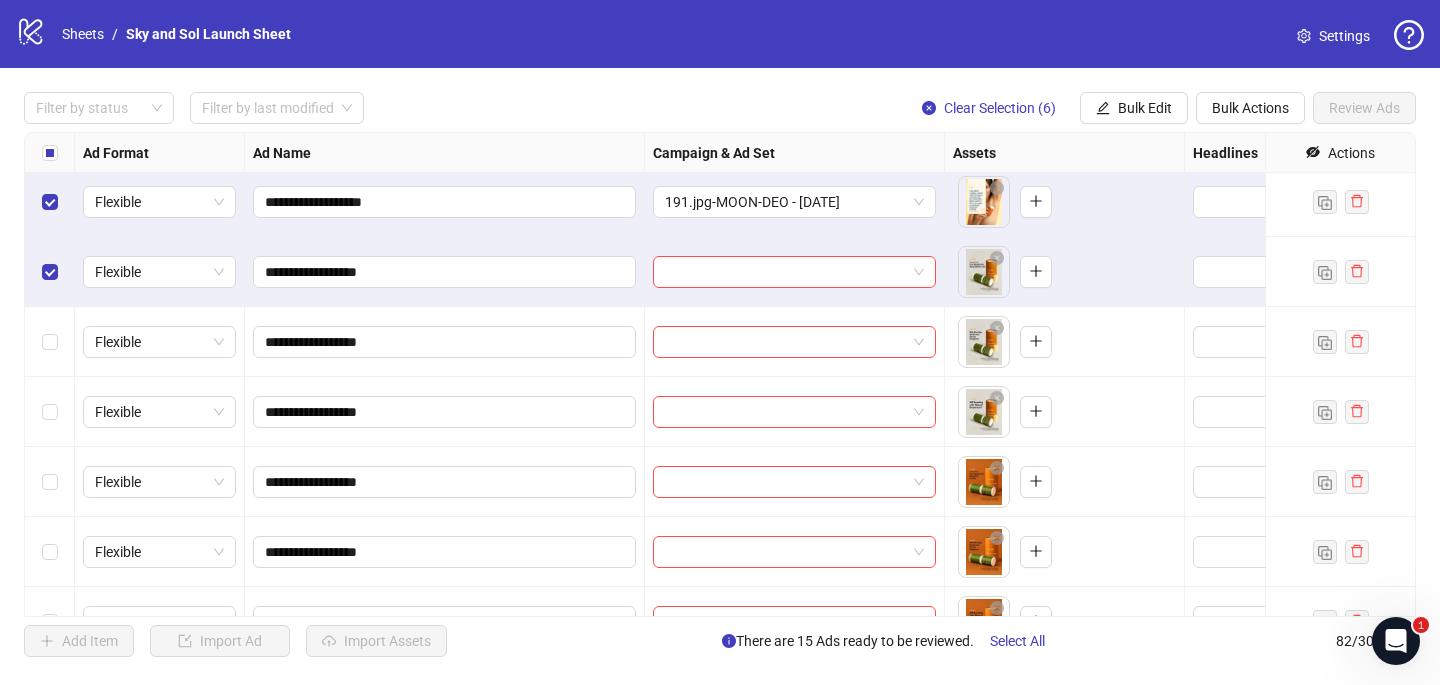 click at bounding box center (50, 342) 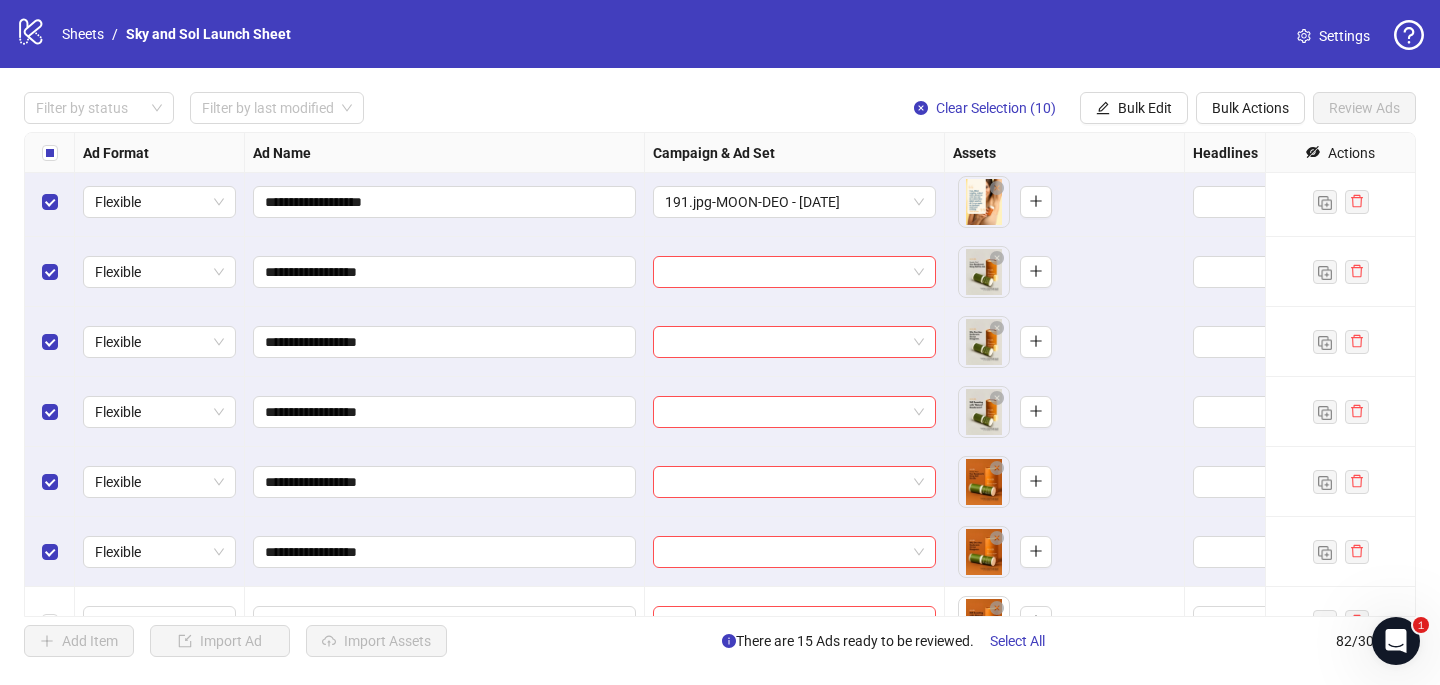 scroll, scrollTop: 5207, scrollLeft: 0, axis: vertical 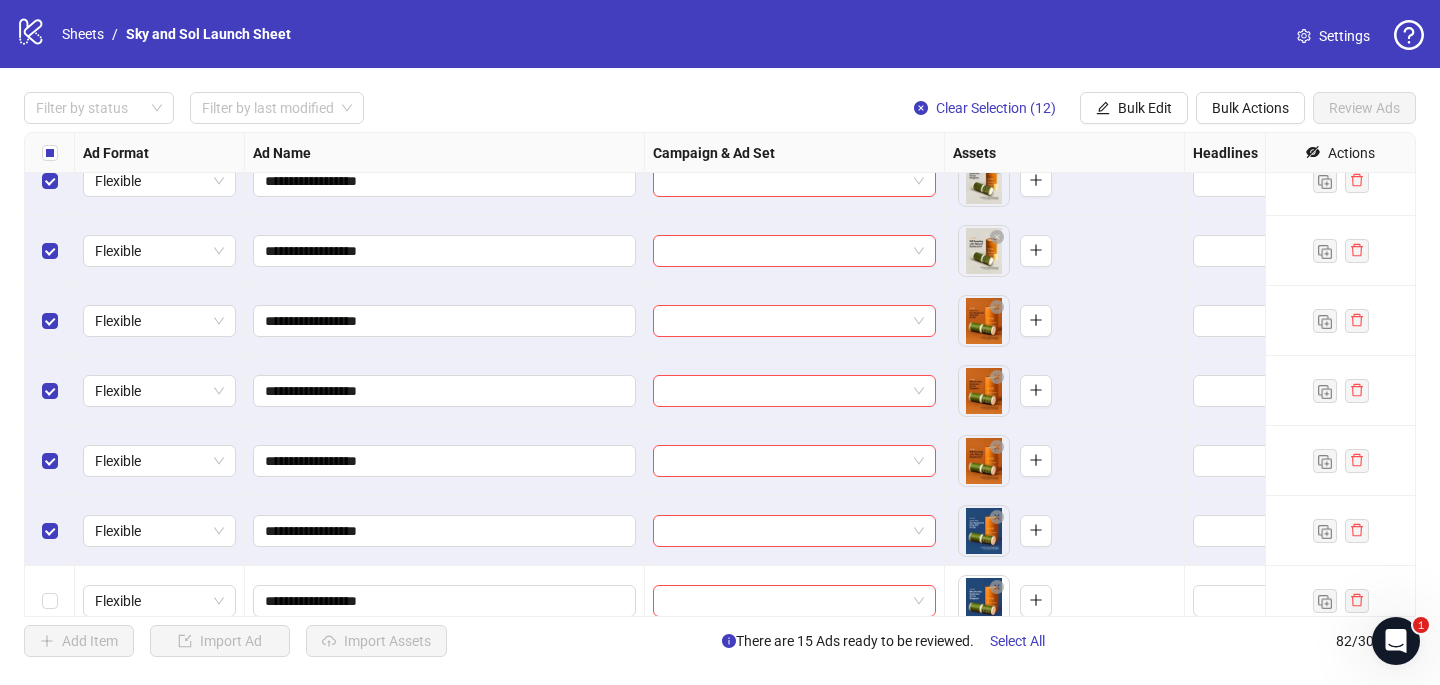 click at bounding box center [50, 601] 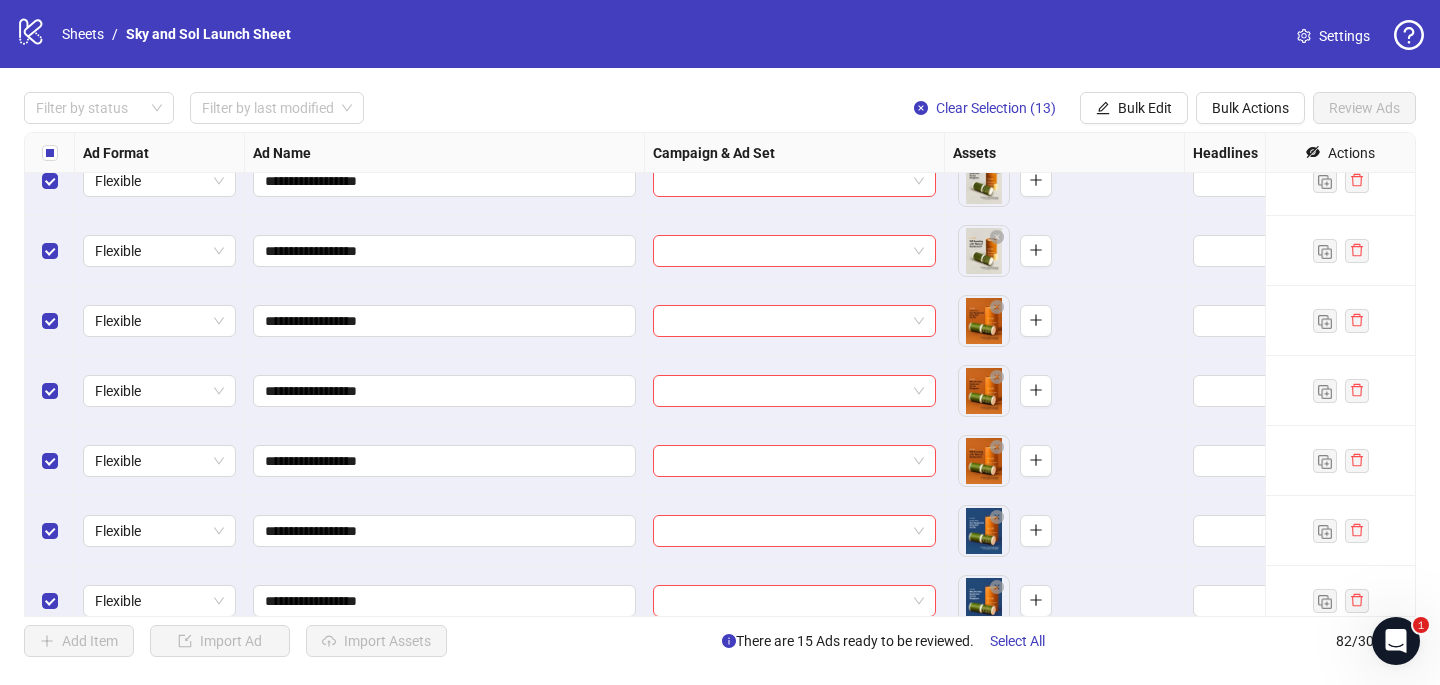 scroll, scrollTop: 5297, scrollLeft: 0, axis: vertical 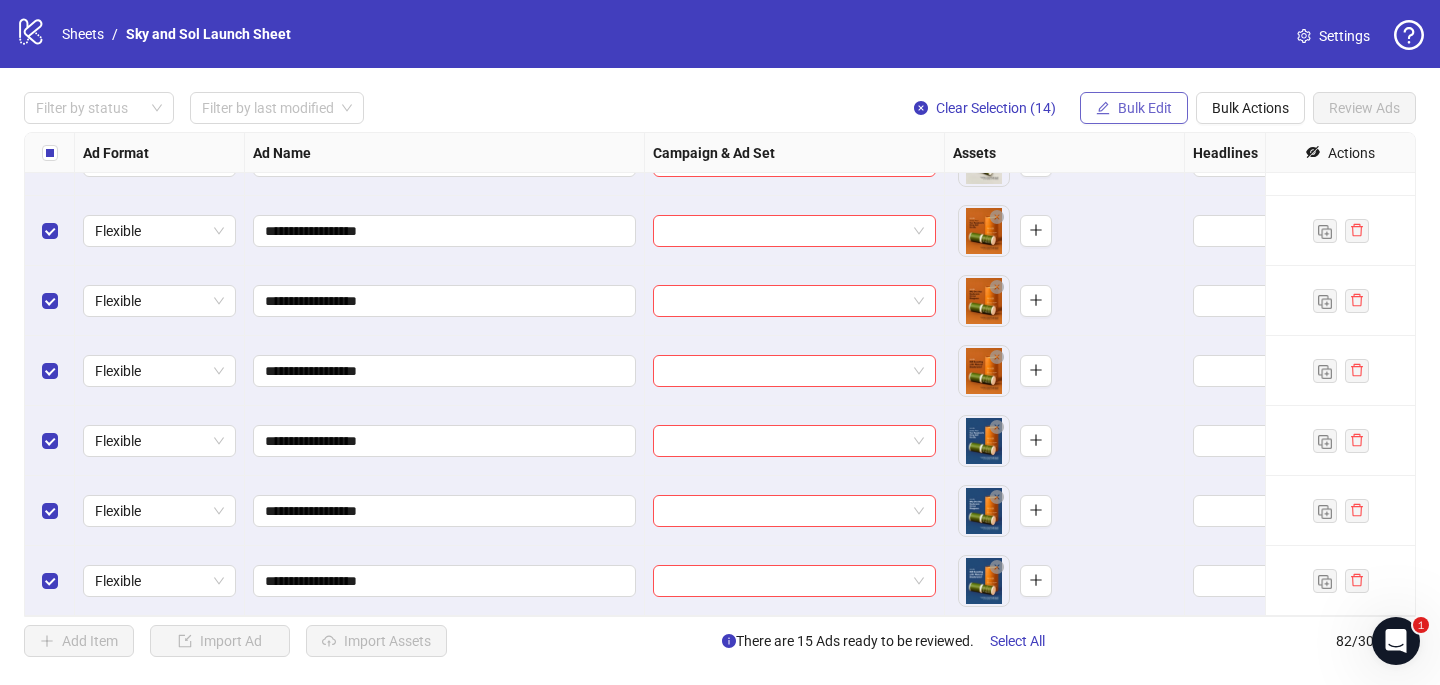 click on "Bulk Edit" at bounding box center [1145, 108] 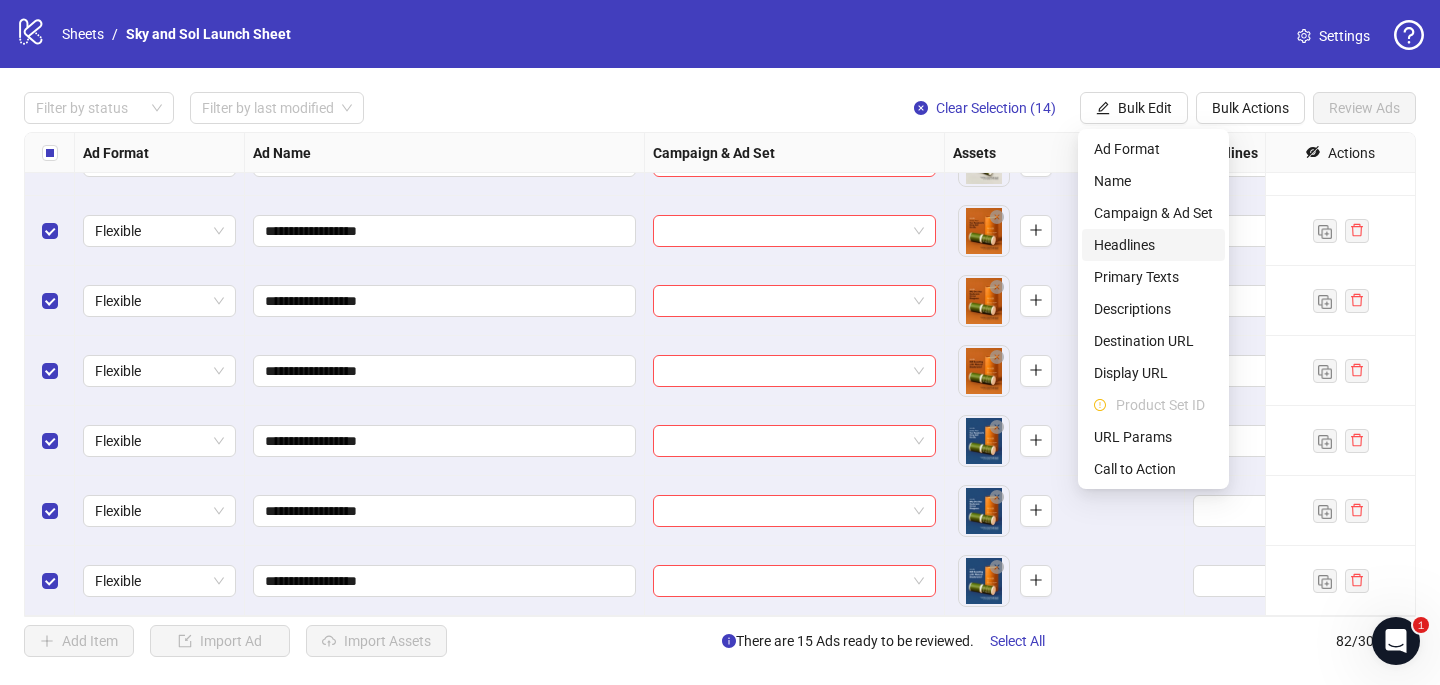 click on "Headlines" at bounding box center (1153, 245) 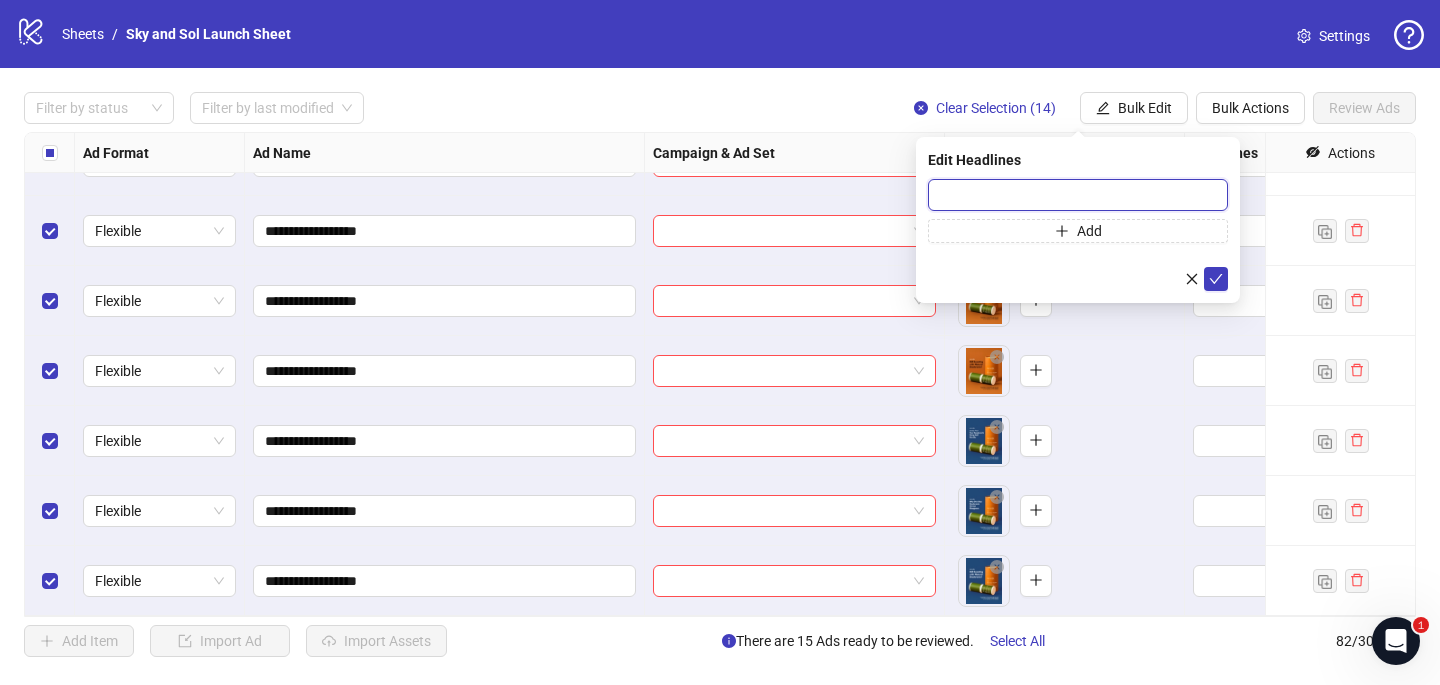 click at bounding box center (1078, 195) 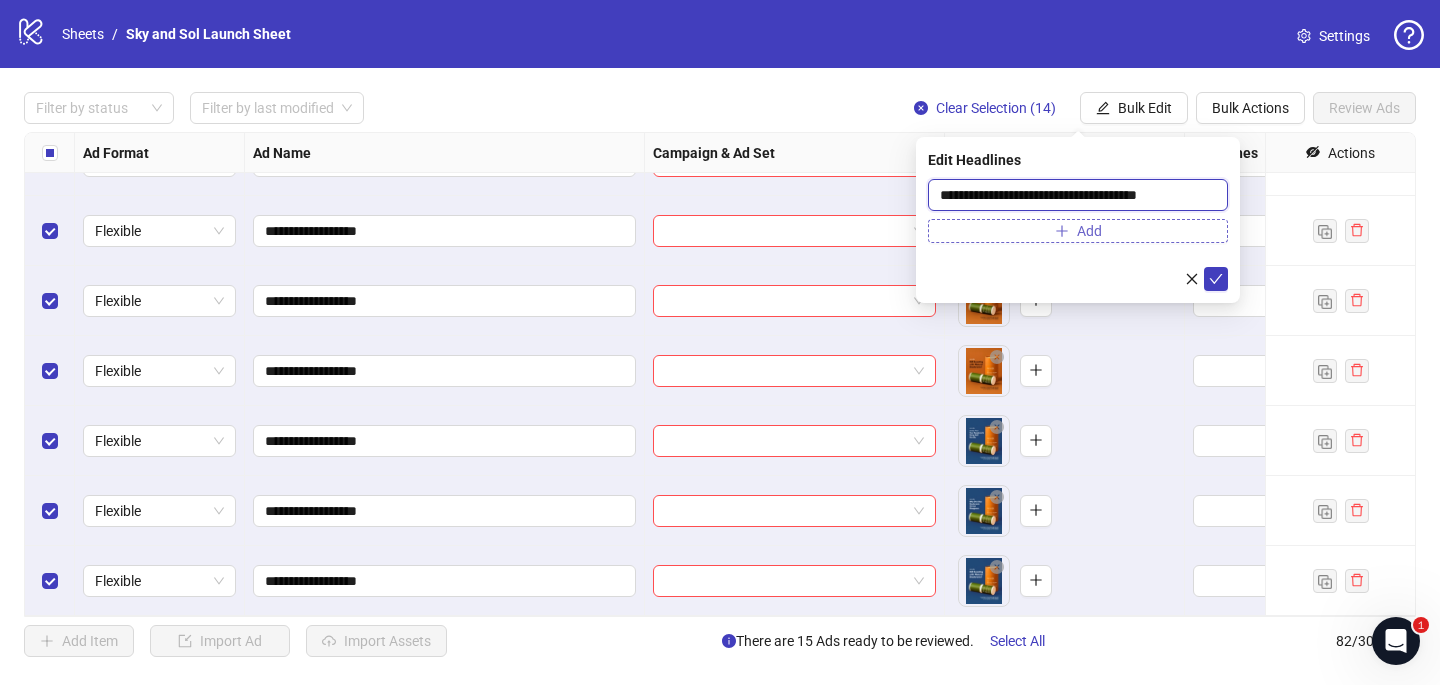 type on "**********" 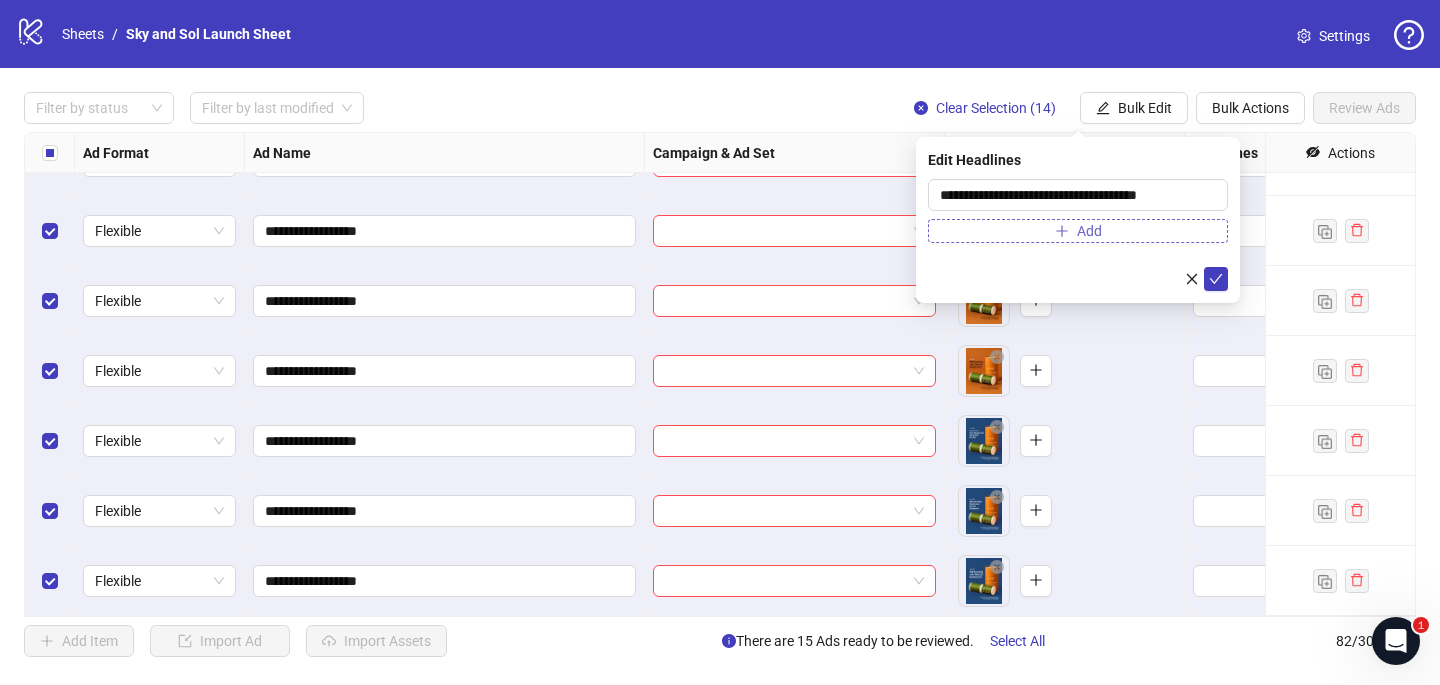 click on "Add" at bounding box center (1078, 231) 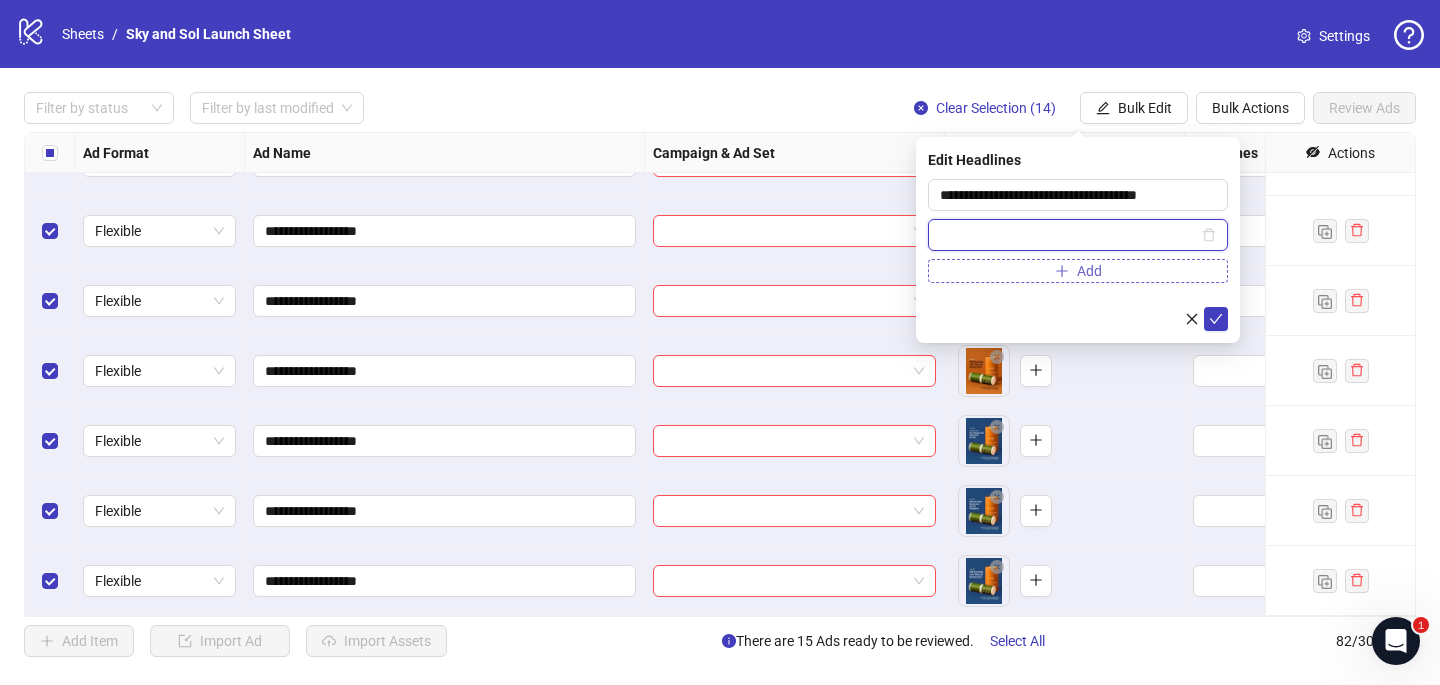 paste on "**********" 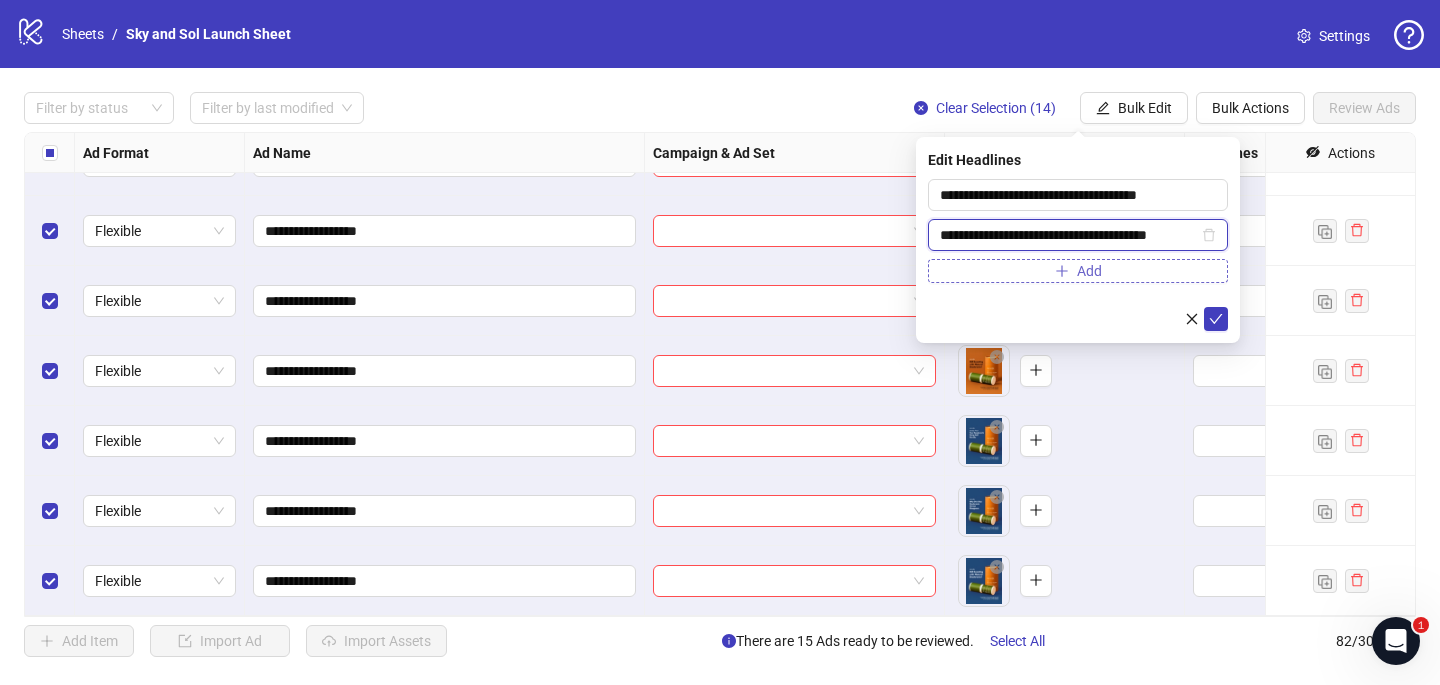 scroll, scrollTop: 0, scrollLeft: 2, axis: horizontal 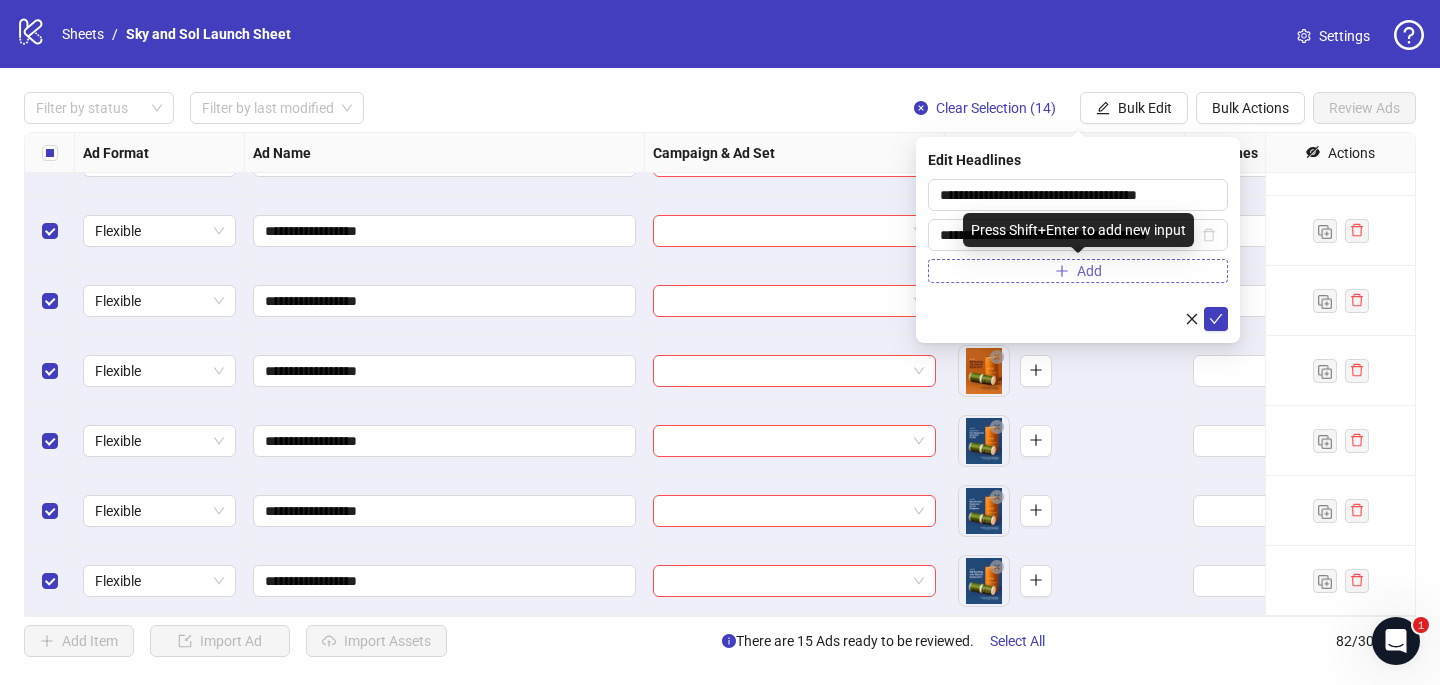 click on "Add" at bounding box center (1078, 271) 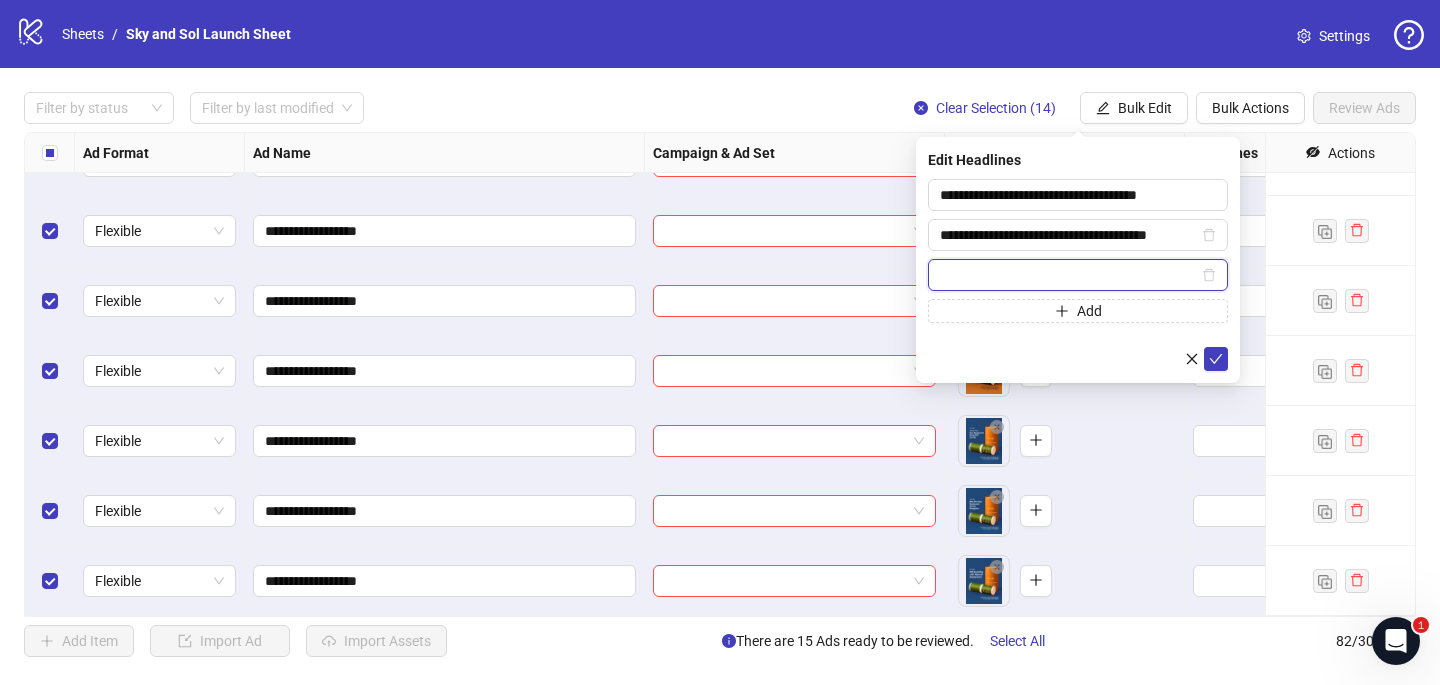 paste on "**********" 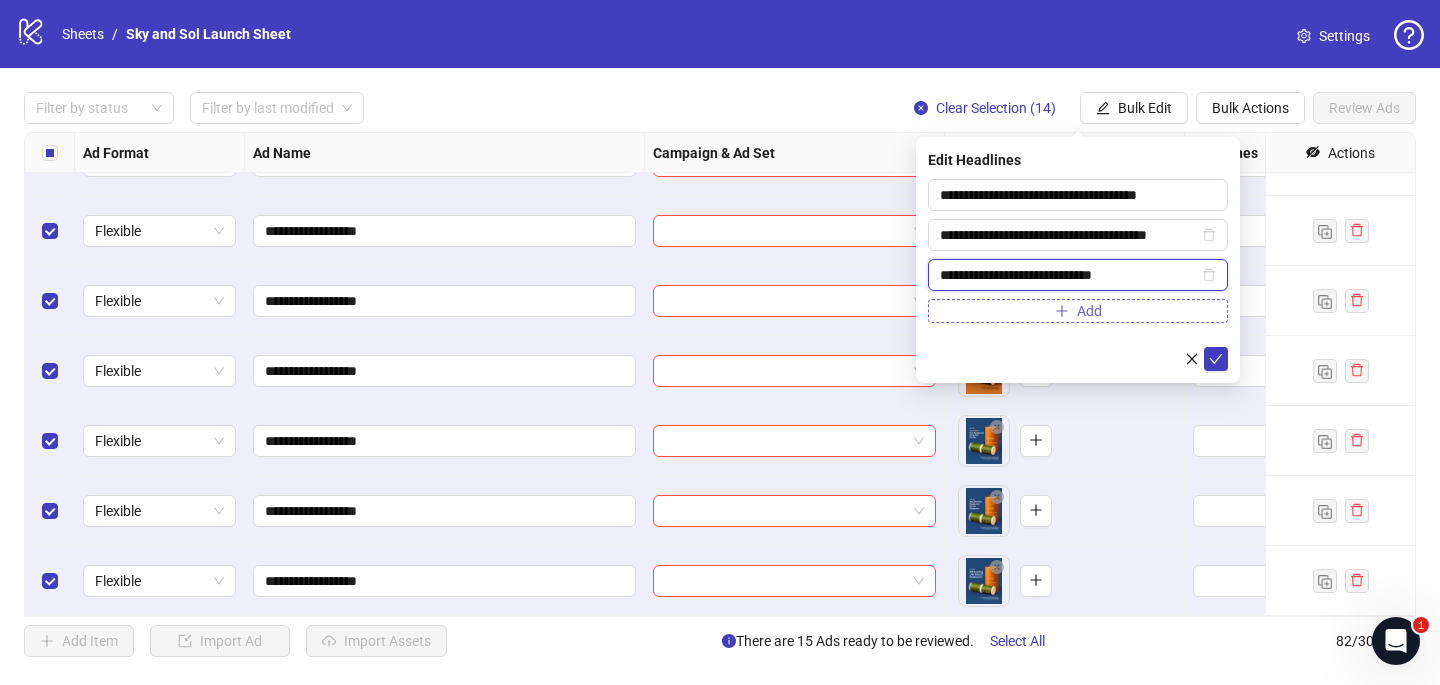 type on "**********" 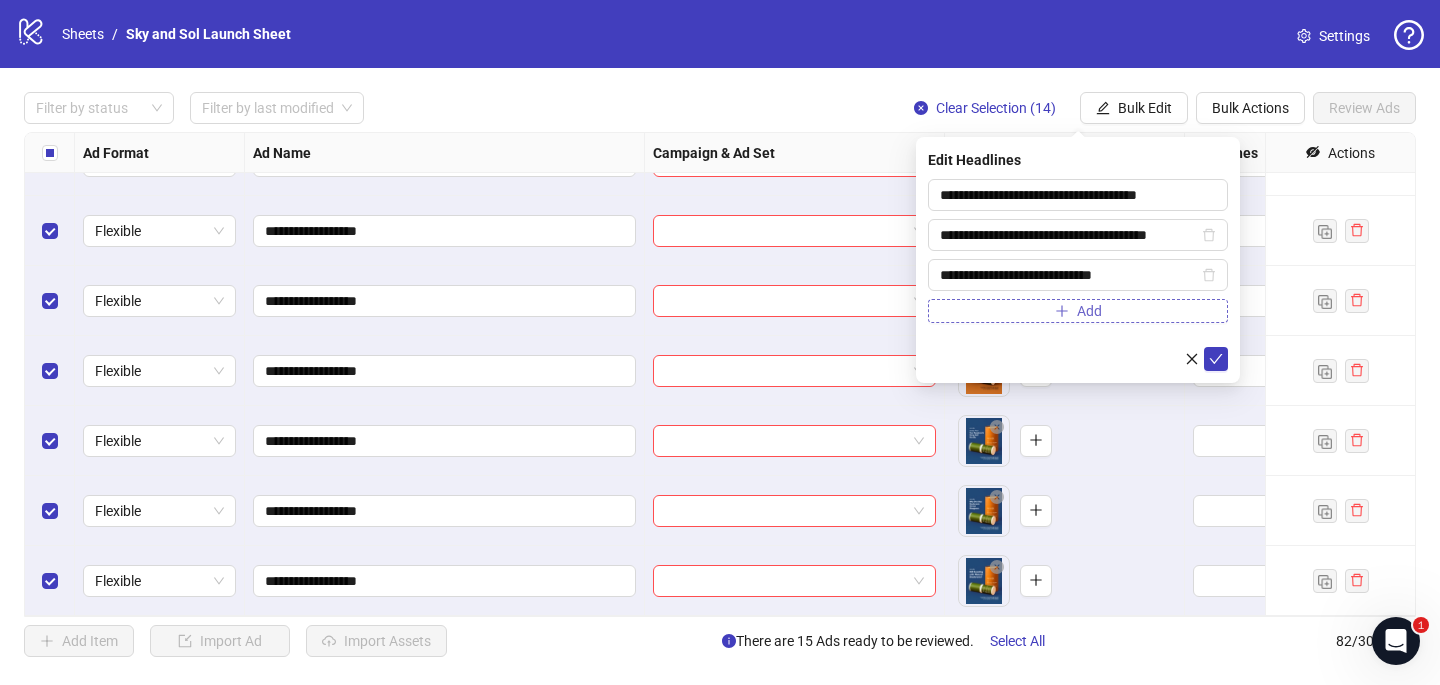 click on "Add" at bounding box center [1078, 311] 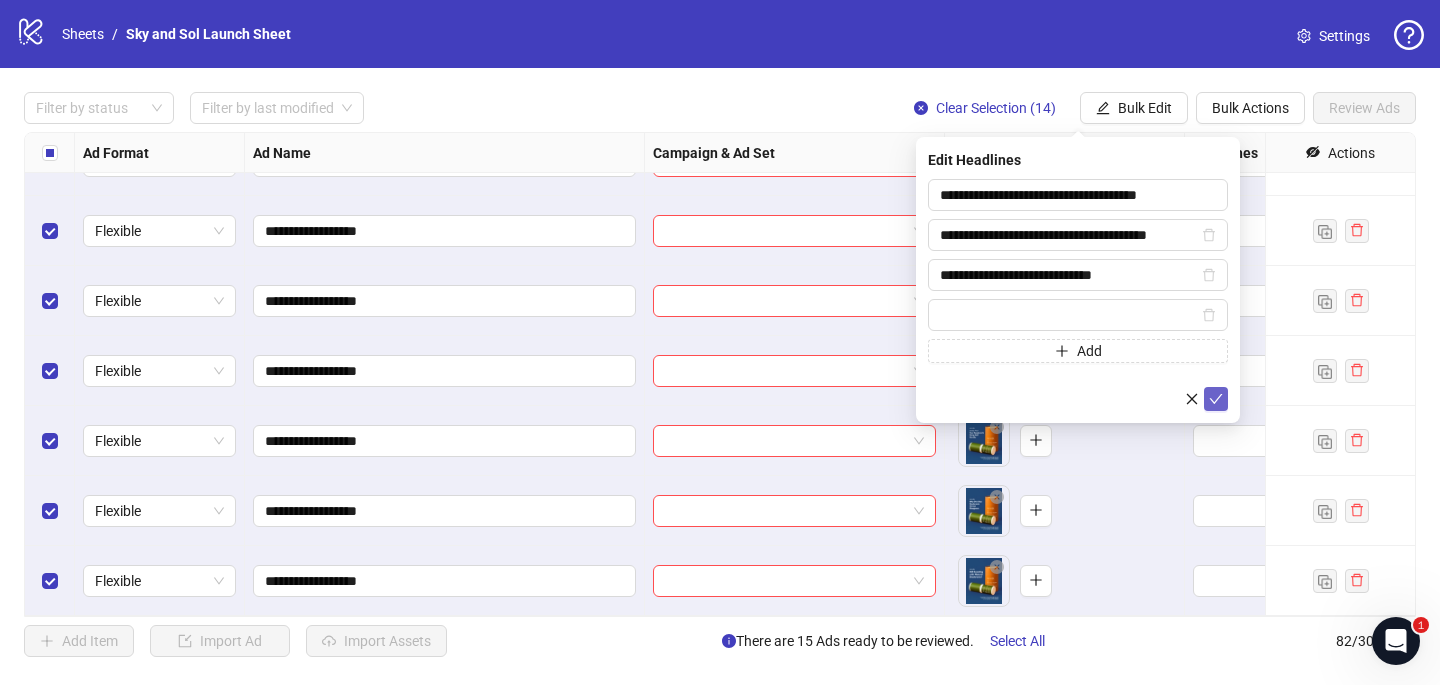 click 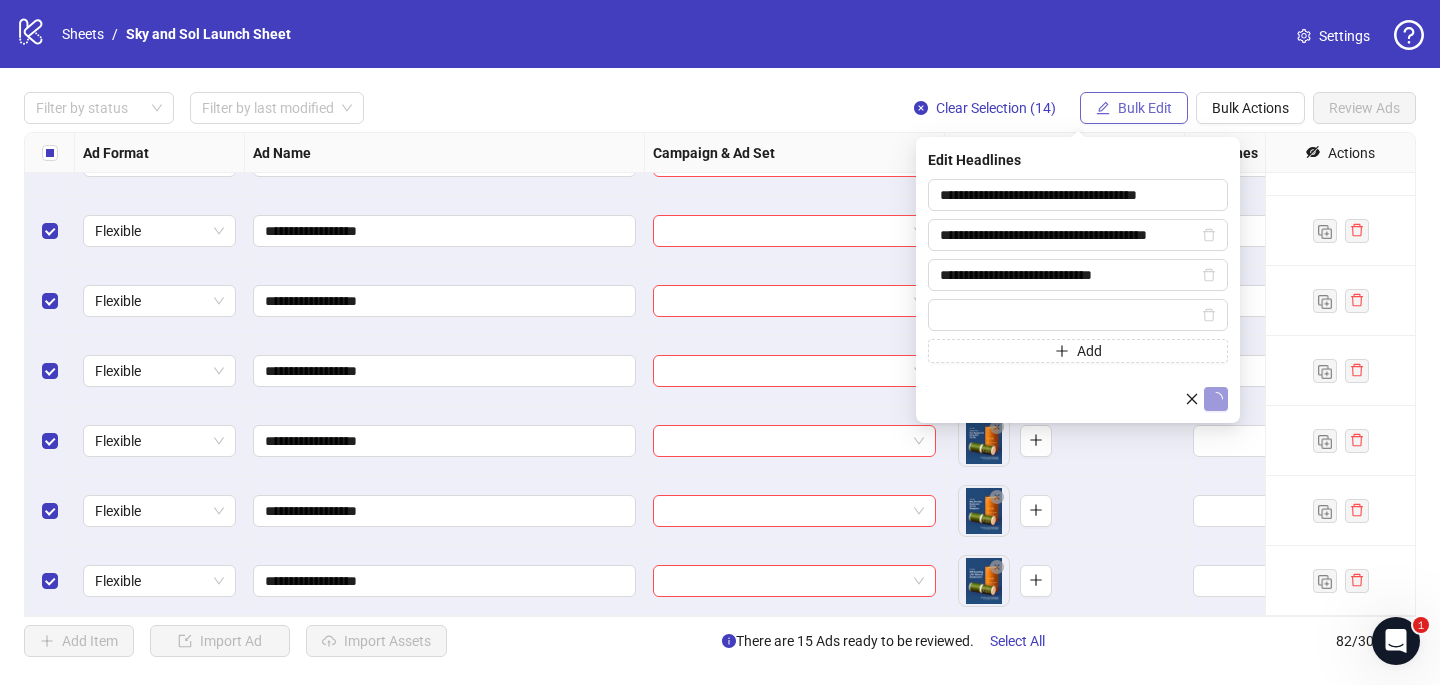 click on "Bulk Edit" at bounding box center (1134, 108) 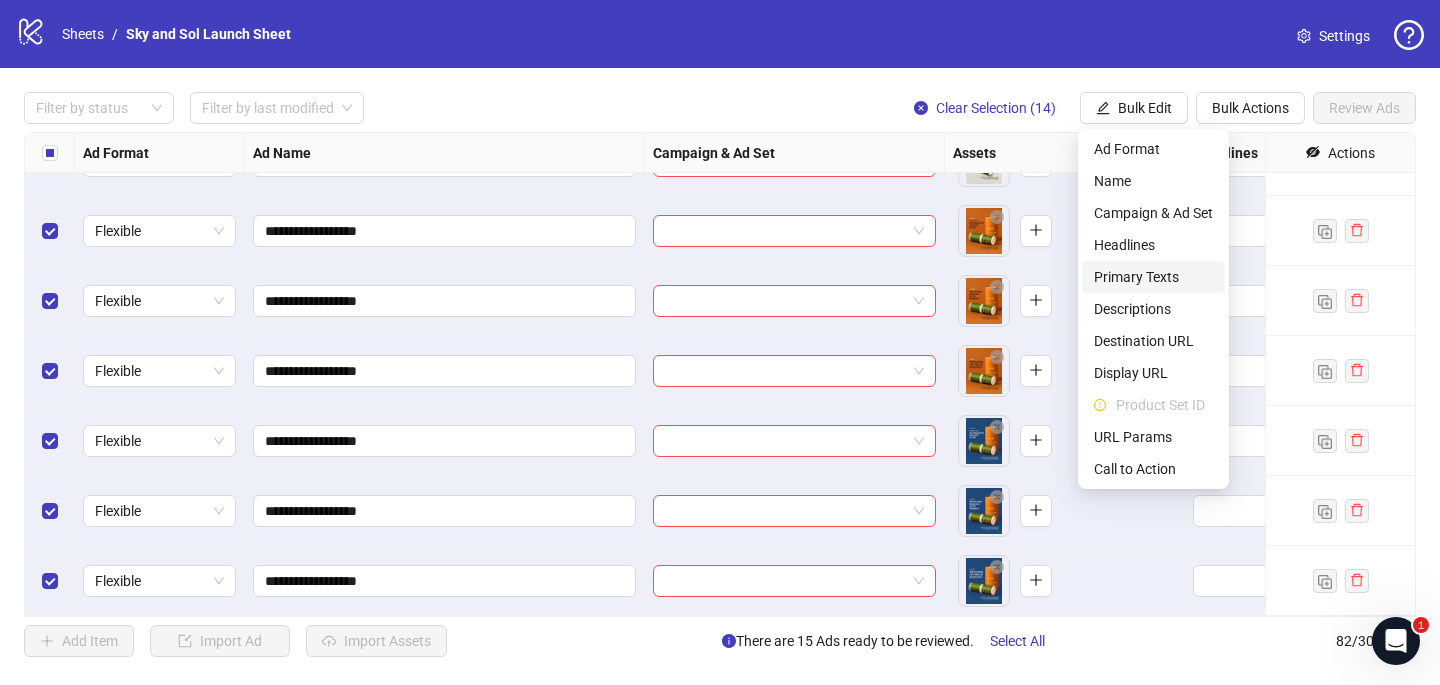 click on "Primary Texts" at bounding box center (1153, 277) 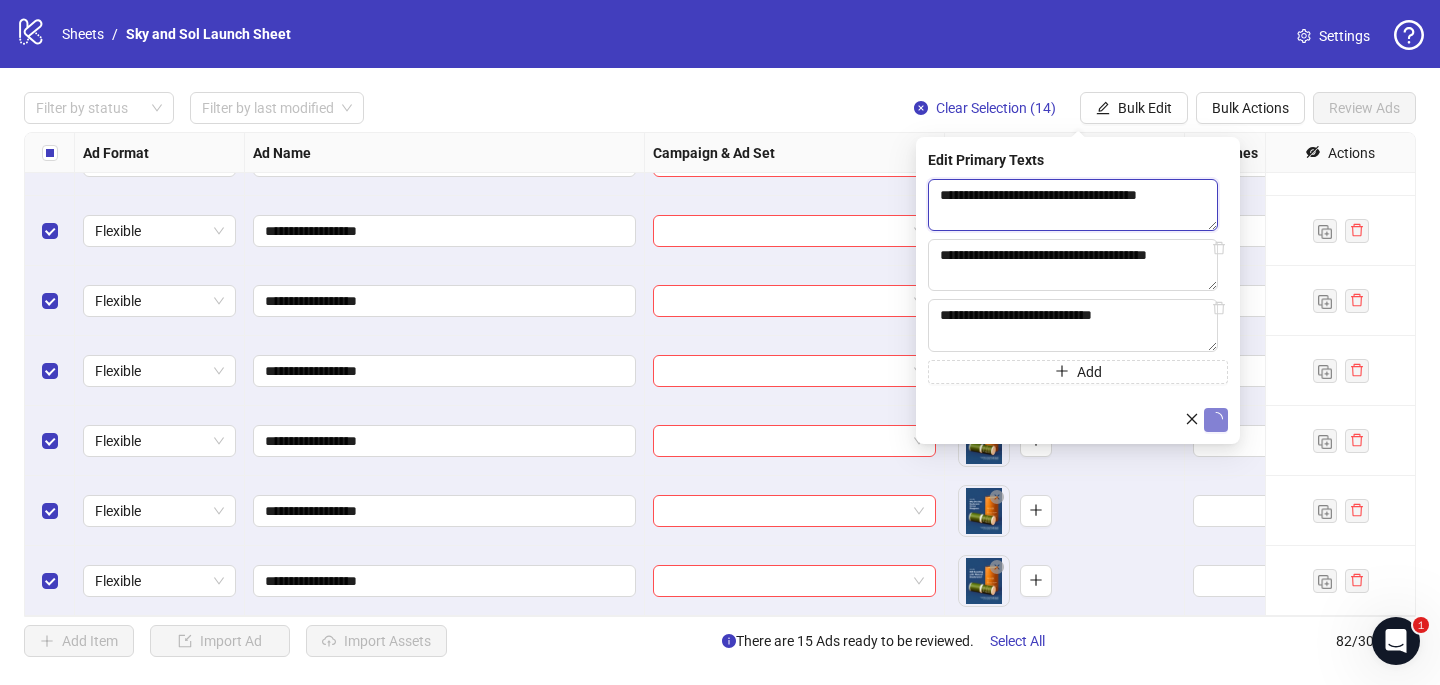 click on "**********" at bounding box center (1073, 205) 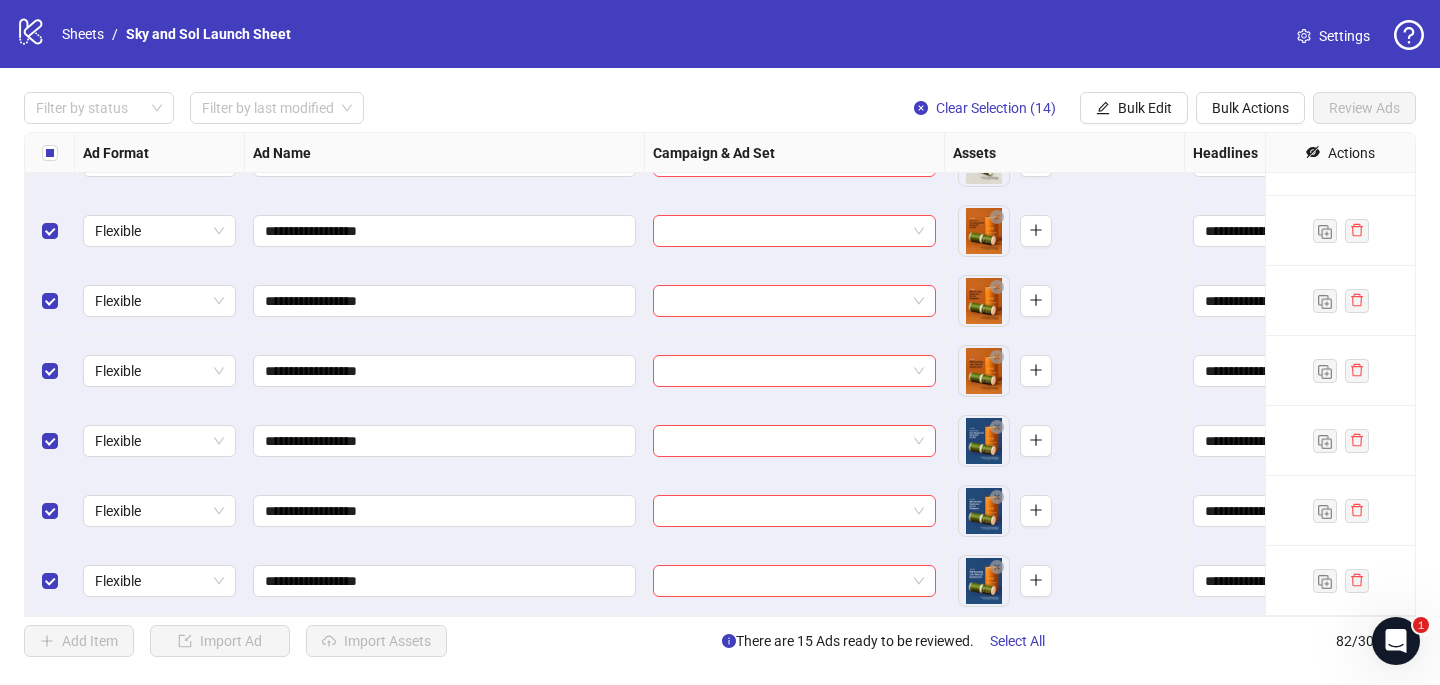 click on "To pick up a draggable item, press the space bar.
While dragging, use the arrow keys to move the item.
Press space again to drop the item in its new position, or press escape to cancel." at bounding box center [1005, 231] 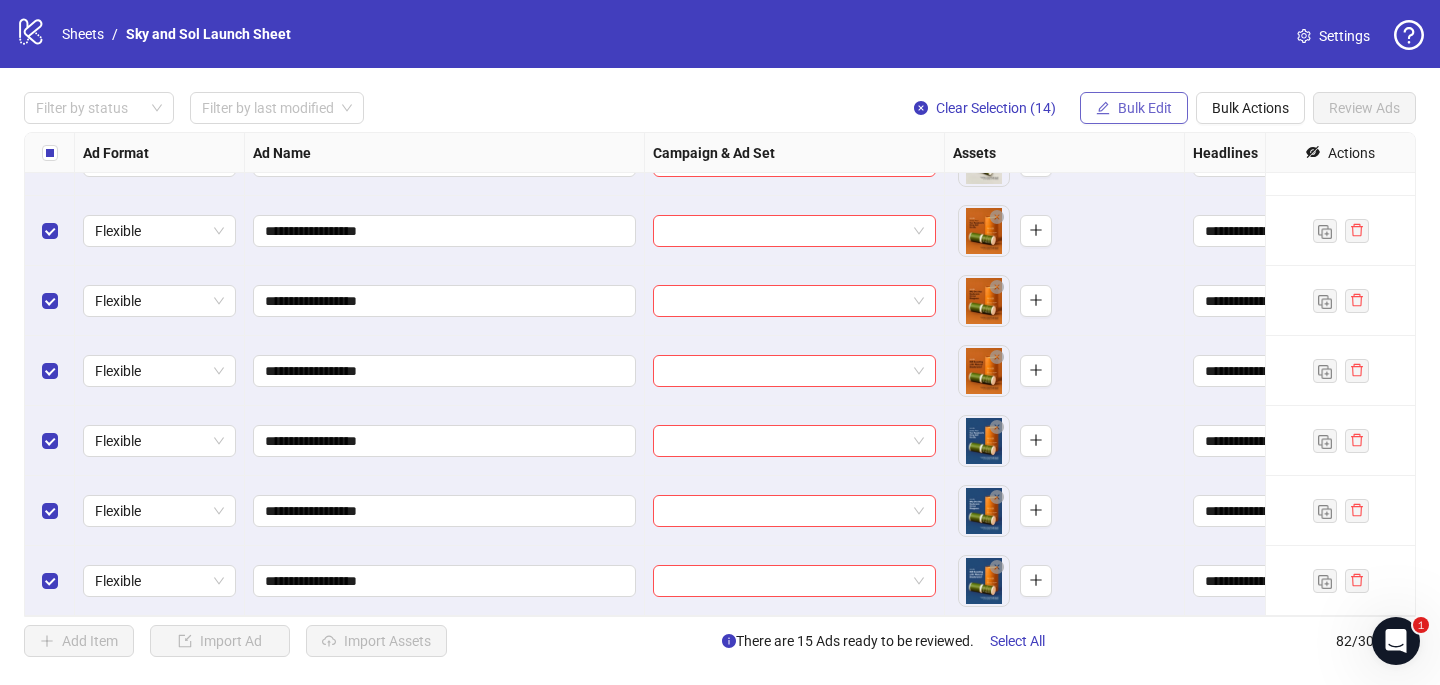 click on "Bulk Edit" at bounding box center [1145, 108] 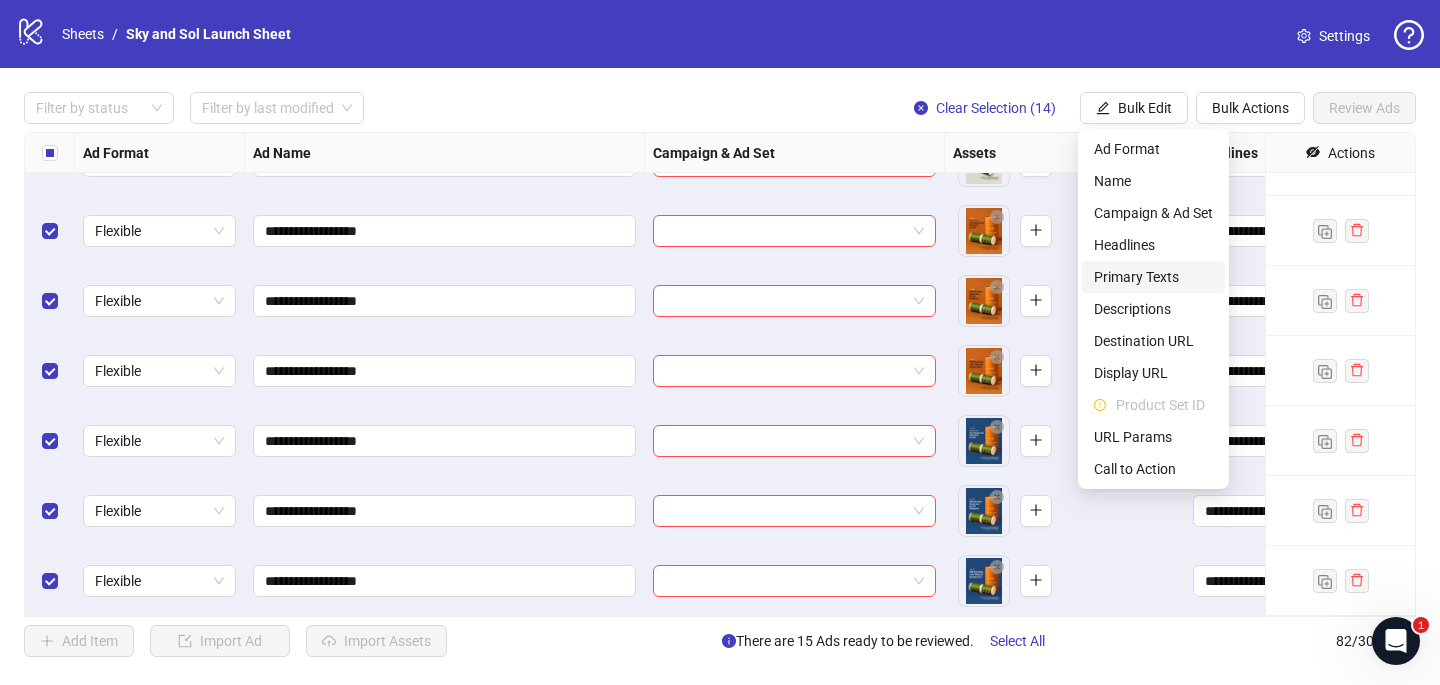 click on "Primary Texts" at bounding box center [1153, 277] 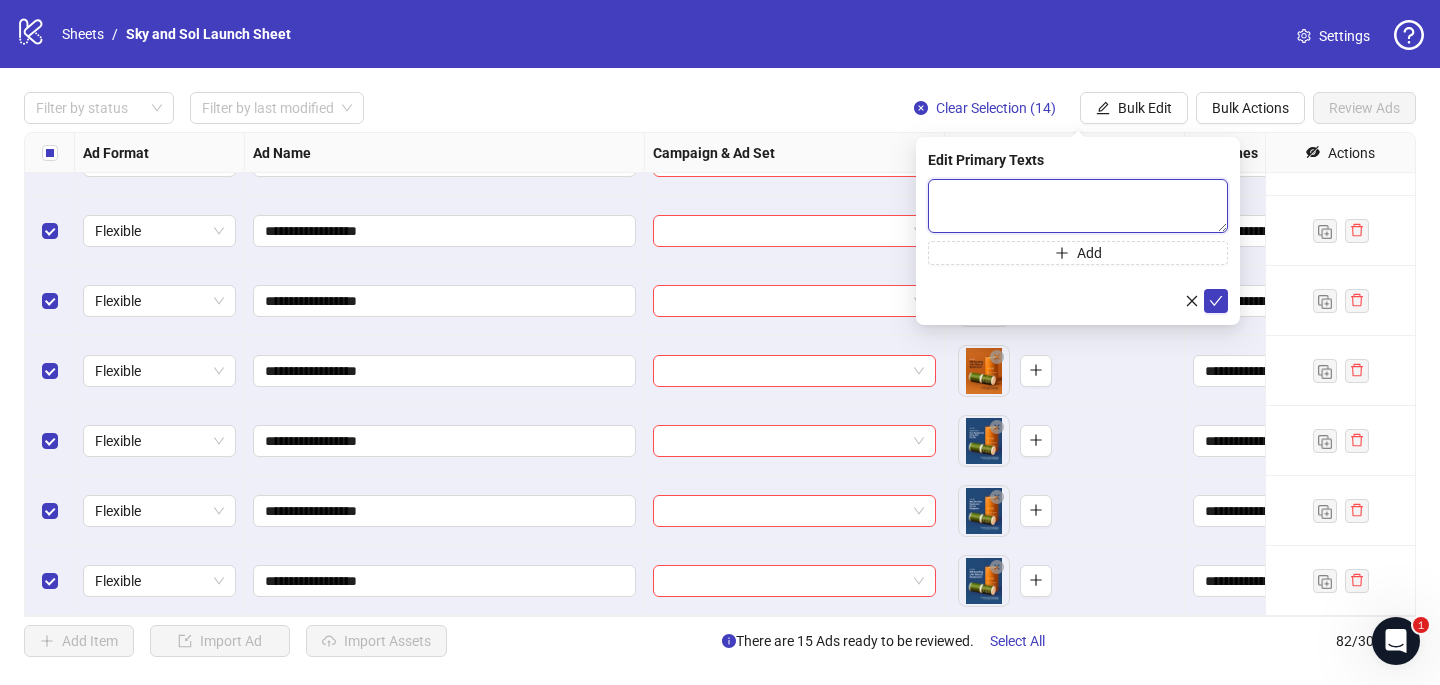 click at bounding box center [1078, 206] 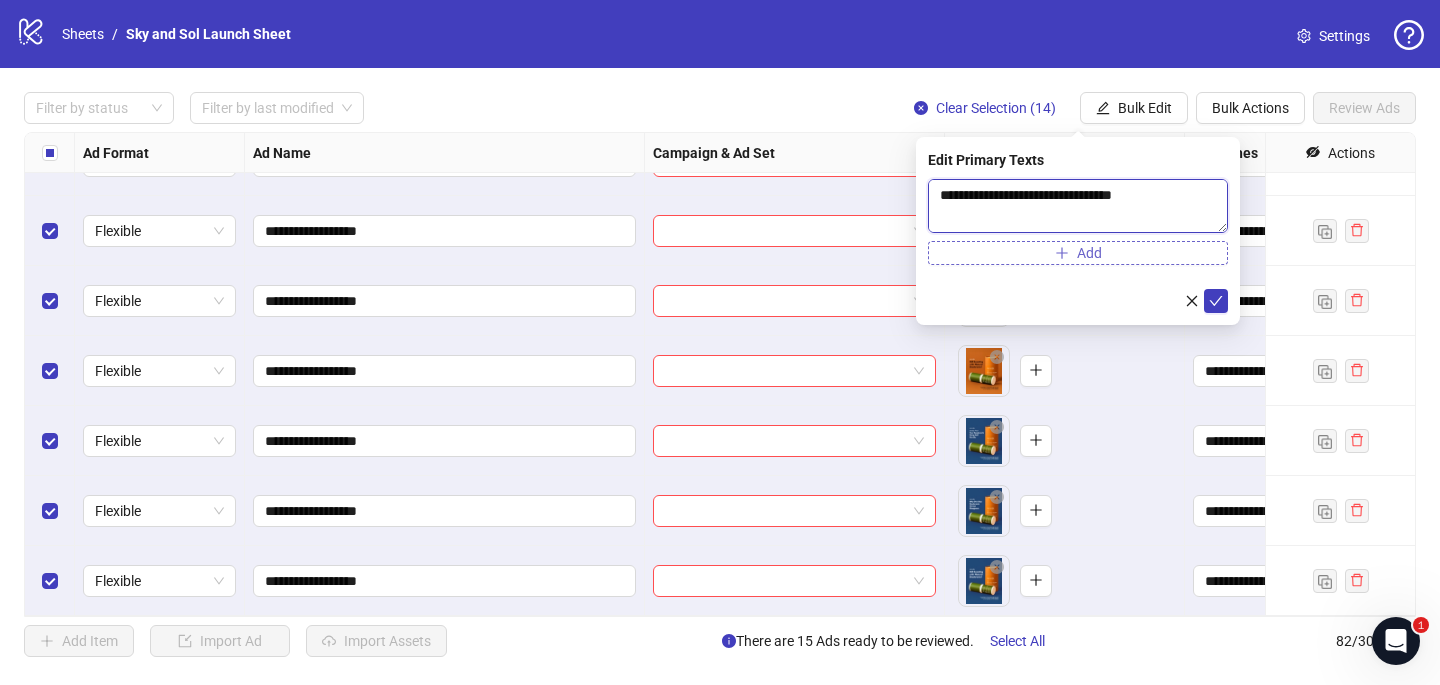 scroll, scrollTop: 257, scrollLeft: 0, axis: vertical 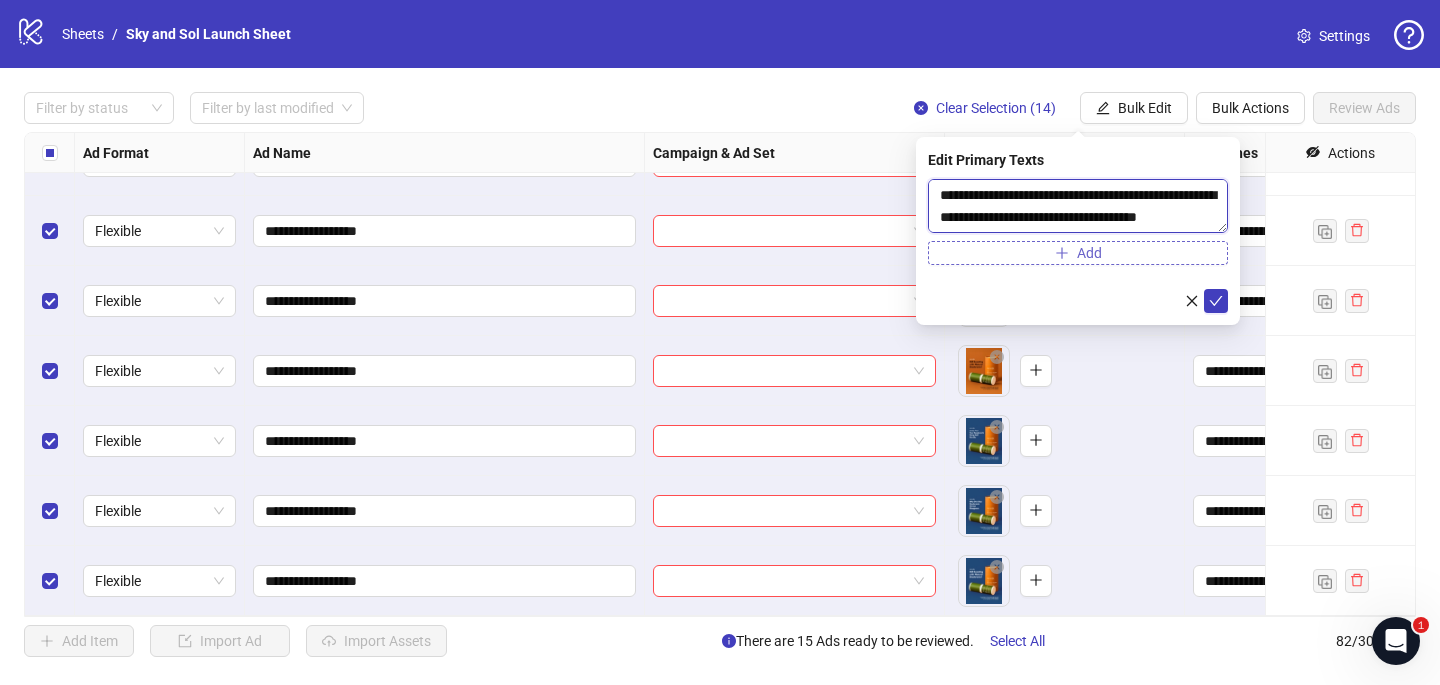 type on "**********" 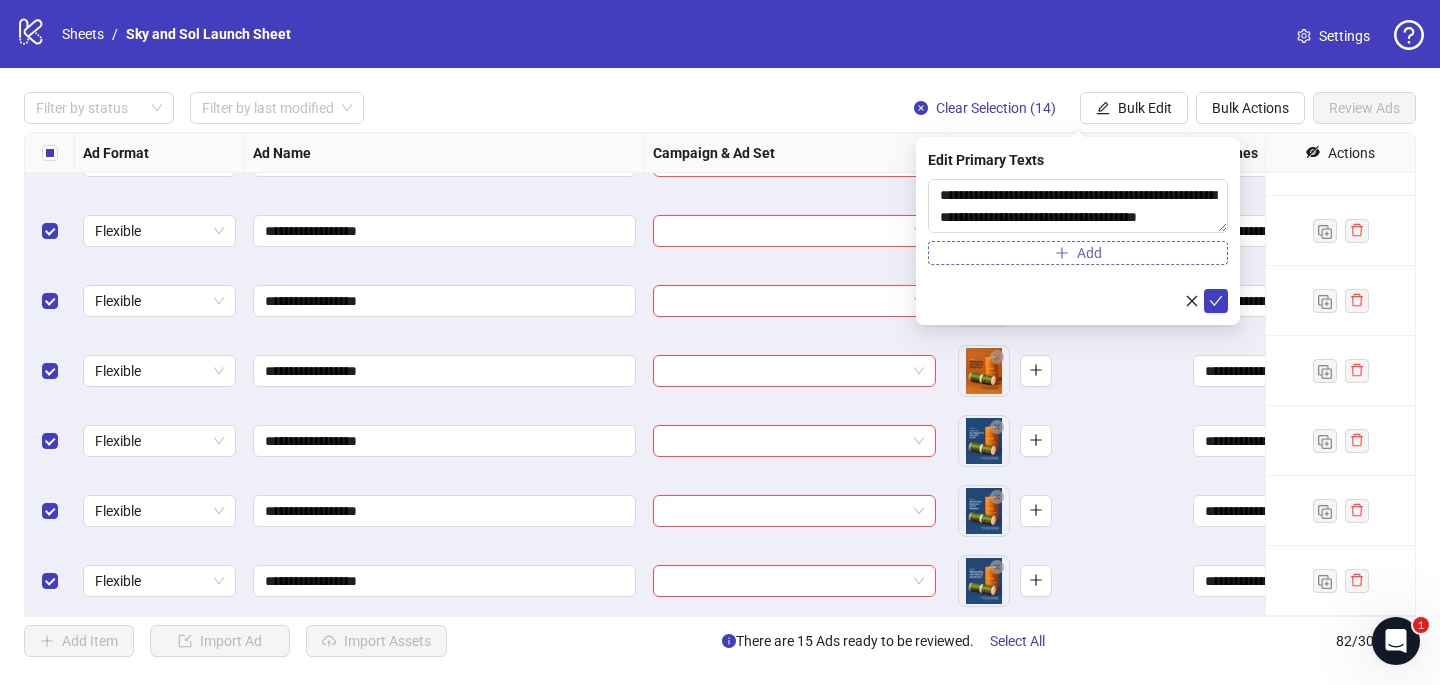 click on "Add" at bounding box center [1078, 253] 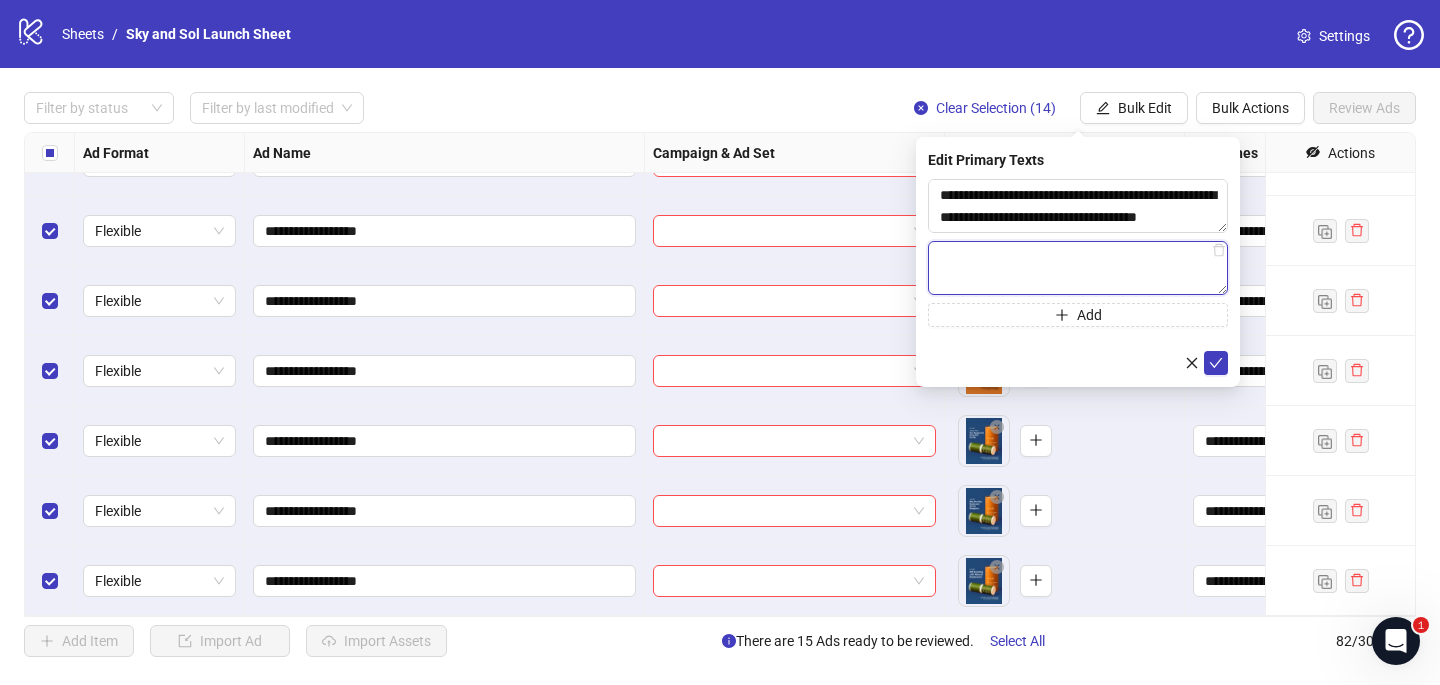 paste on "**********" 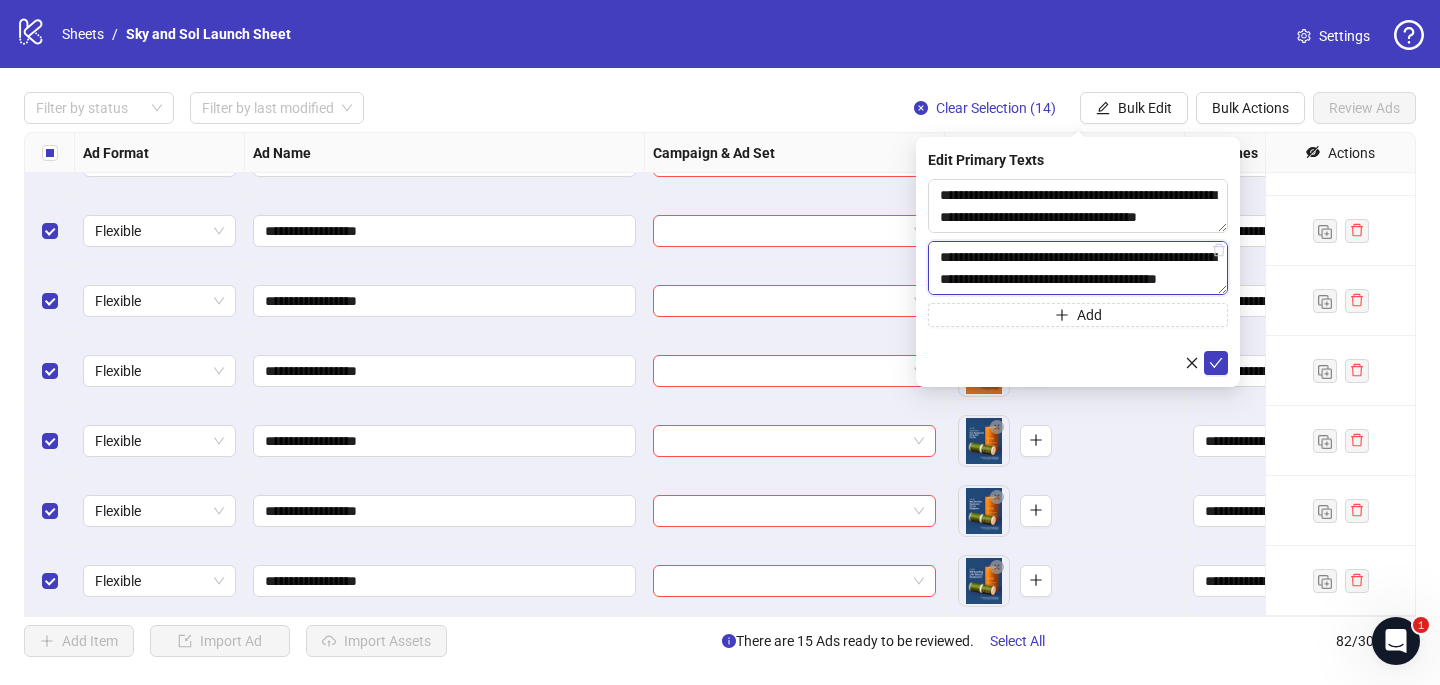 scroll, scrollTop: 477, scrollLeft: 0, axis: vertical 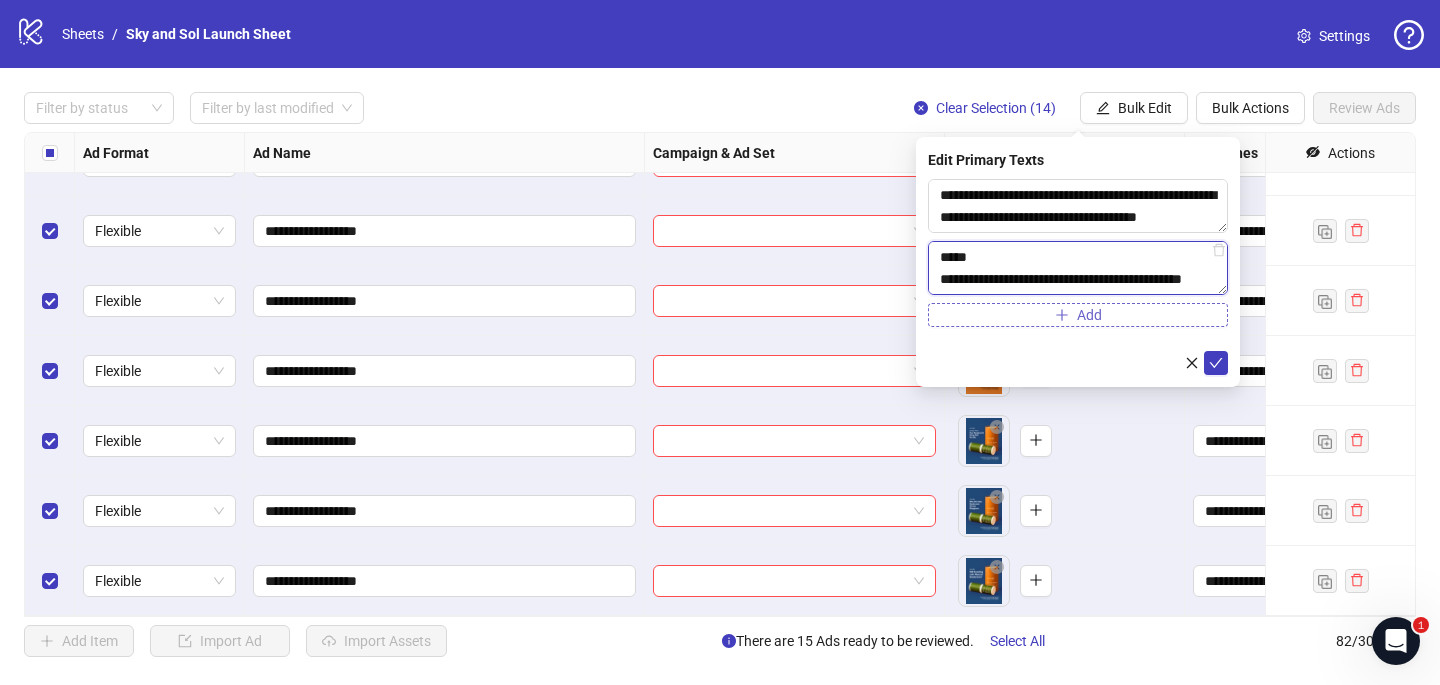 type on "**********" 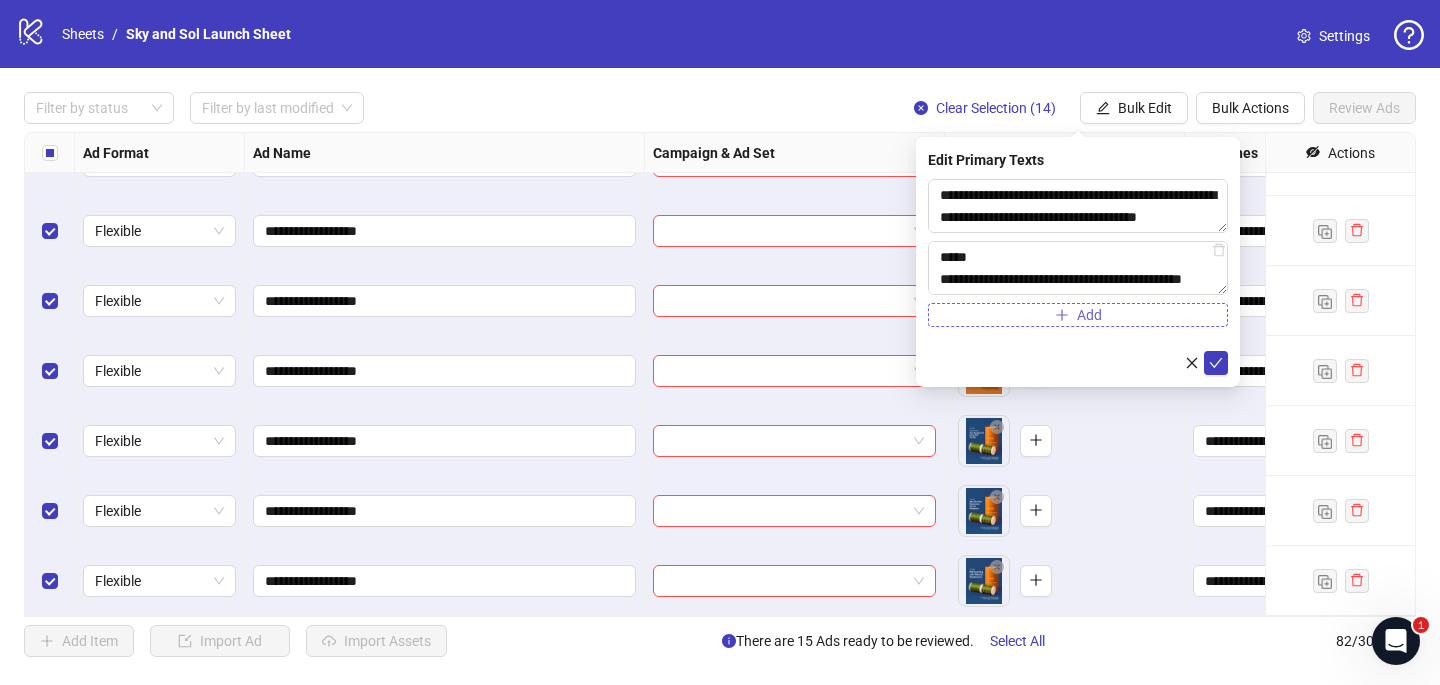 click on "Add" at bounding box center [1078, 315] 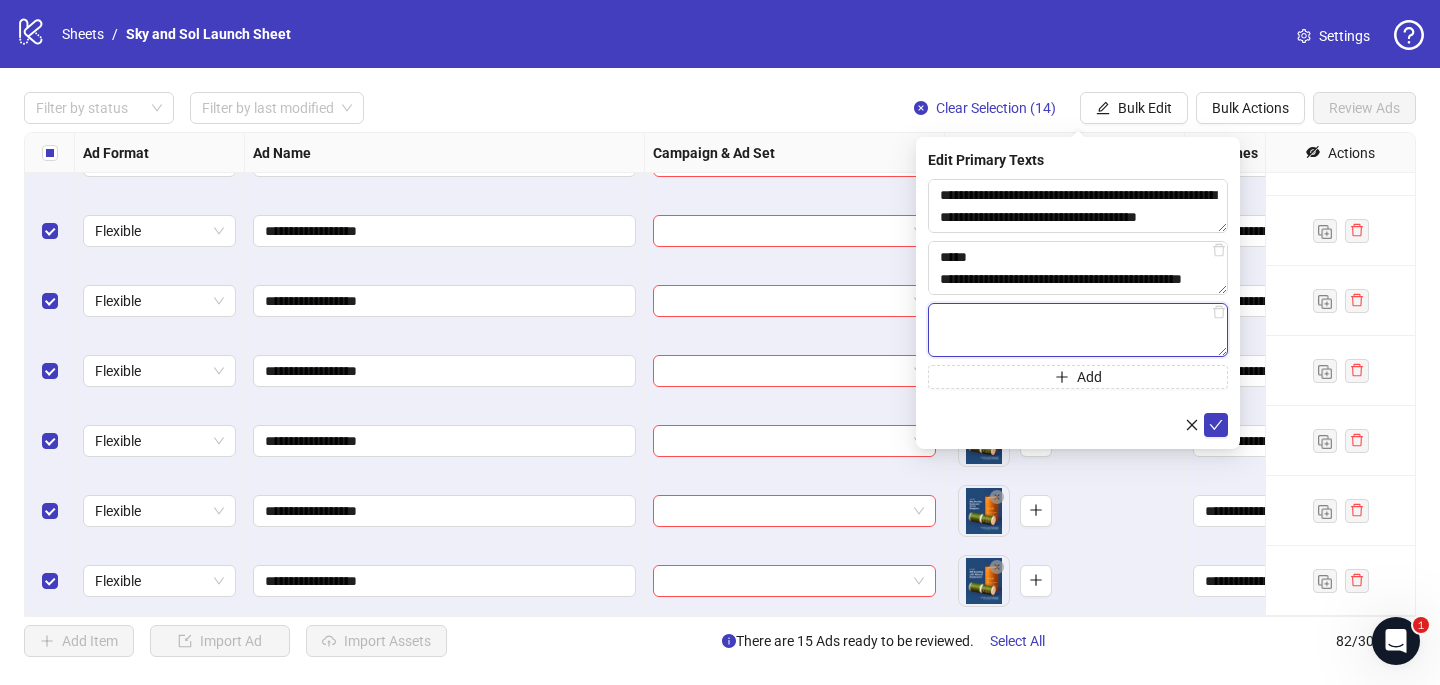 paste on "**********" 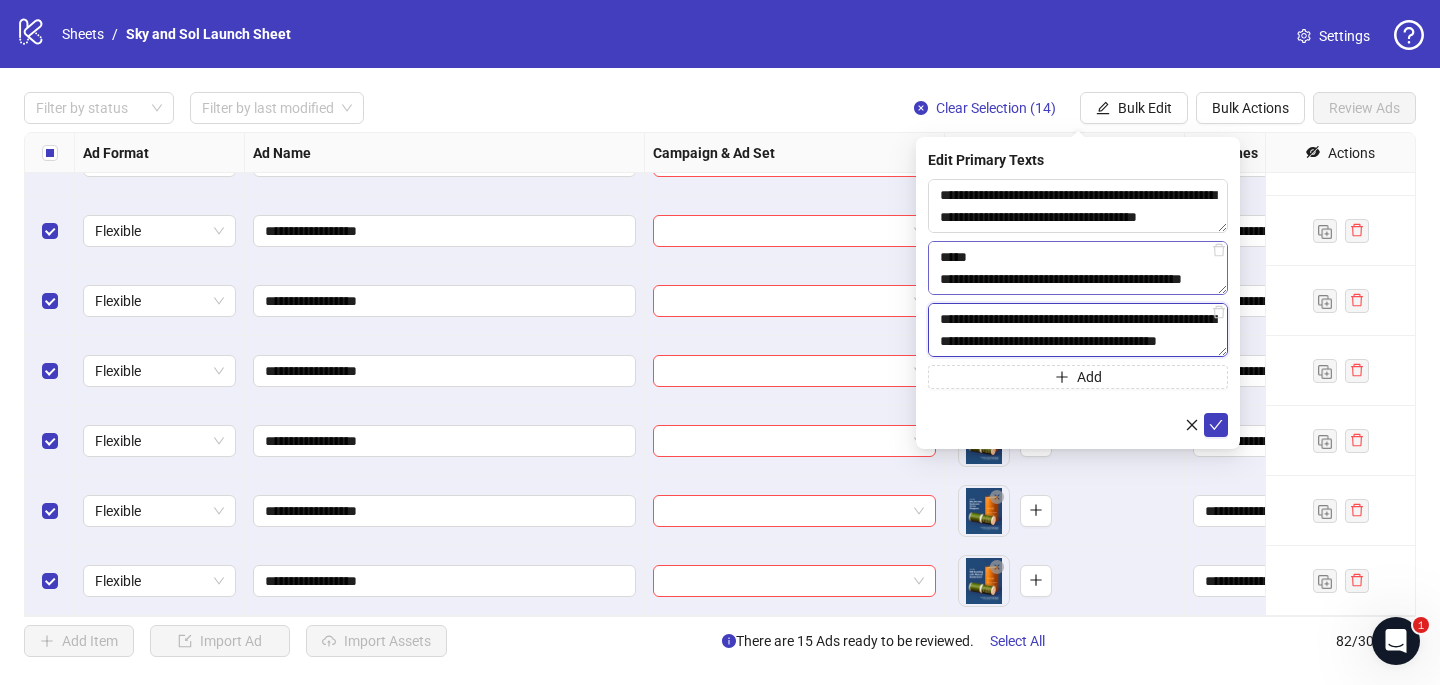 scroll, scrollTop: 462, scrollLeft: 0, axis: vertical 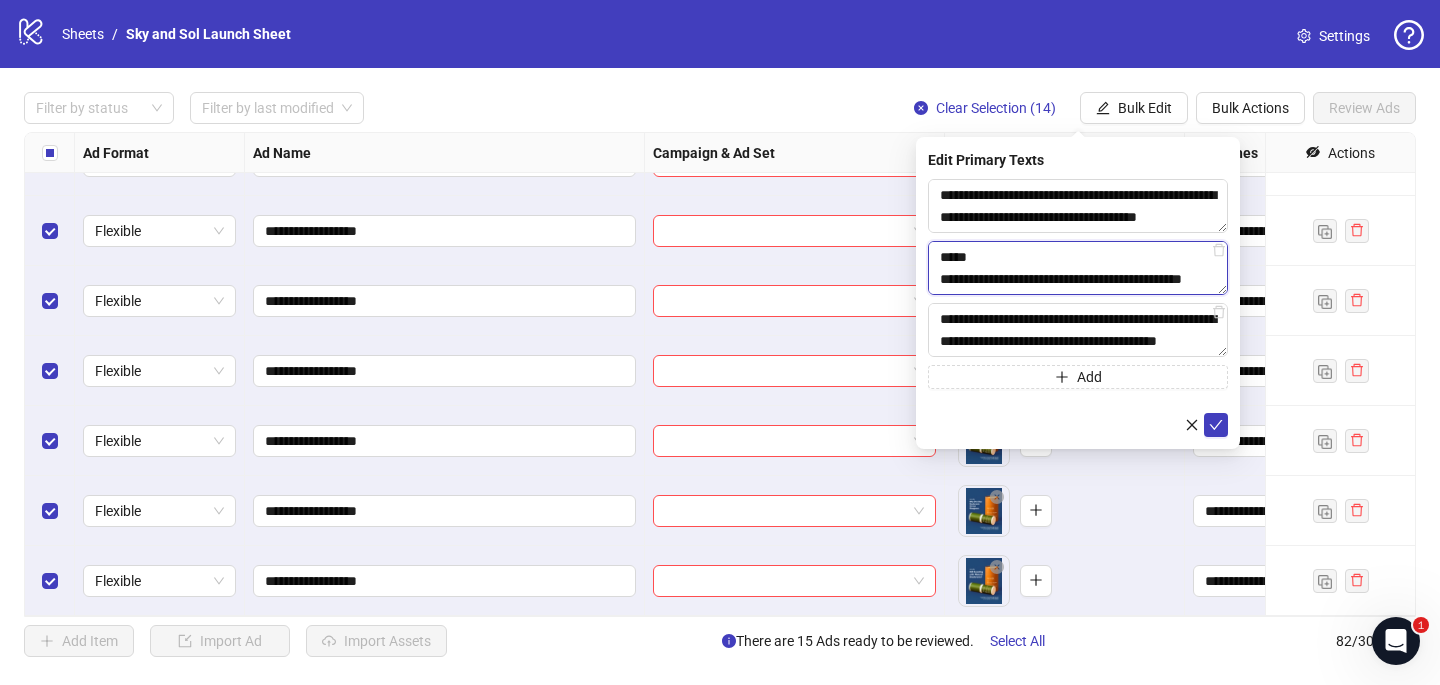 click on "**********" at bounding box center (1078, 268) 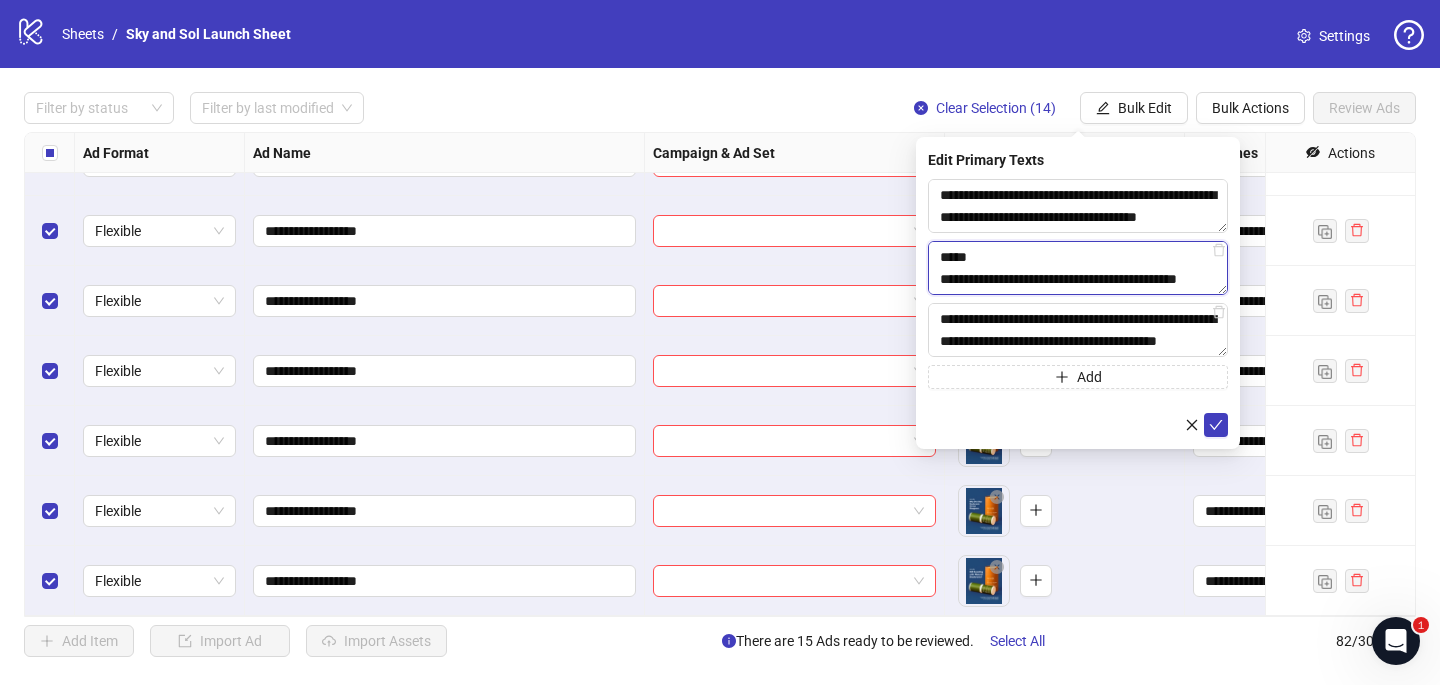 scroll, scrollTop: 462, scrollLeft: 0, axis: vertical 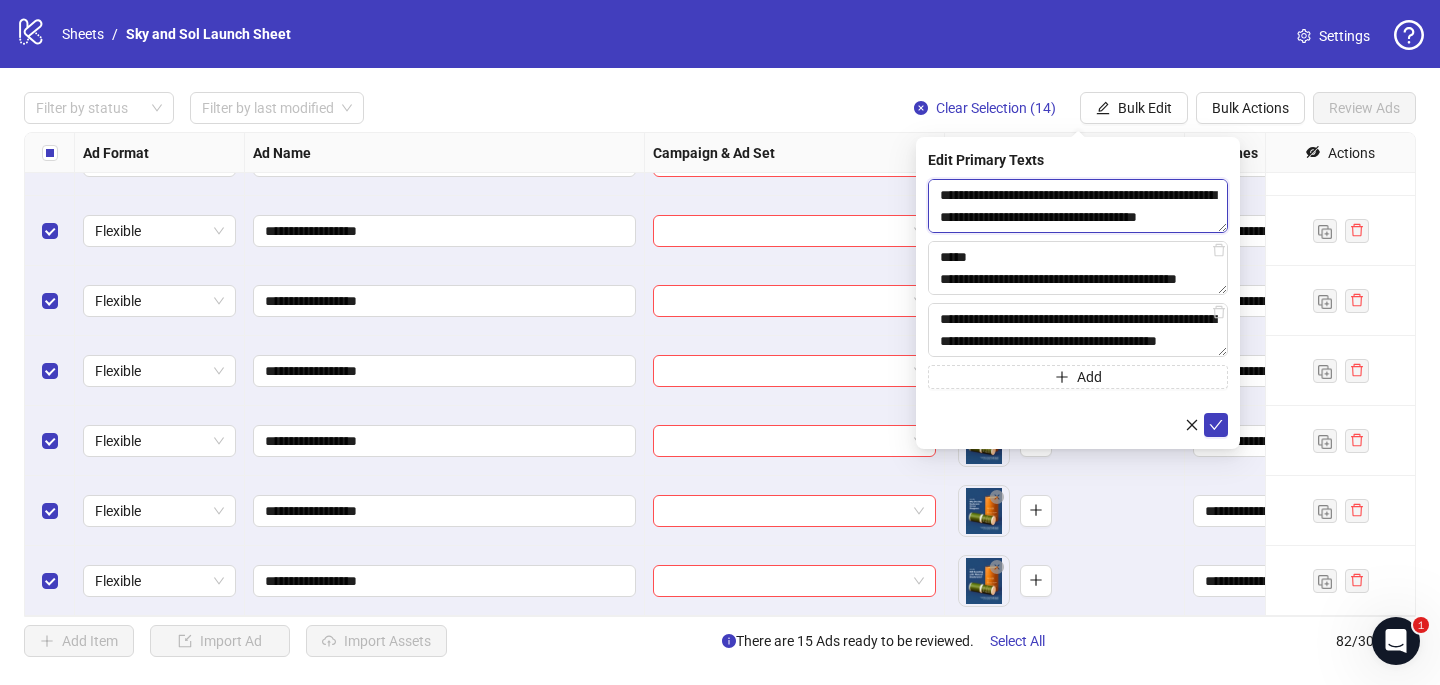 drag, startPoint x: 976, startPoint y: 222, endPoint x: 935, endPoint y: 207, distance: 43.65776 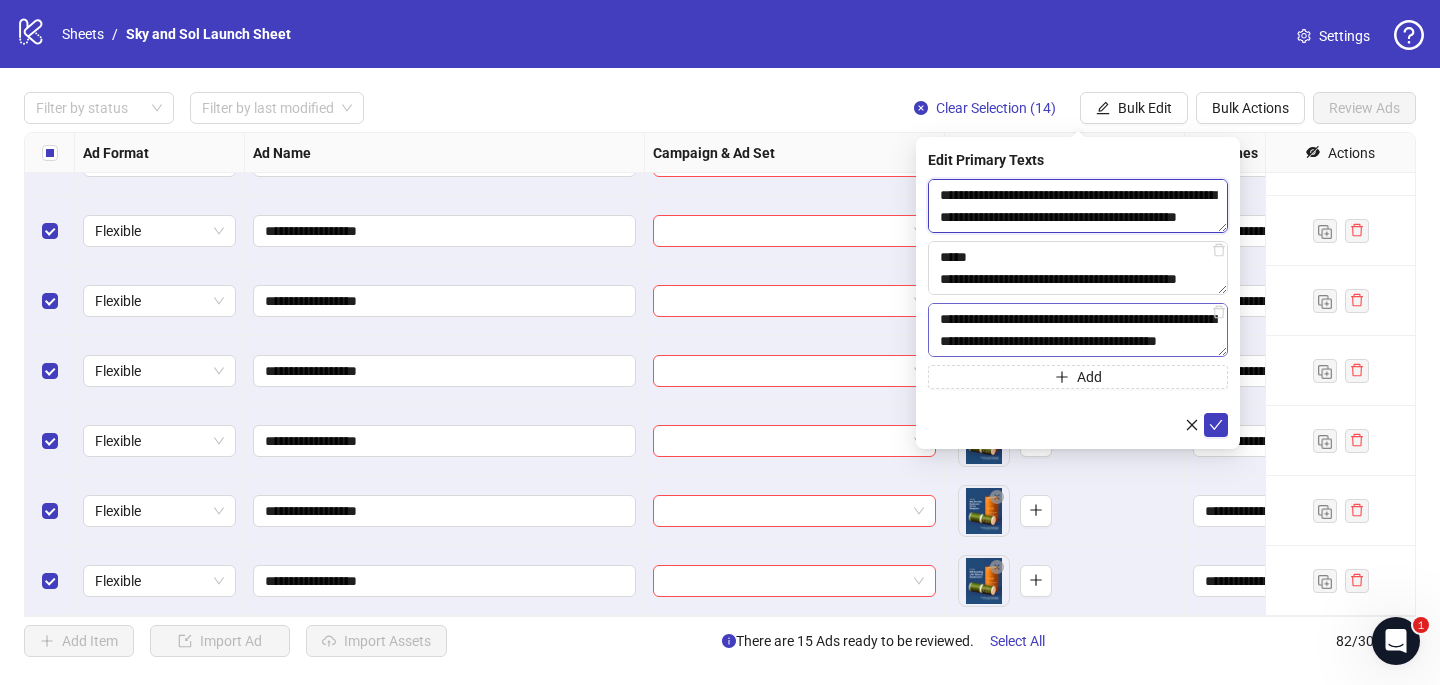scroll, scrollTop: 242, scrollLeft: 0, axis: vertical 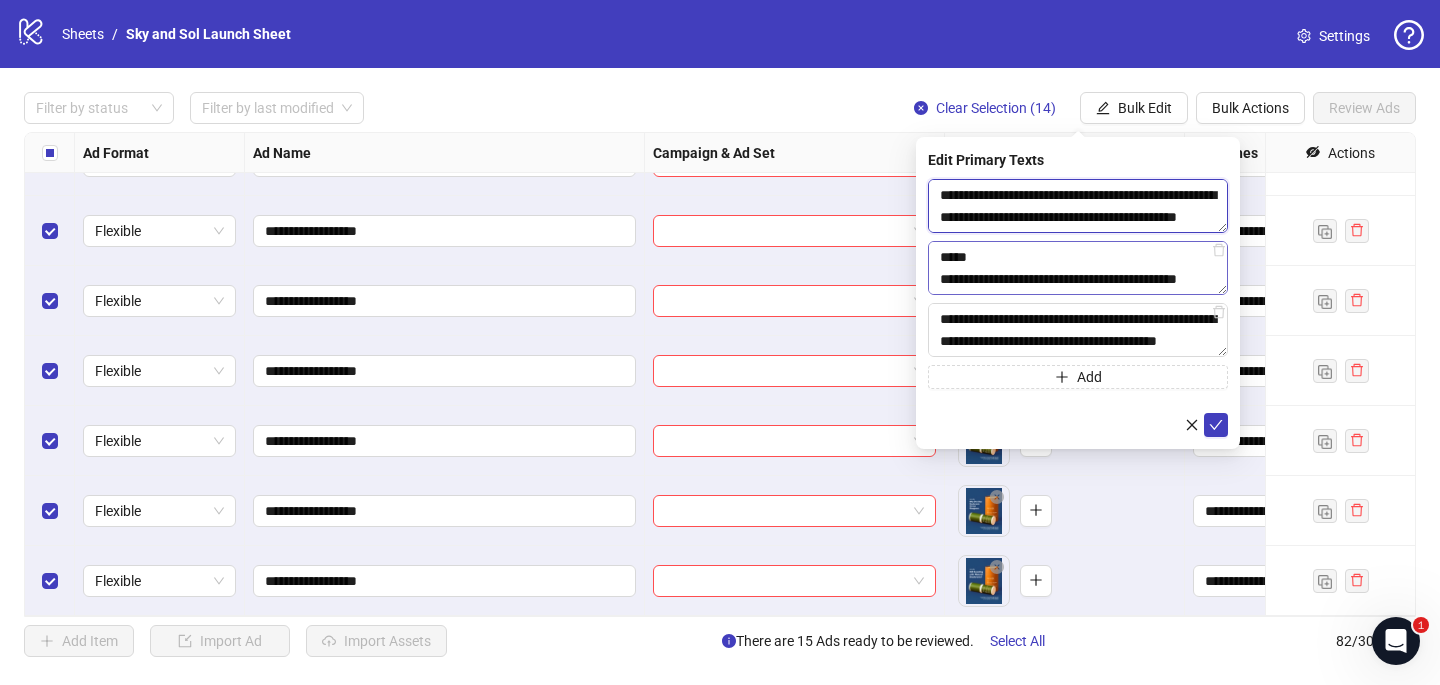 type on "**********" 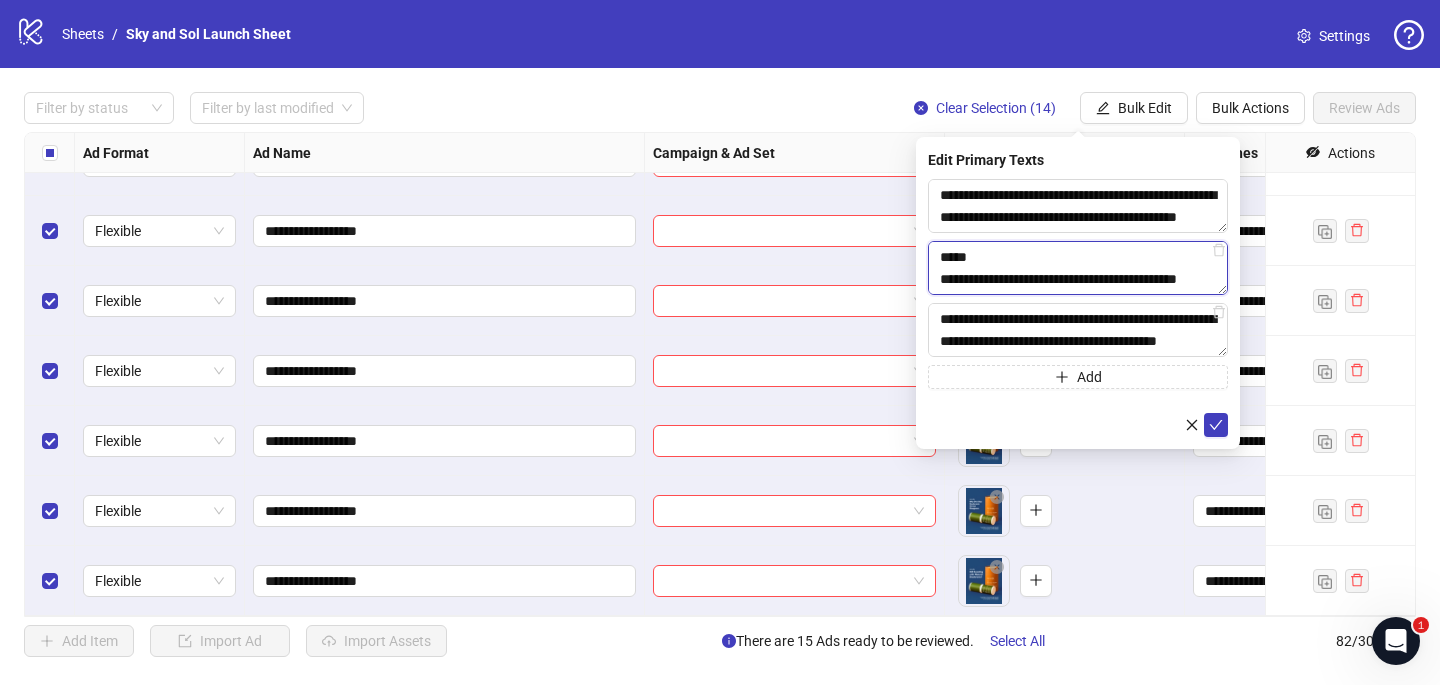 paste on "*********" 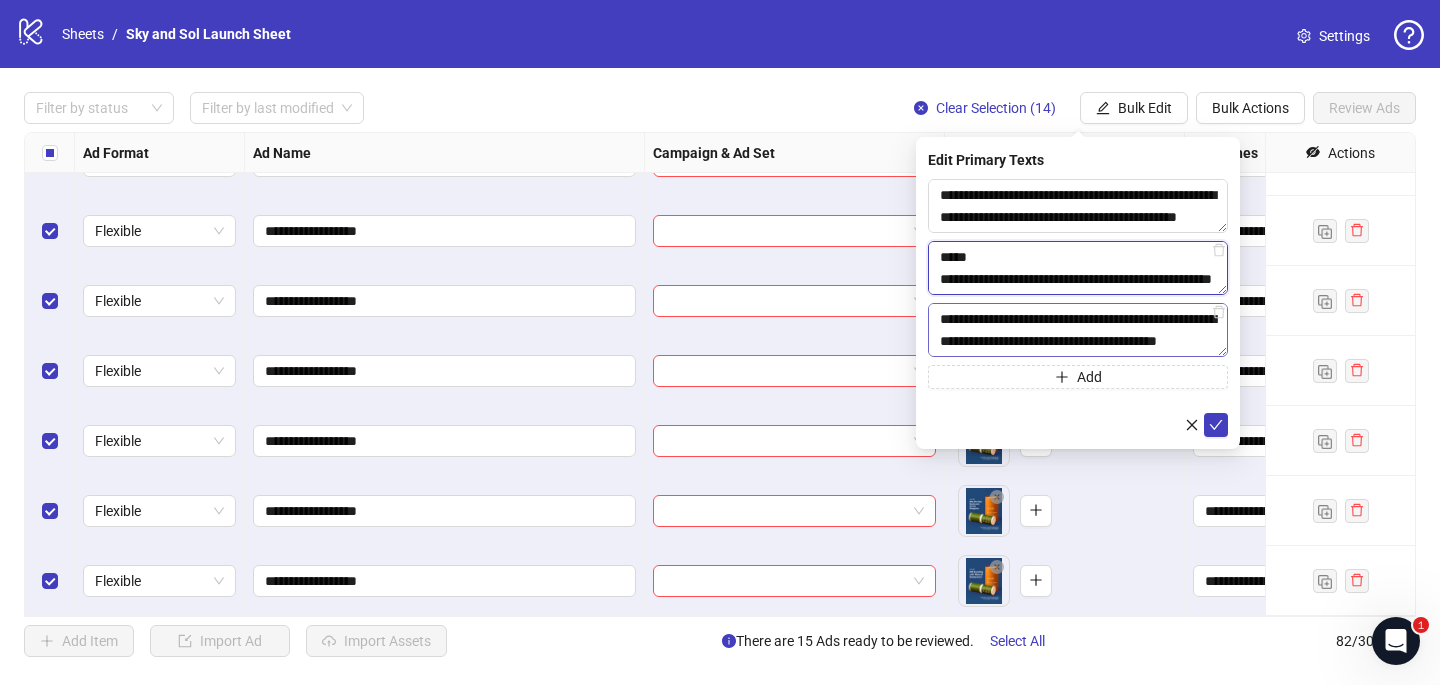 type on "**********" 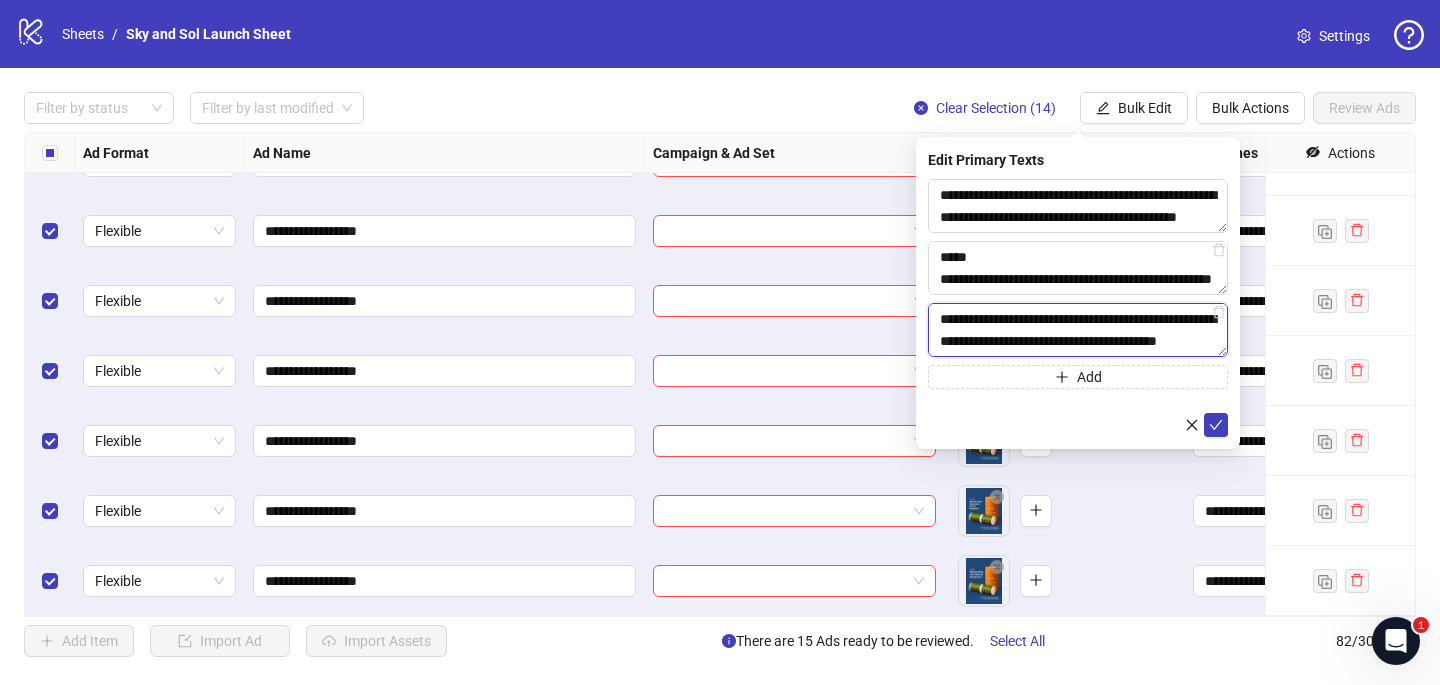 paste 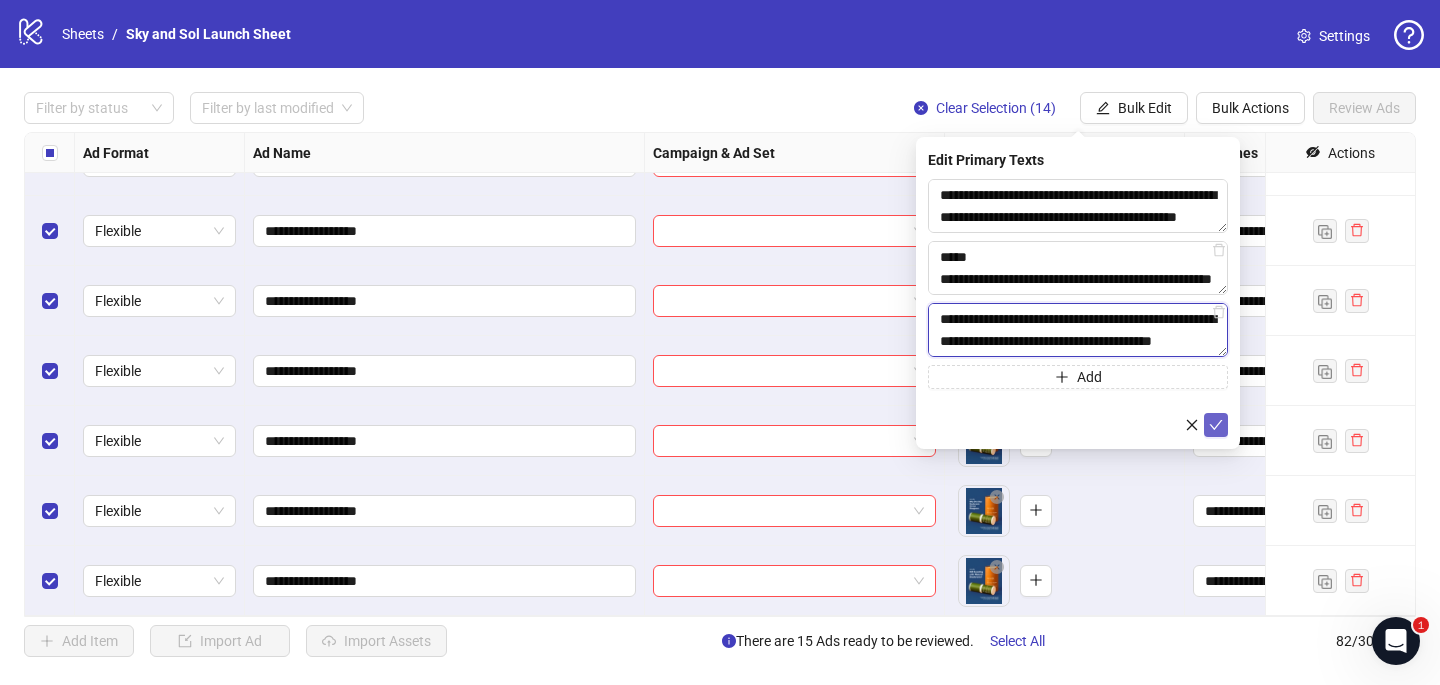 type on "**********" 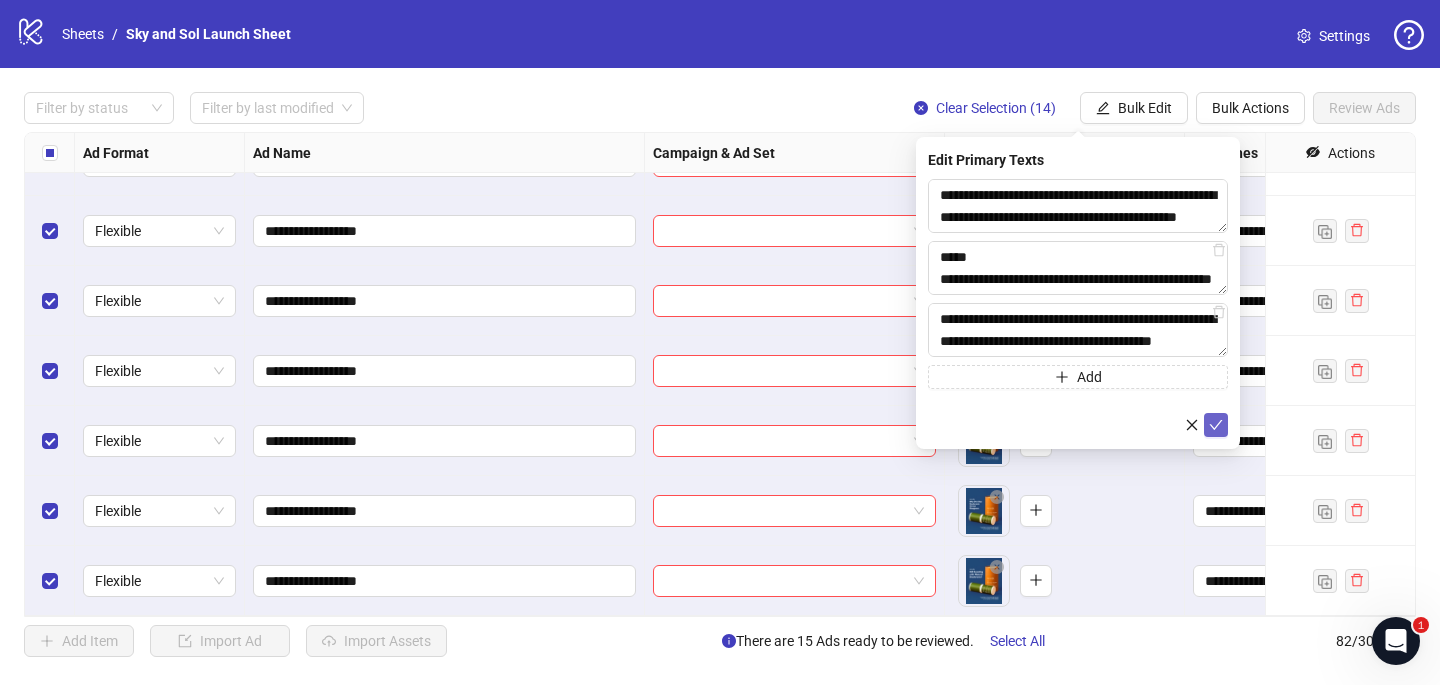 click 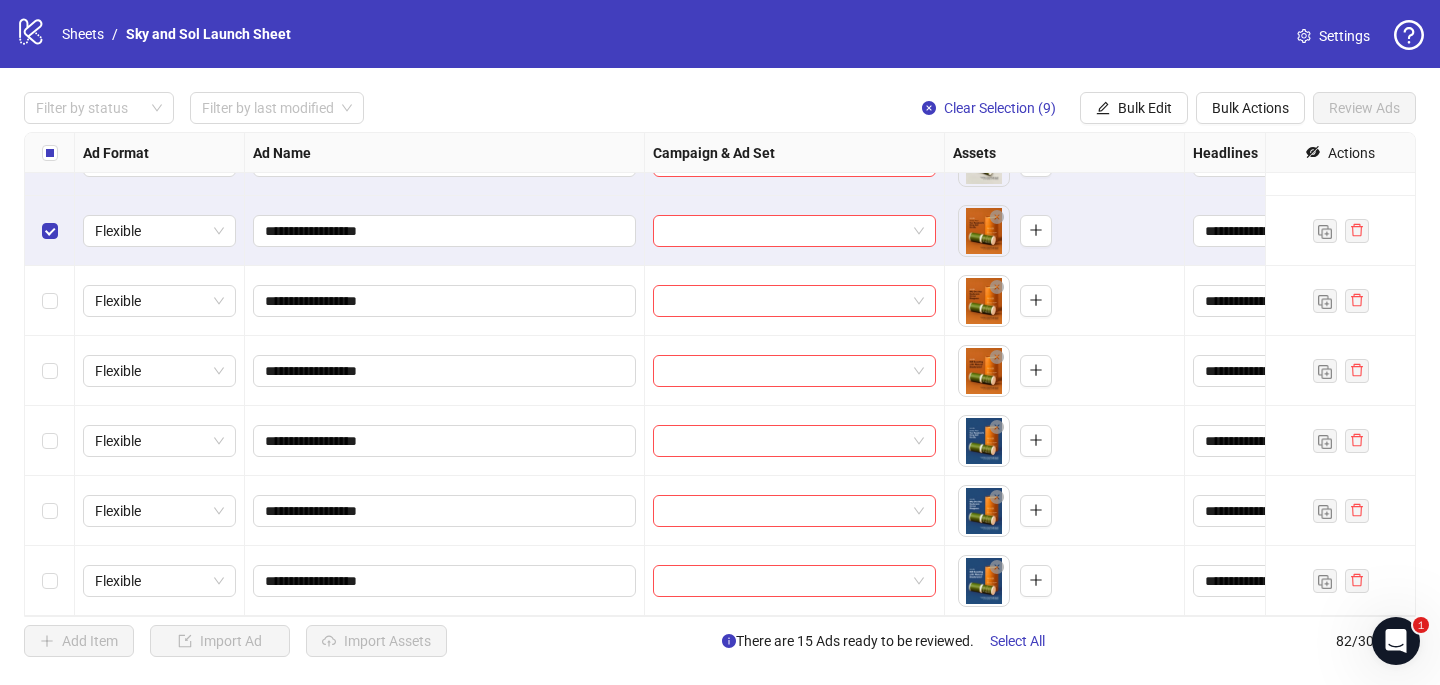 click at bounding box center [50, 231] 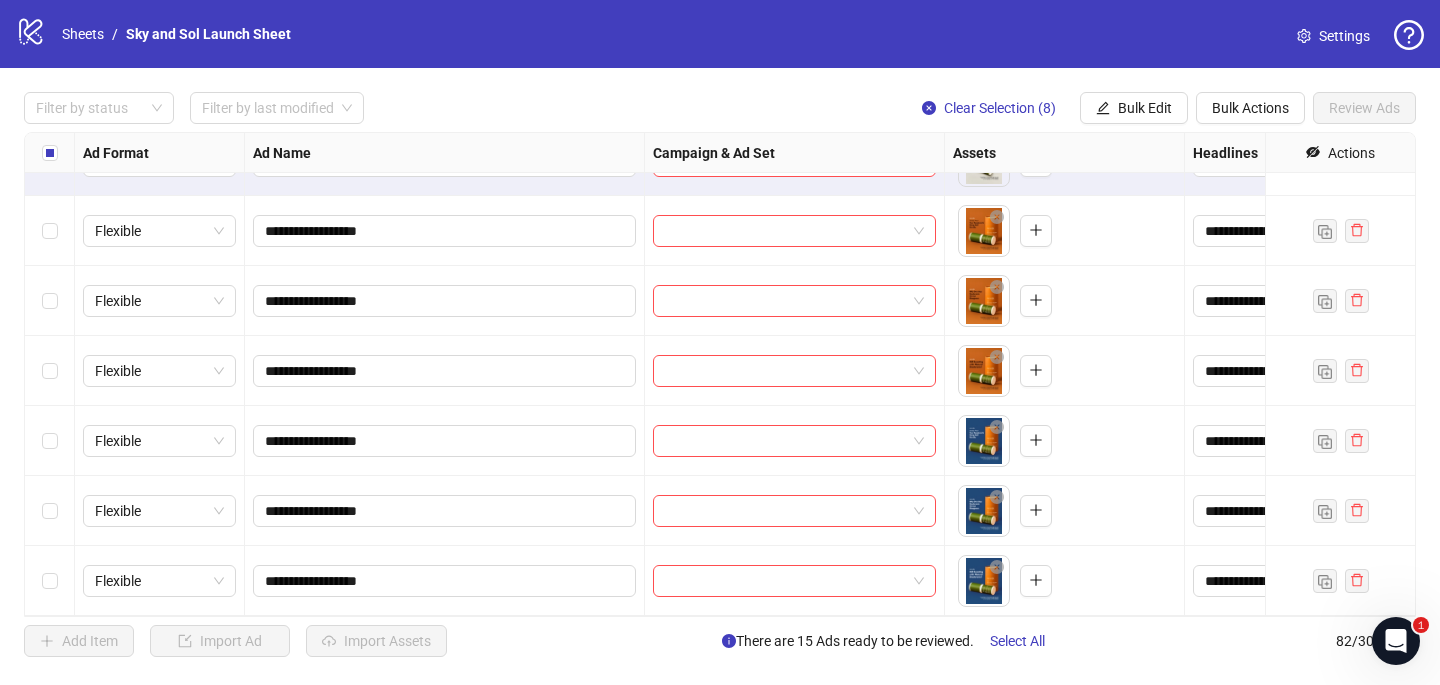 scroll, scrollTop: 5114, scrollLeft: 0, axis: vertical 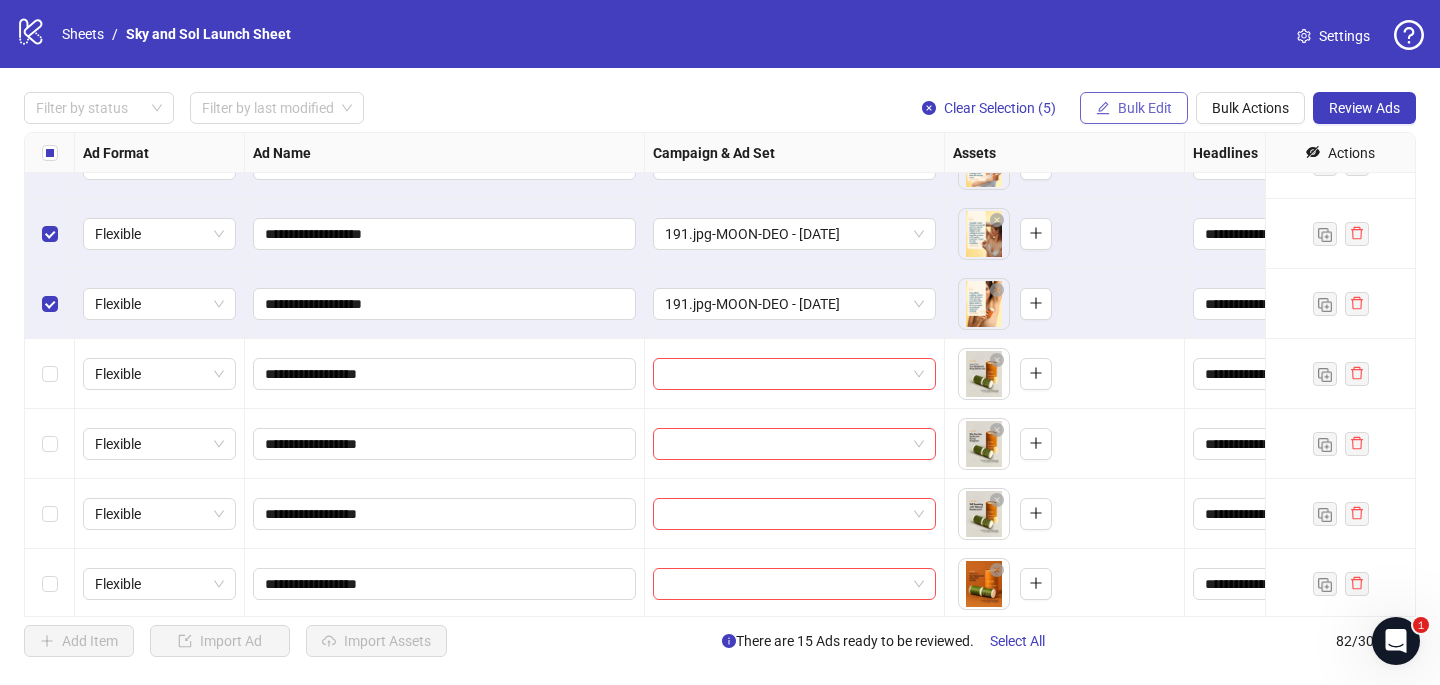 click on "Bulk Edit" at bounding box center (1145, 108) 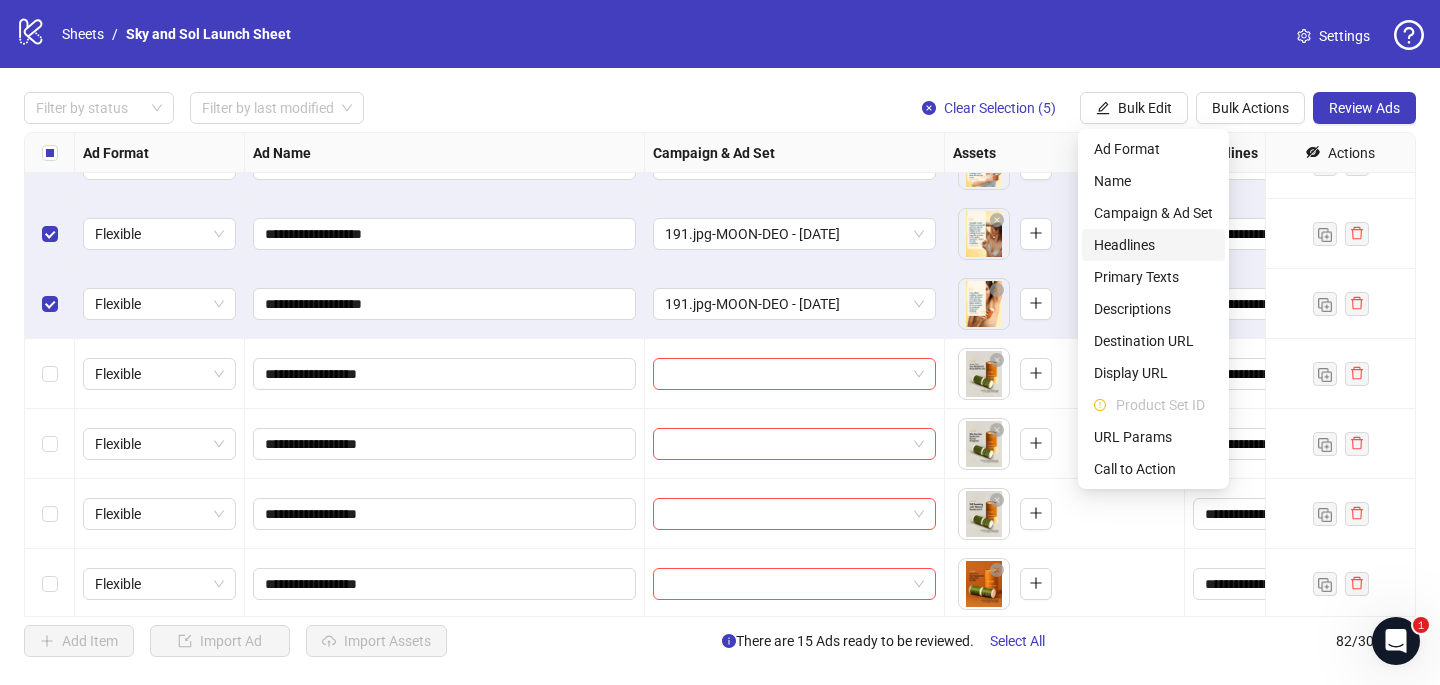 click on "Headlines" at bounding box center (1153, 245) 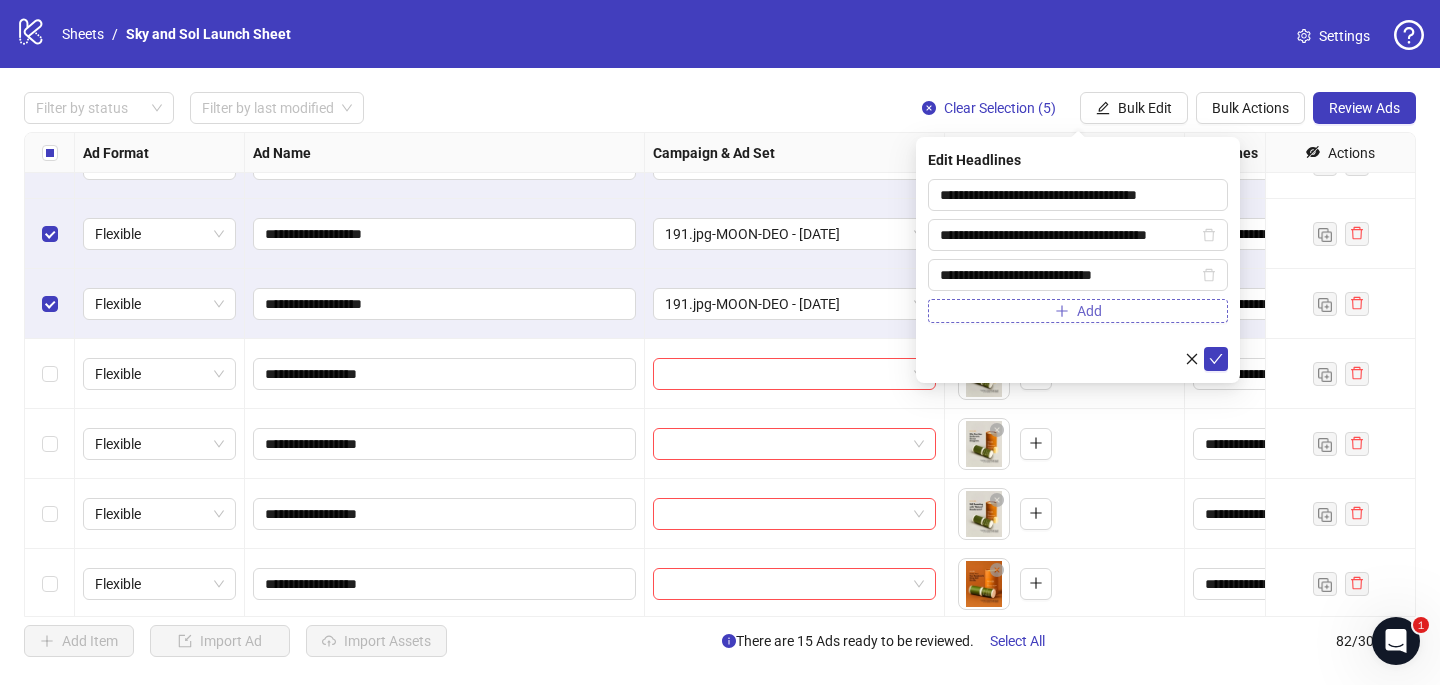 click on "Add" at bounding box center (1078, 311) 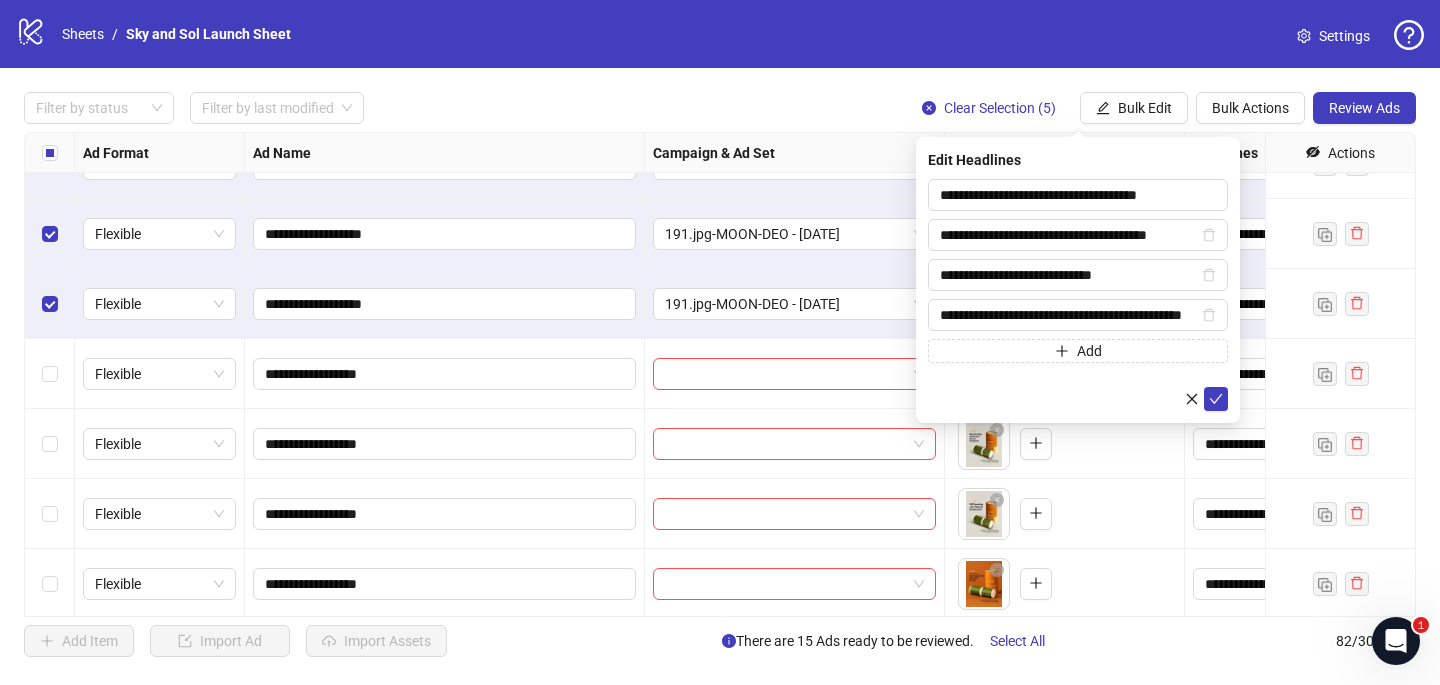 scroll, scrollTop: 0, scrollLeft: 39, axis: horizontal 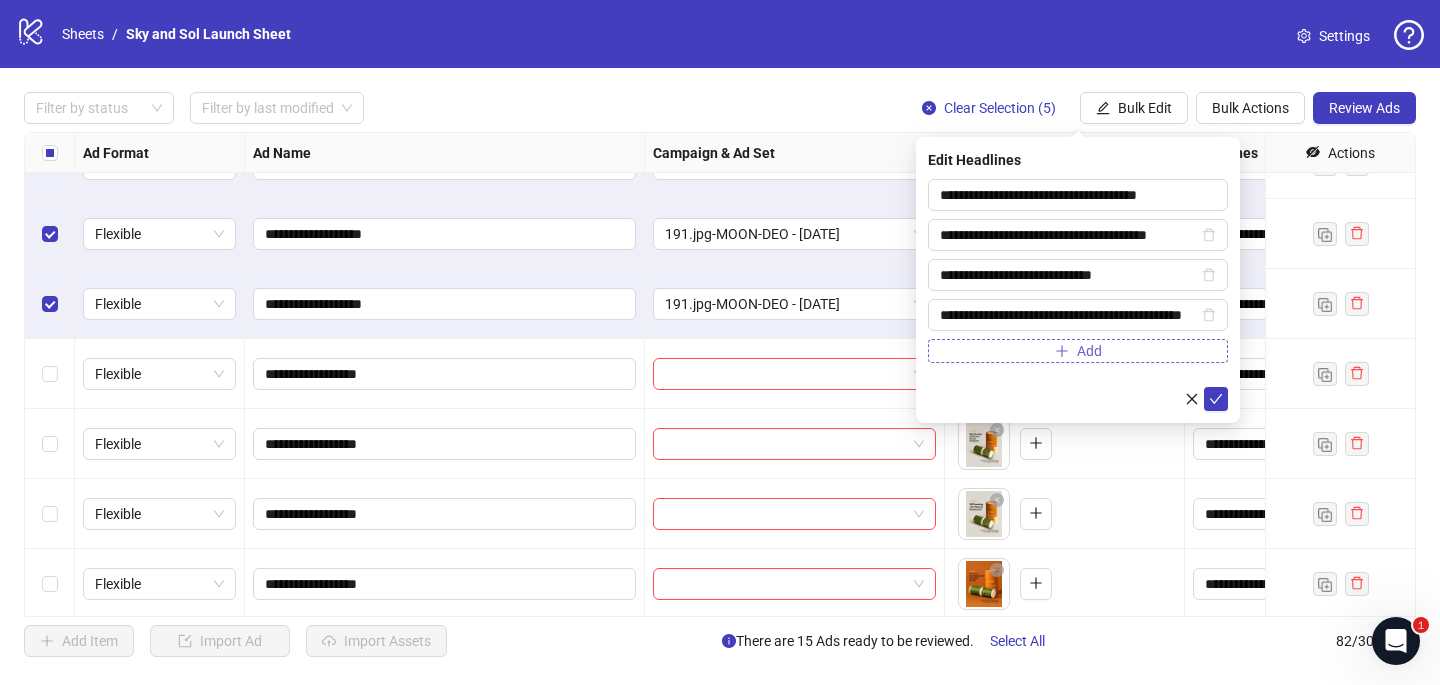 type 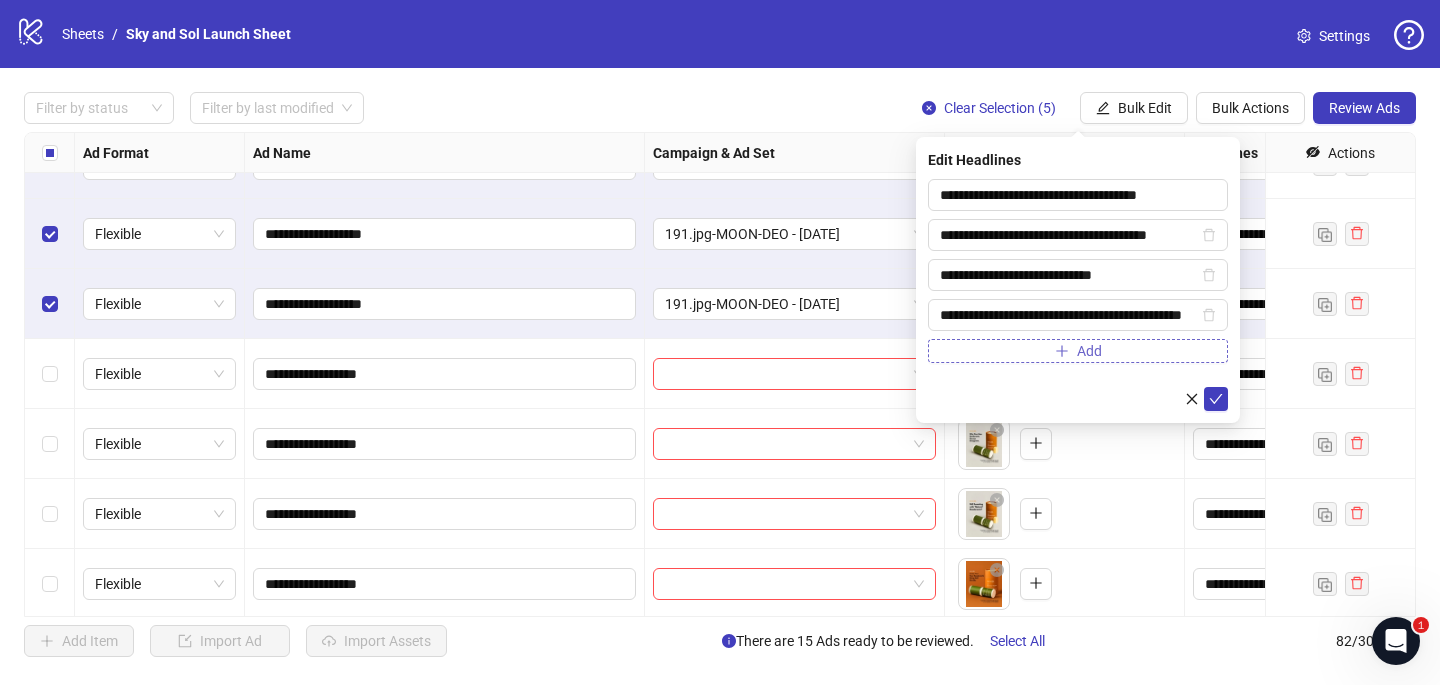 click on "Add" at bounding box center [1078, 351] 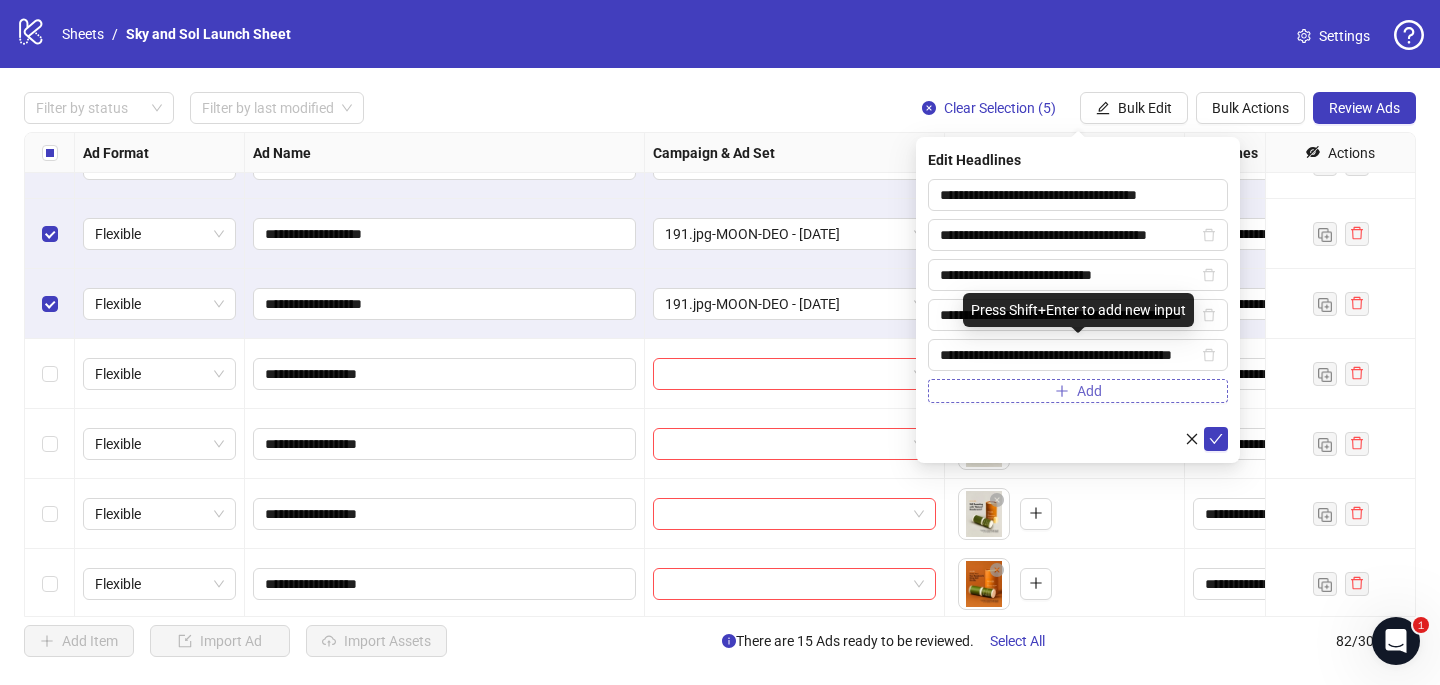 scroll, scrollTop: 0, scrollLeft: 41, axis: horizontal 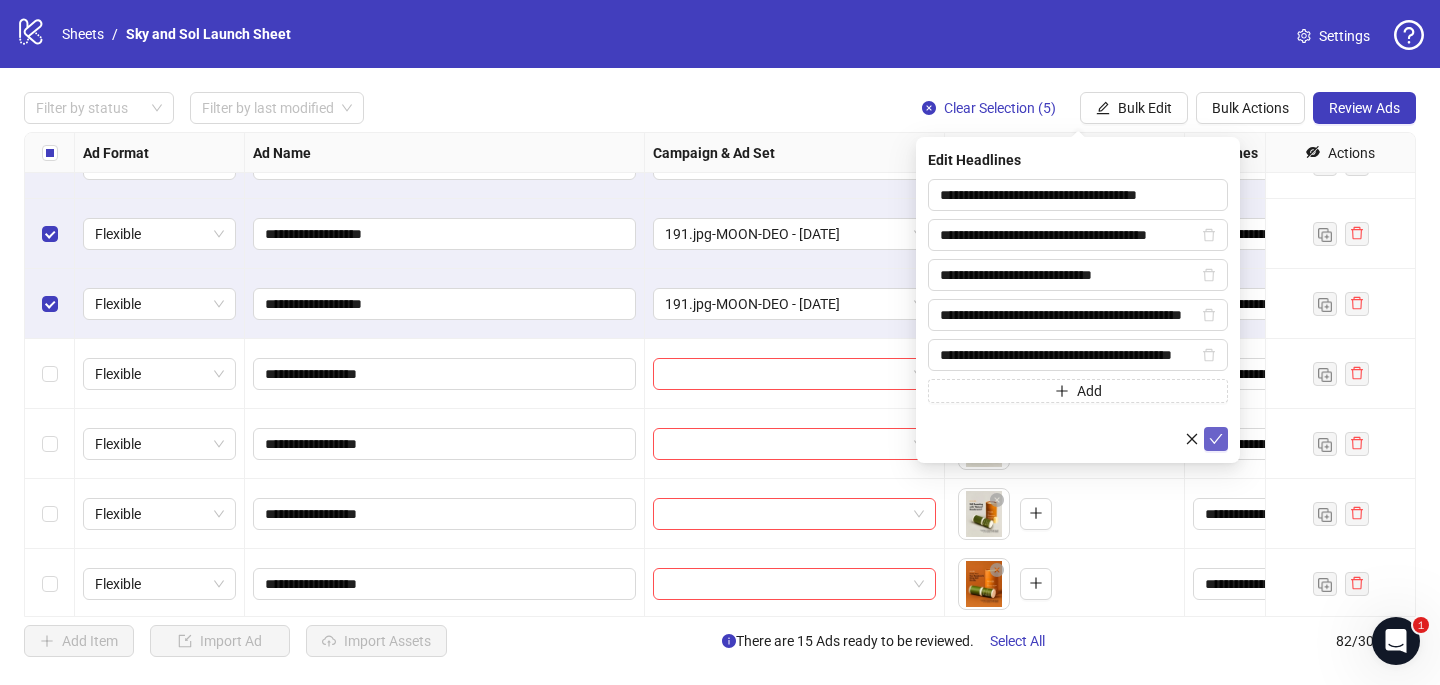 type on "**********" 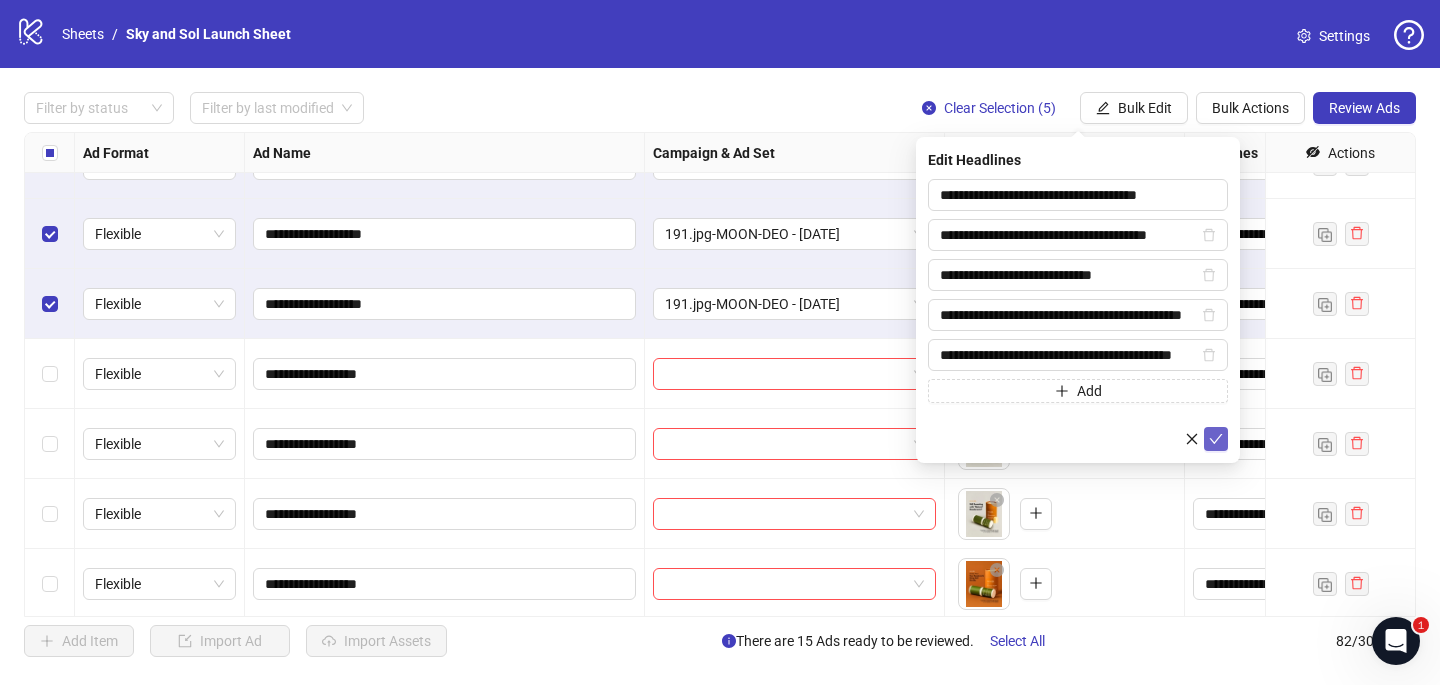 click 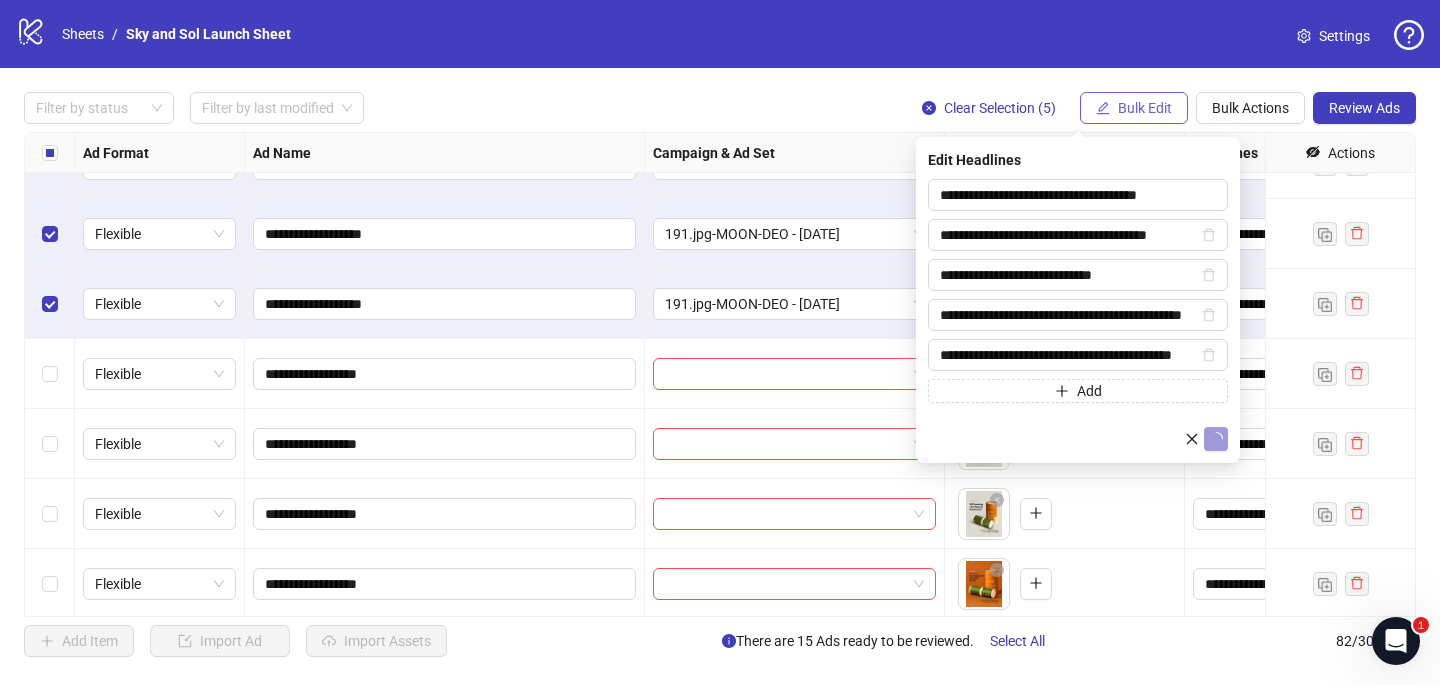 click on "Bulk Edit" at bounding box center (1145, 108) 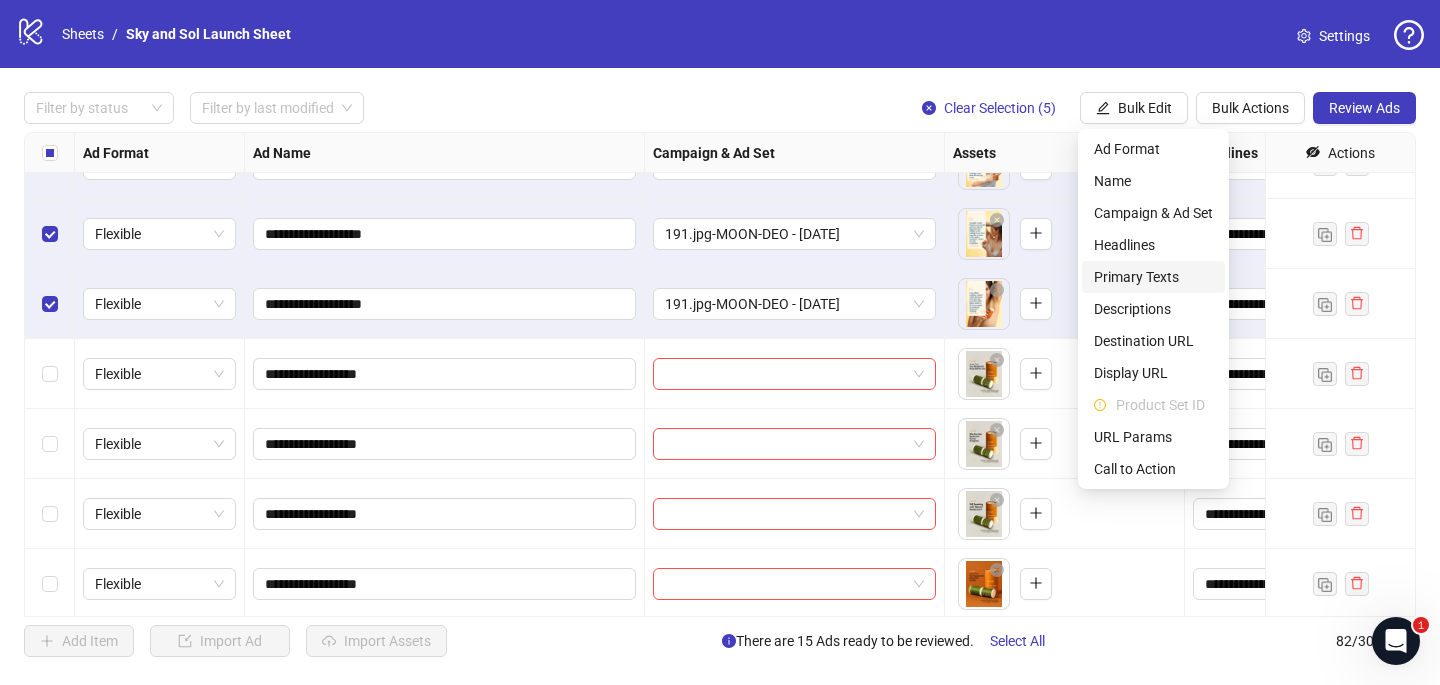 click on "Primary Texts" at bounding box center (1153, 277) 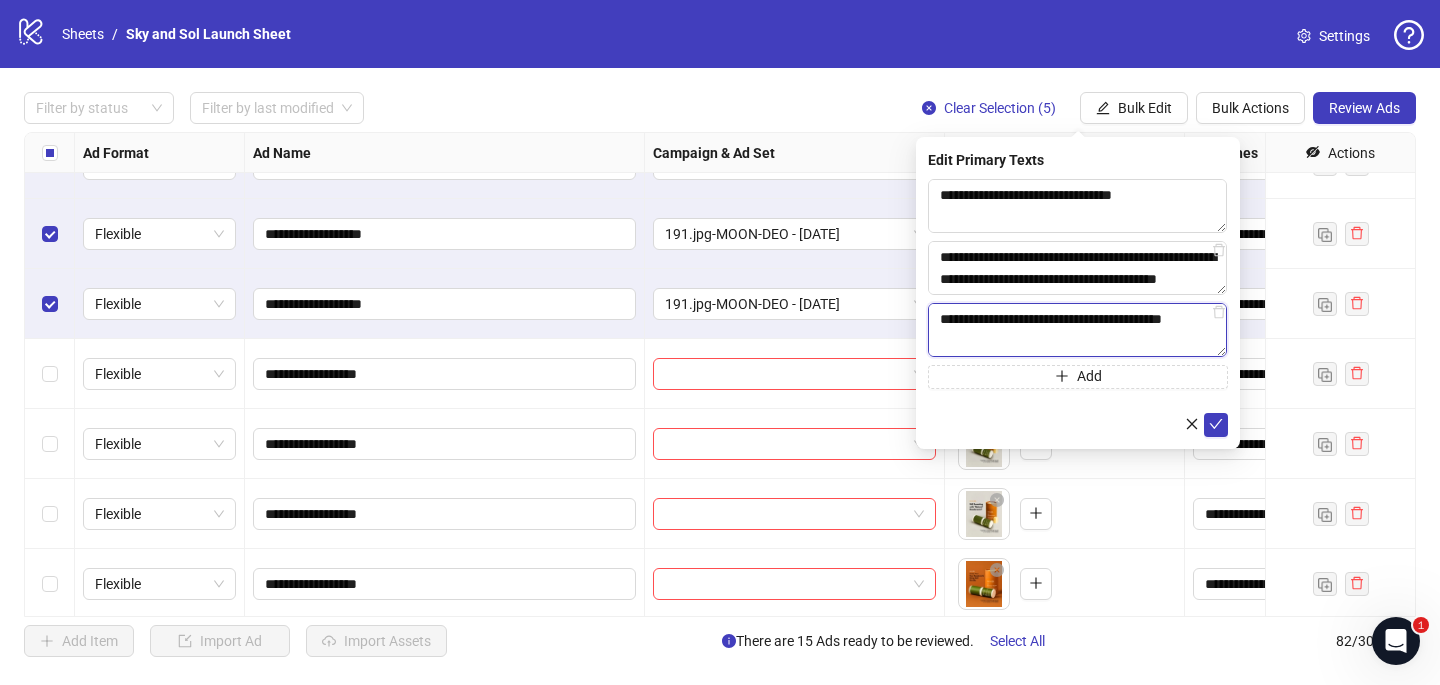 click on "**********" at bounding box center (1077, 330) 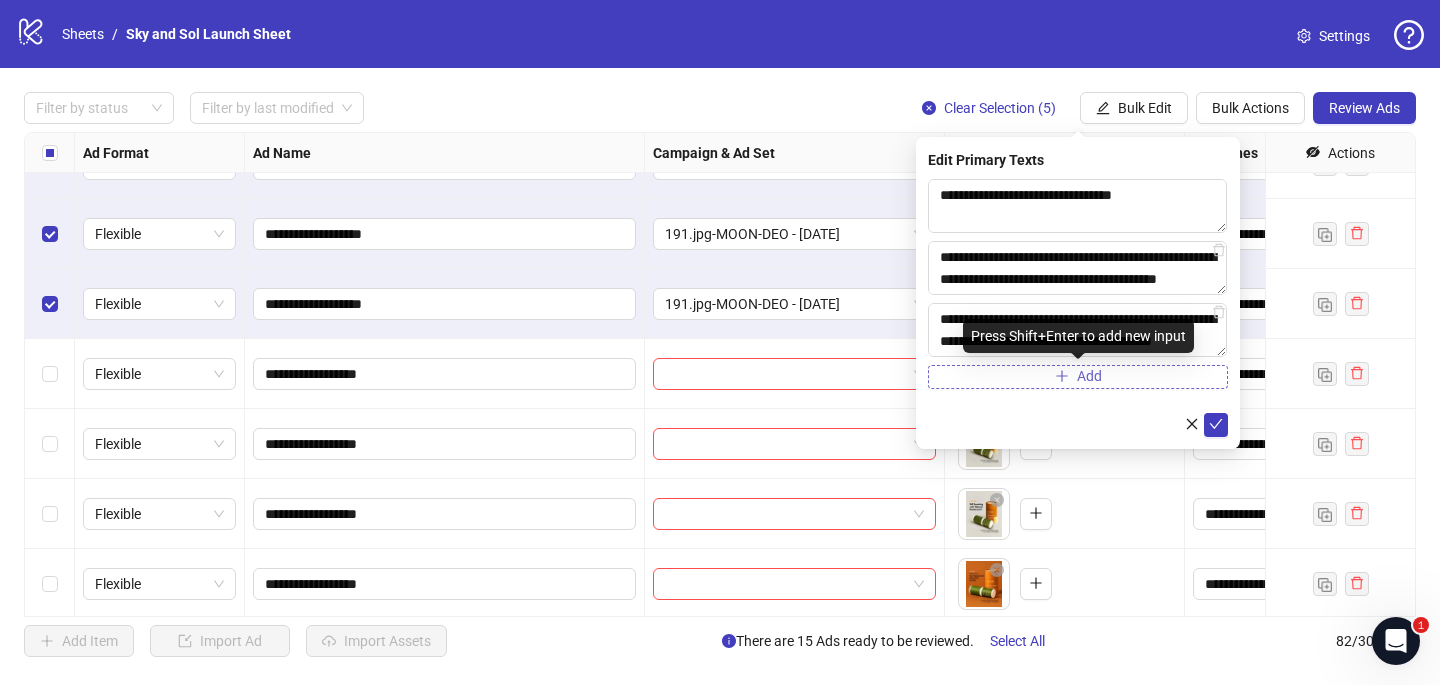click on "Add" at bounding box center [1078, 377] 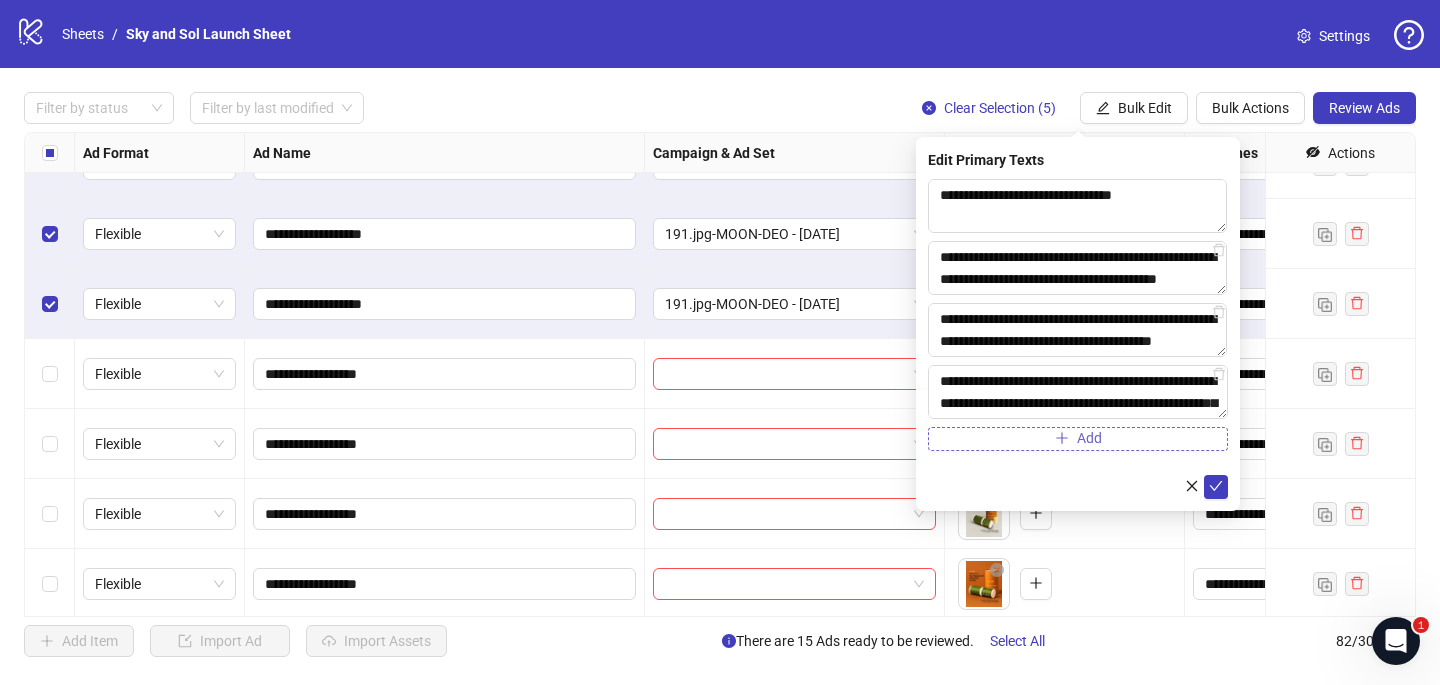 scroll, scrollTop: 257, scrollLeft: 0, axis: vertical 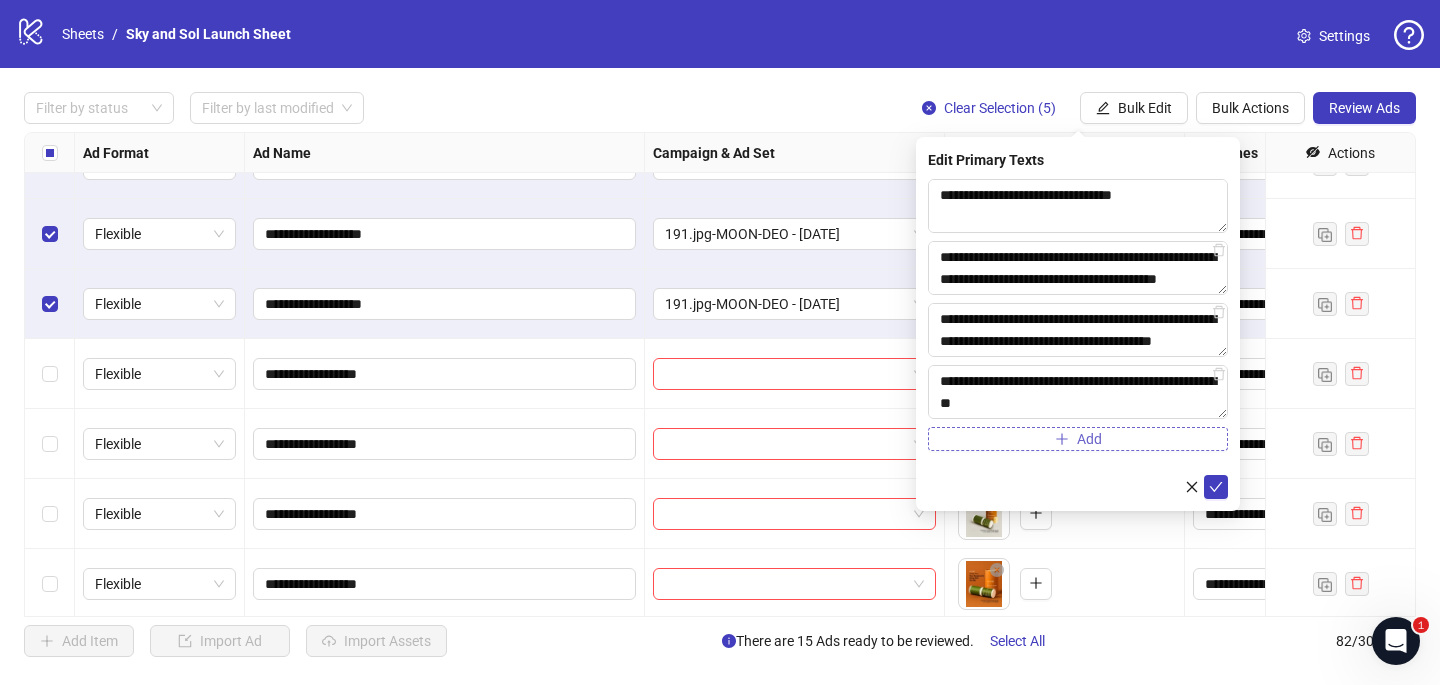 type on "**********" 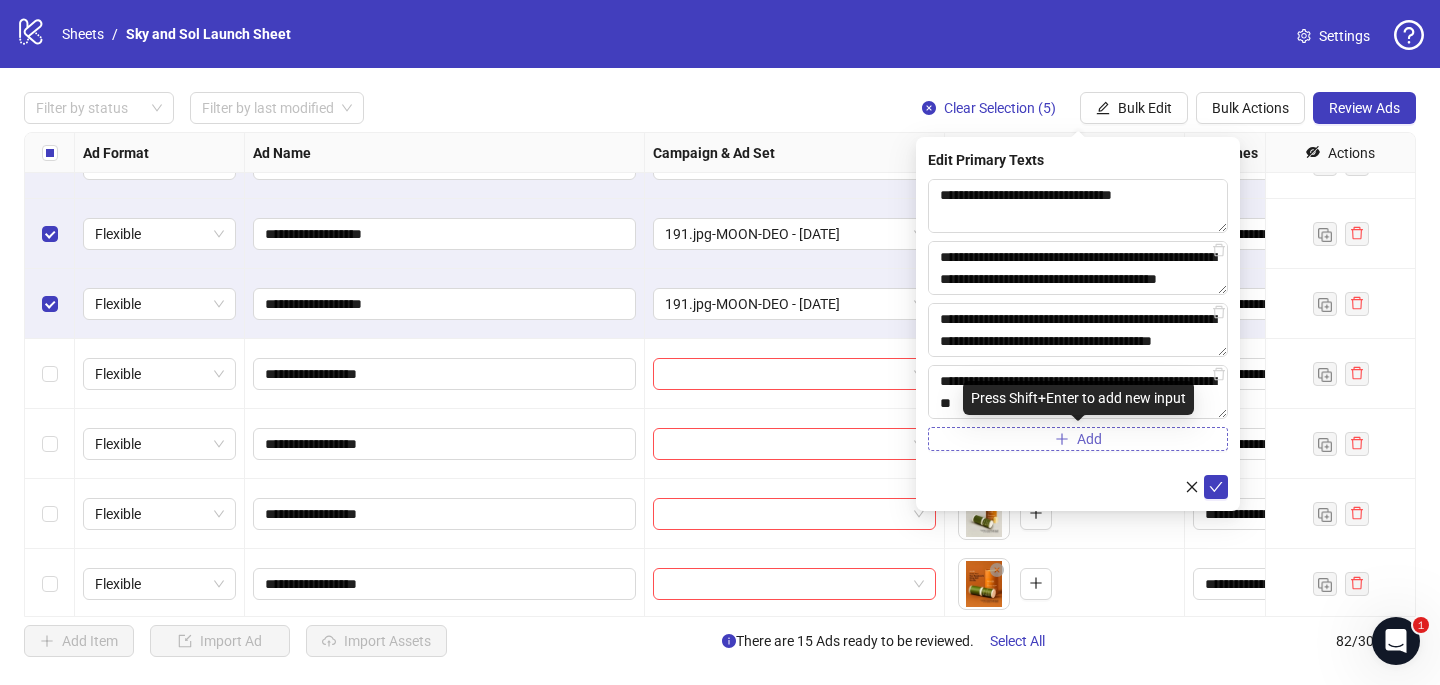 click on "Add" at bounding box center [1078, 439] 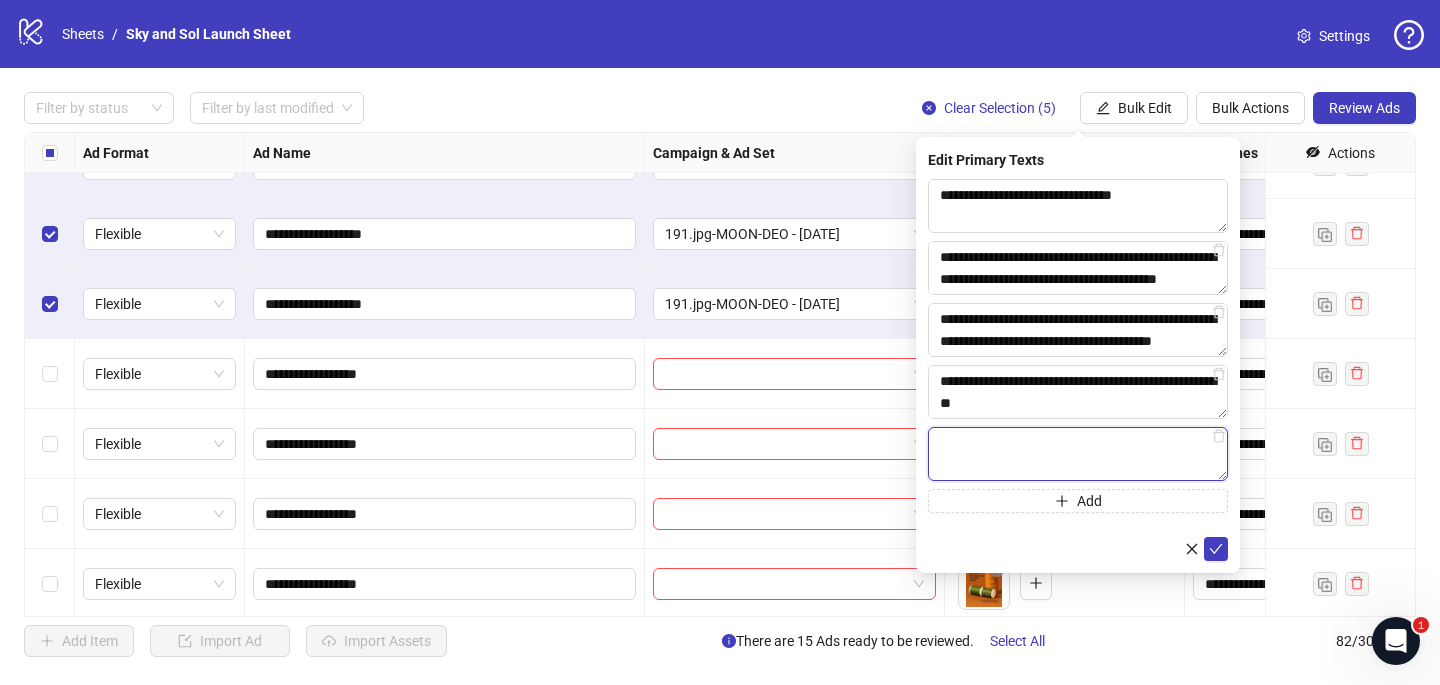 paste on "**********" 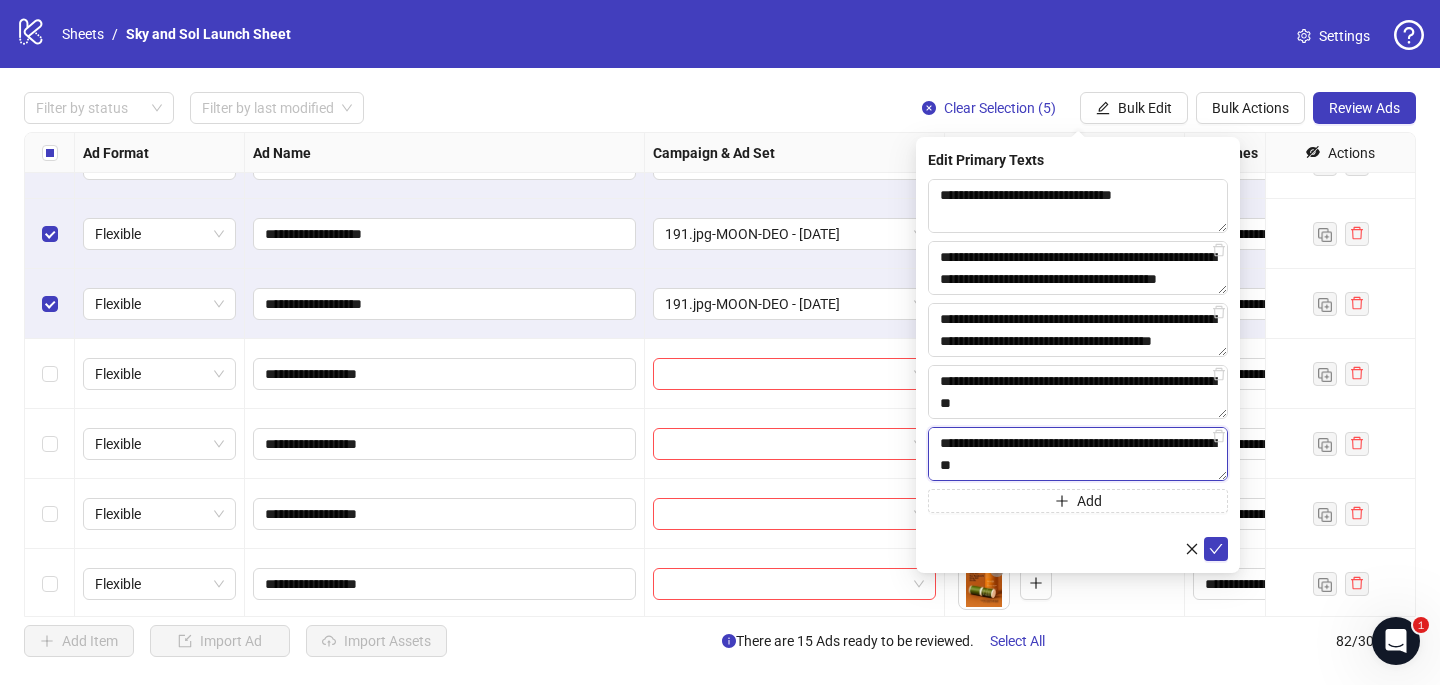 scroll, scrollTop: 242, scrollLeft: 0, axis: vertical 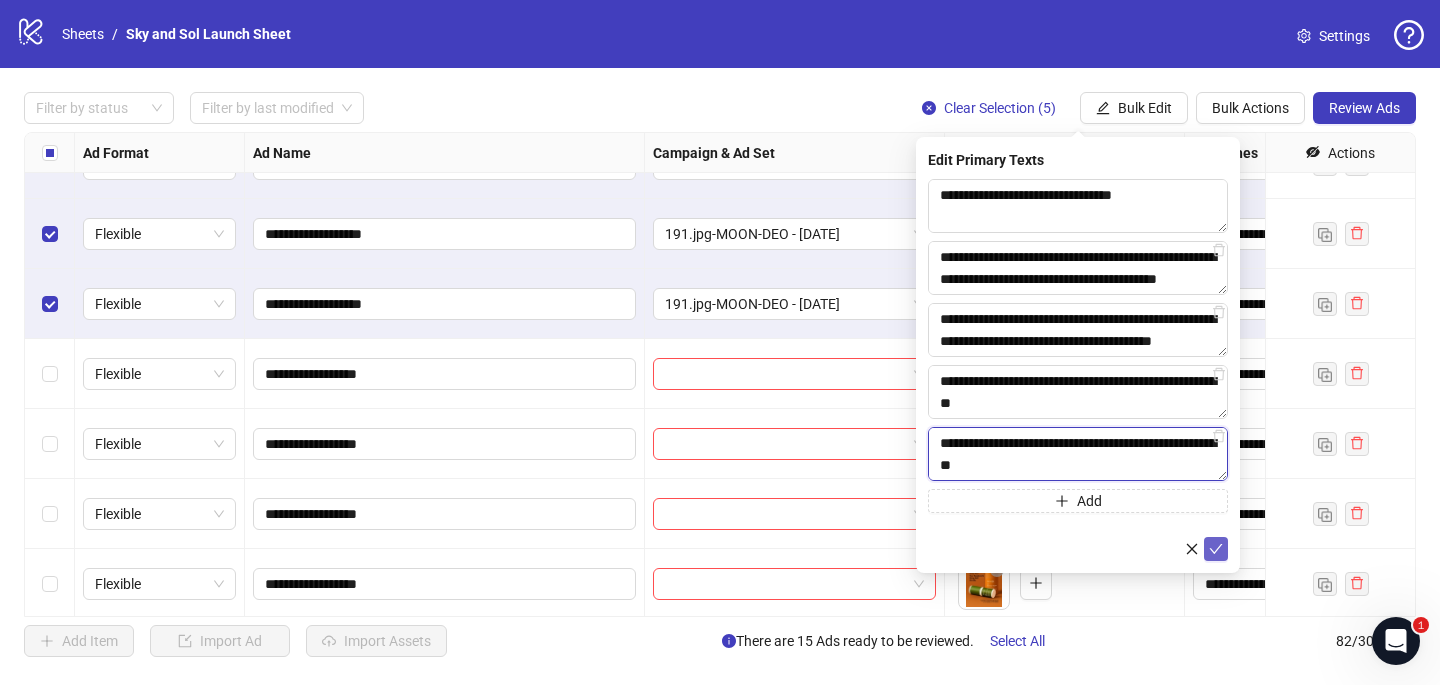 type on "**********" 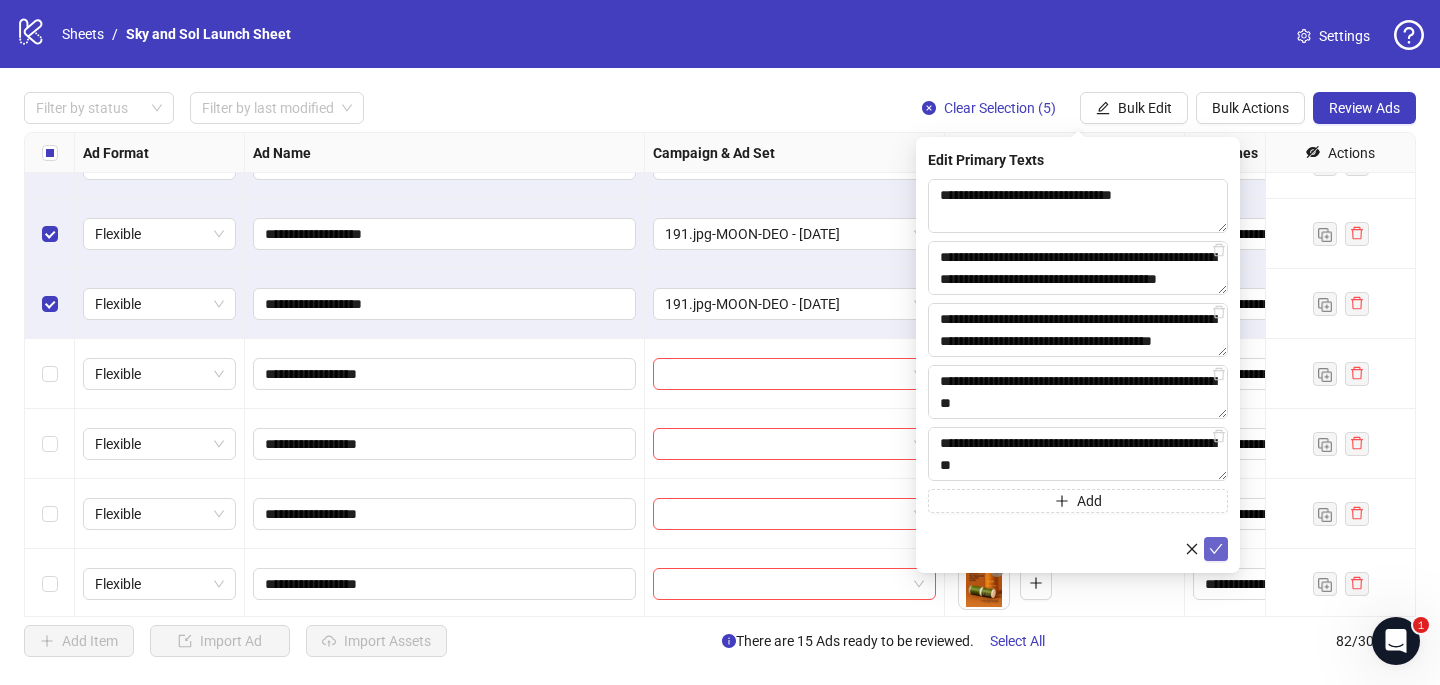 click 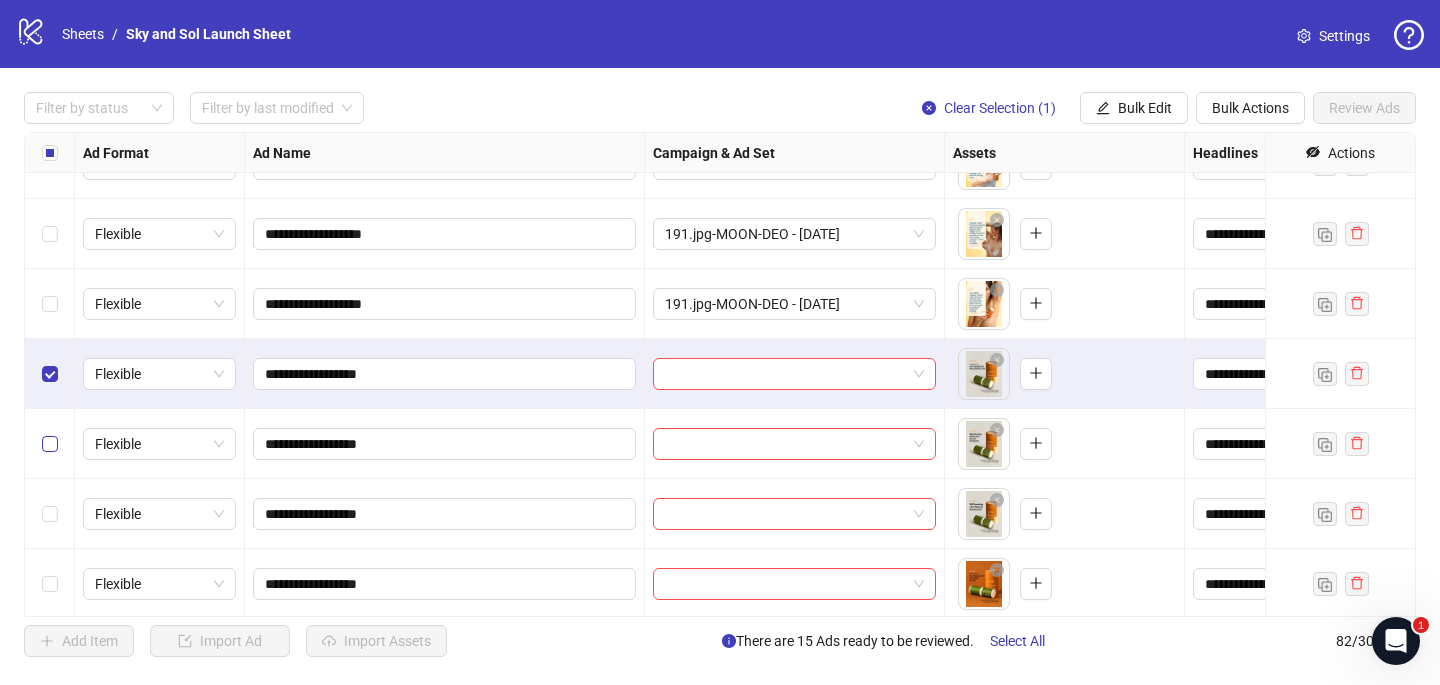 click at bounding box center (50, 444) 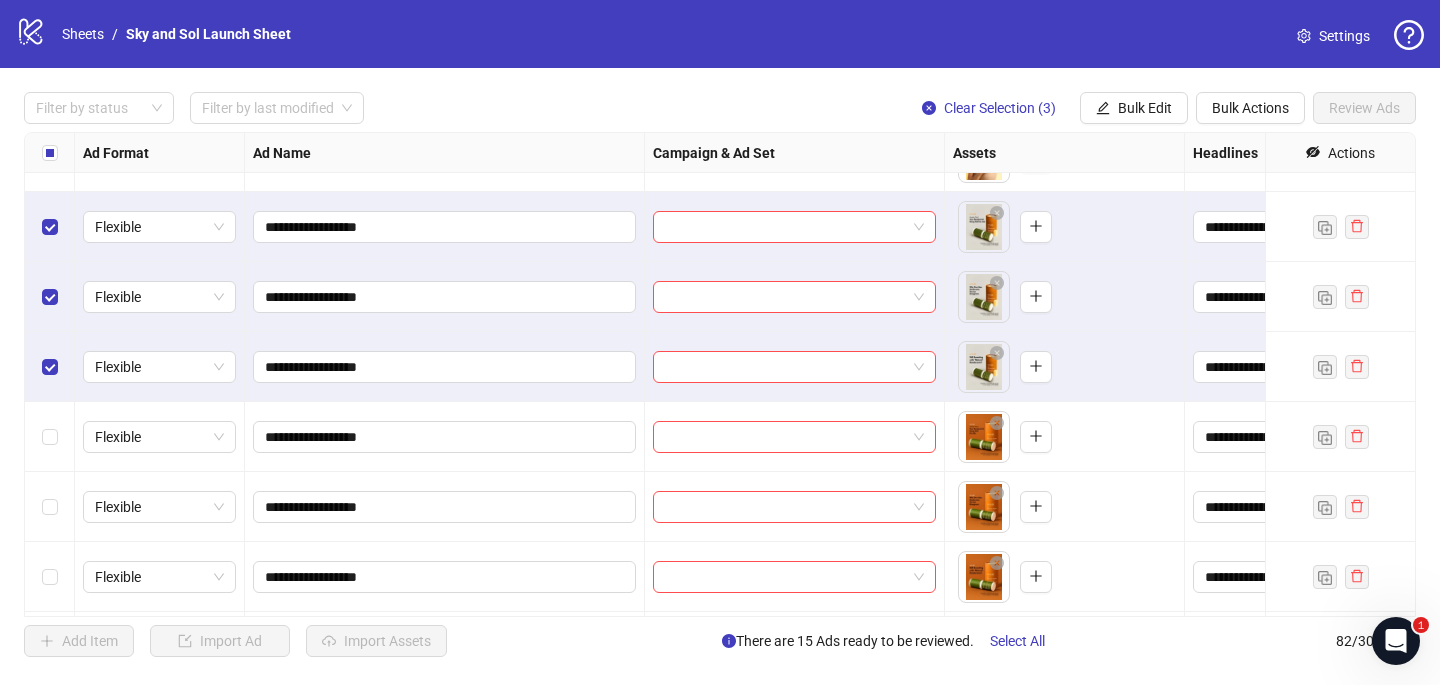 scroll, scrollTop: 5115, scrollLeft: 0, axis: vertical 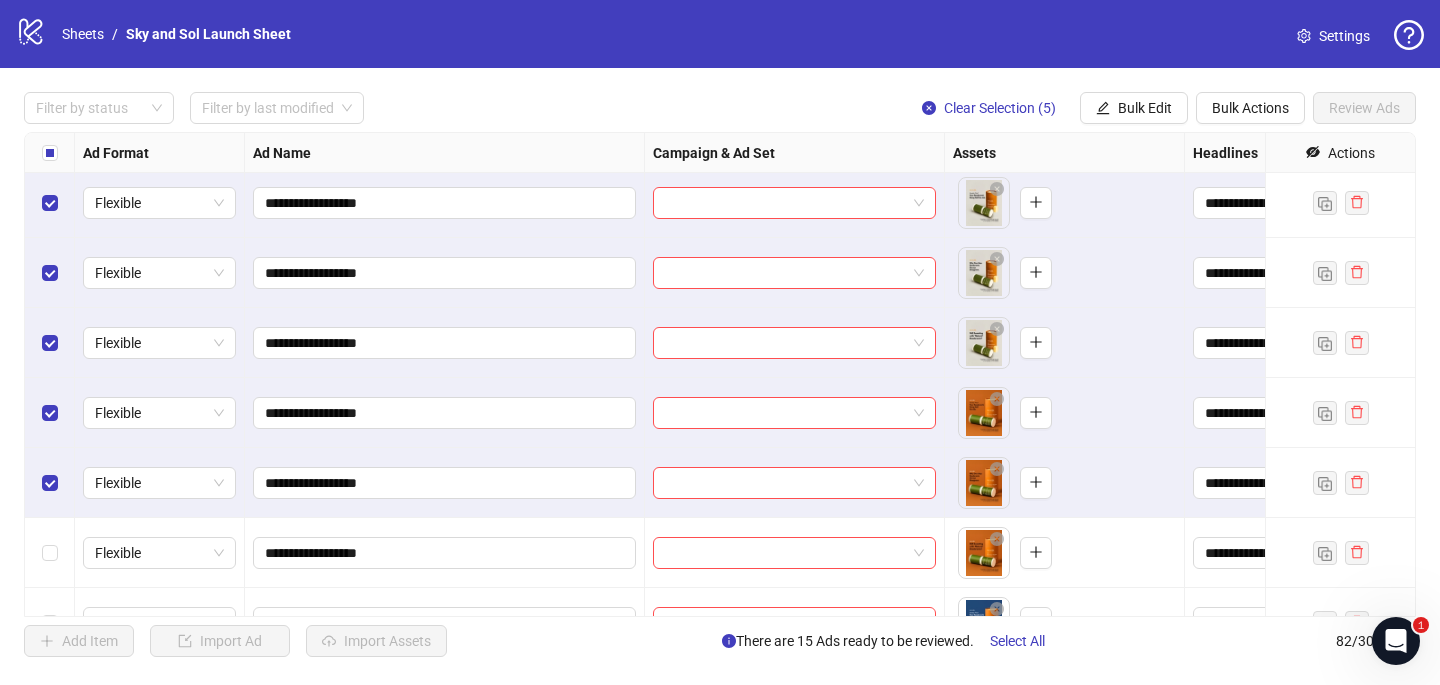 click at bounding box center (50, 553) 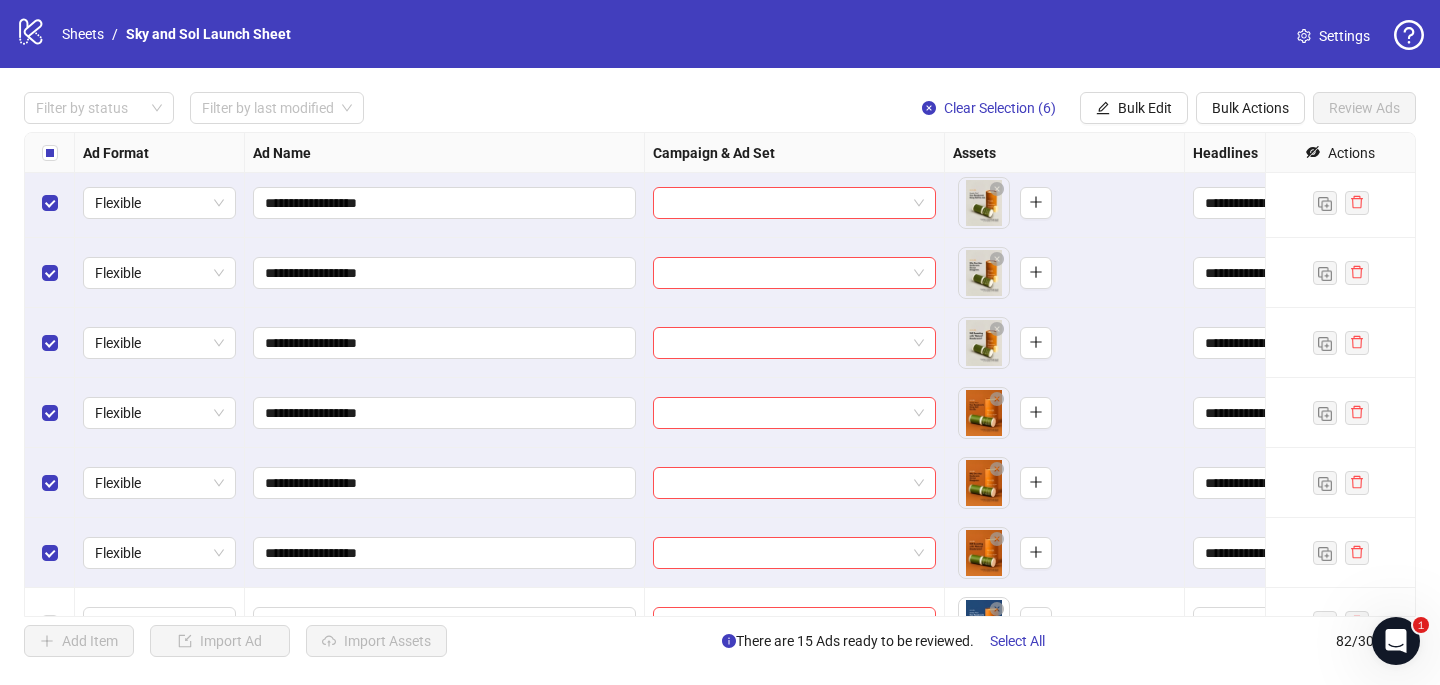 scroll, scrollTop: 5197, scrollLeft: 0, axis: vertical 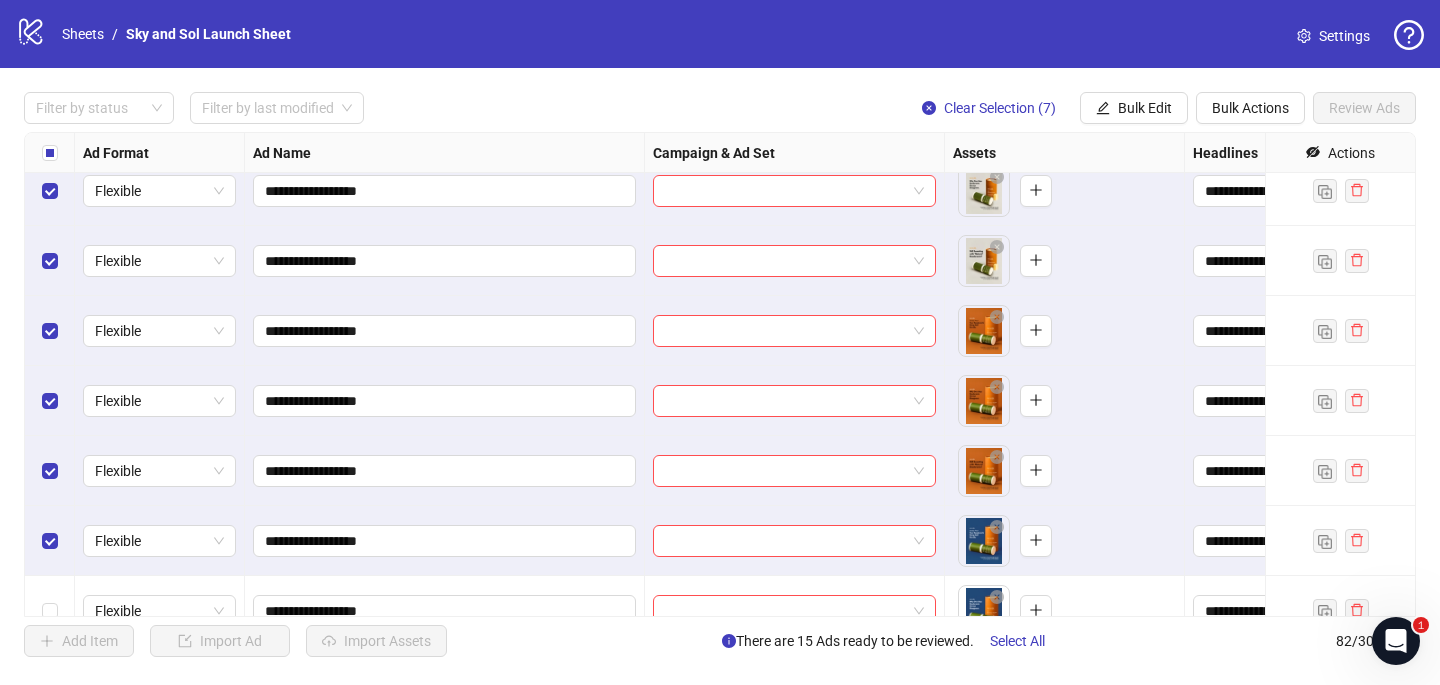 click at bounding box center [50, 611] 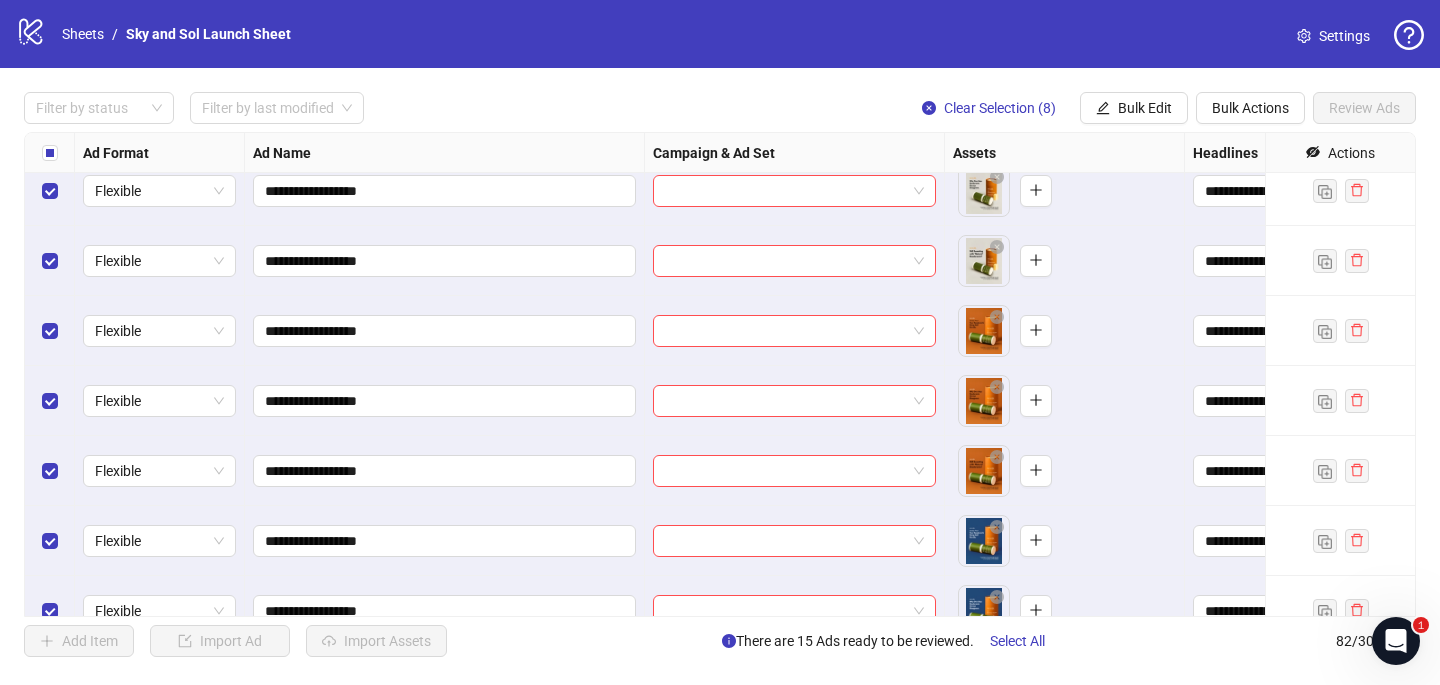 scroll, scrollTop: 5297, scrollLeft: 0, axis: vertical 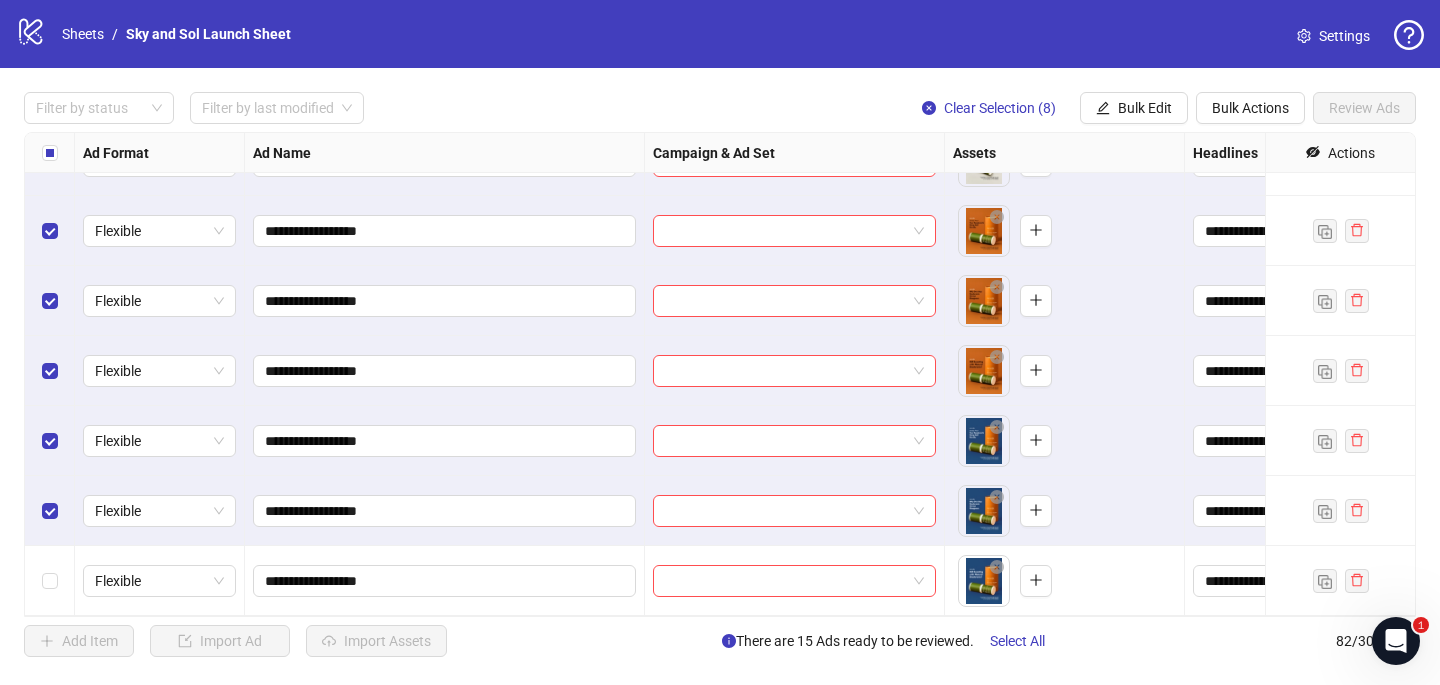 click at bounding box center (50, 581) 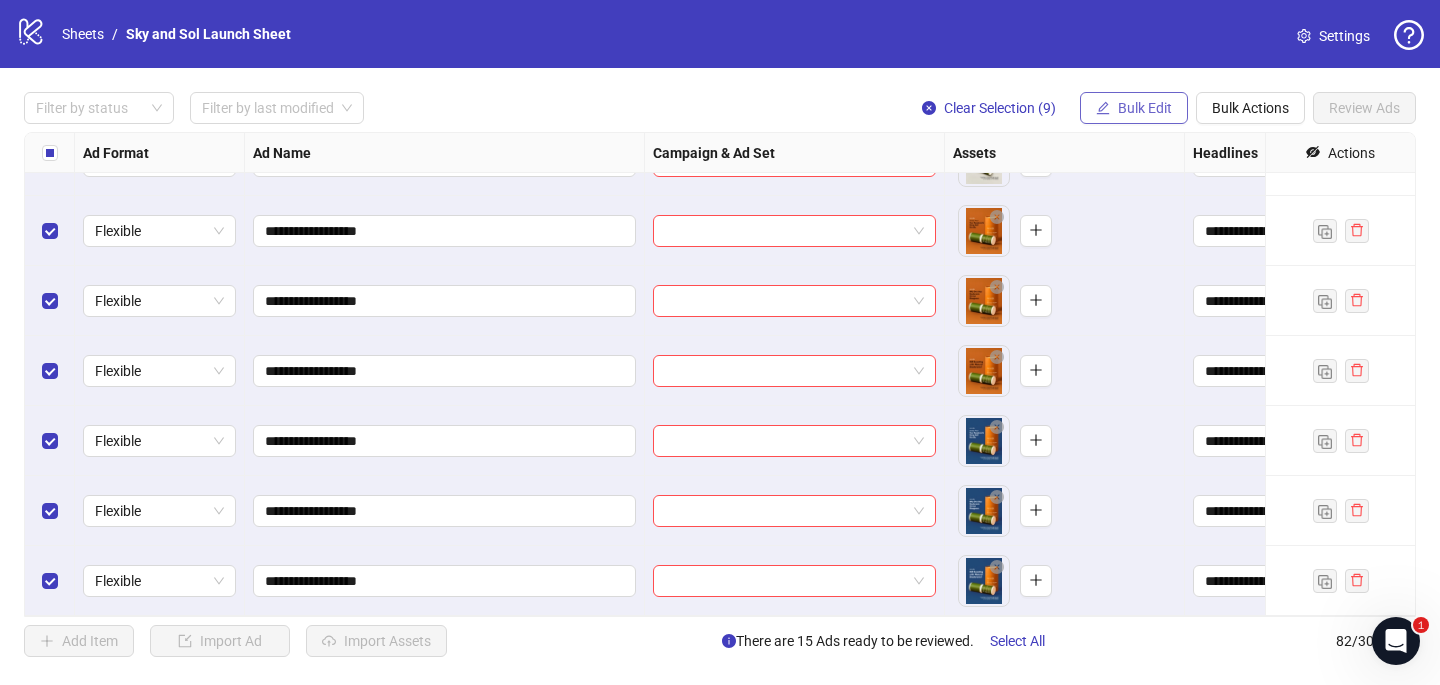 click on "Bulk Edit" at bounding box center [1145, 108] 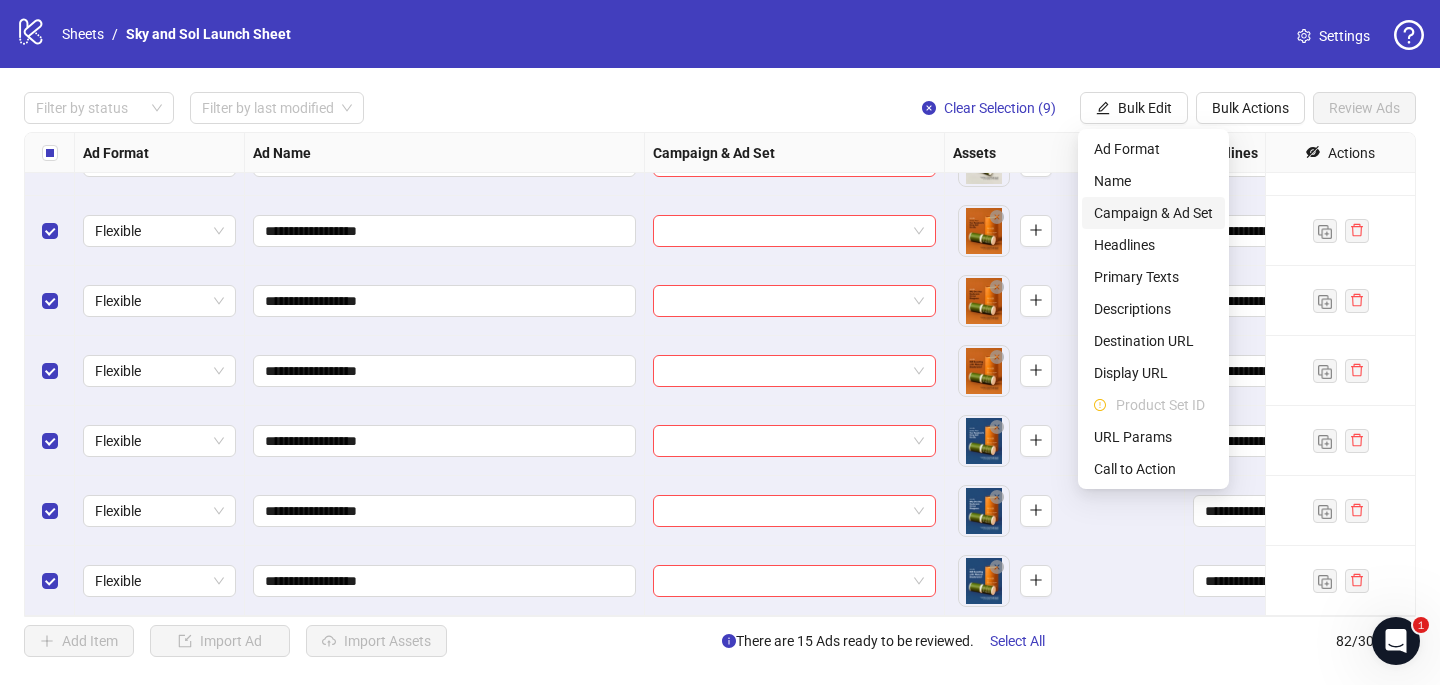 click on "Campaign & Ad Set" at bounding box center (1153, 213) 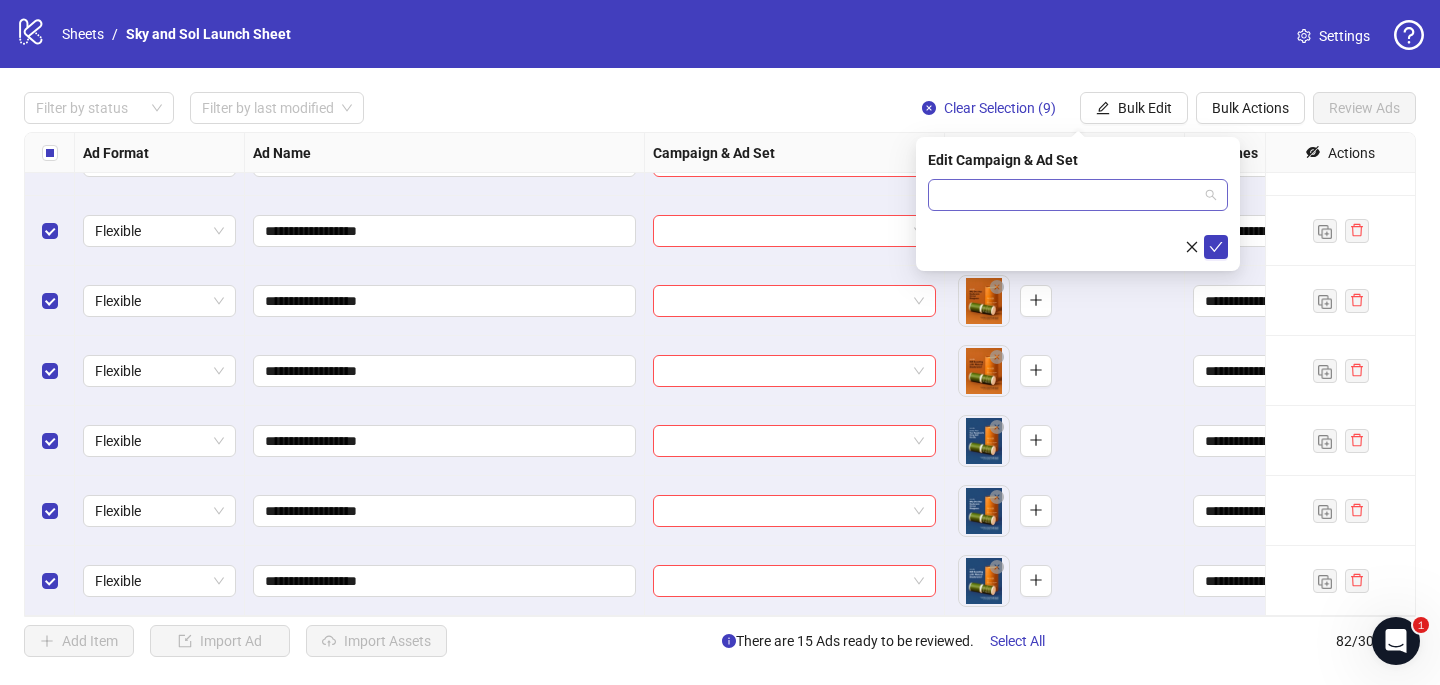 click at bounding box center (1069, 195) 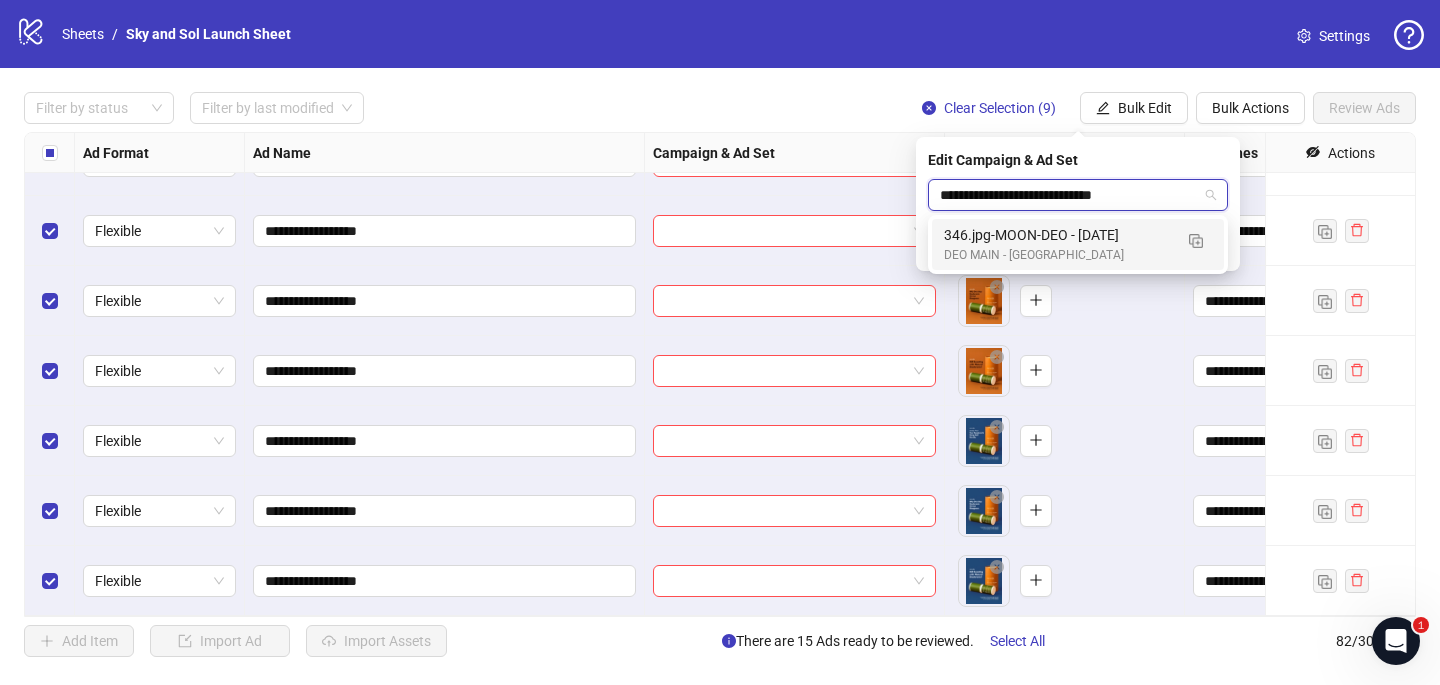 click on "346.jpg-MOON-DEO - [DATE]" at bounding box center (1058, 235) 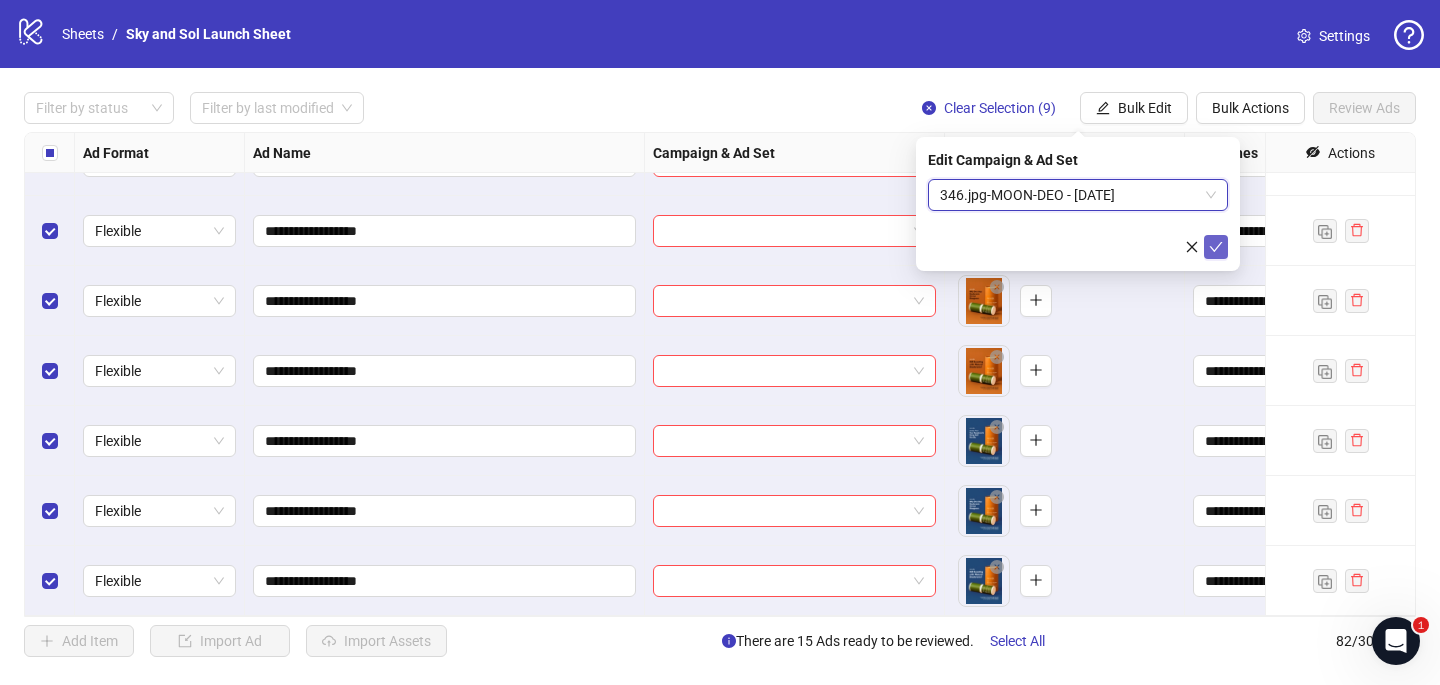 click 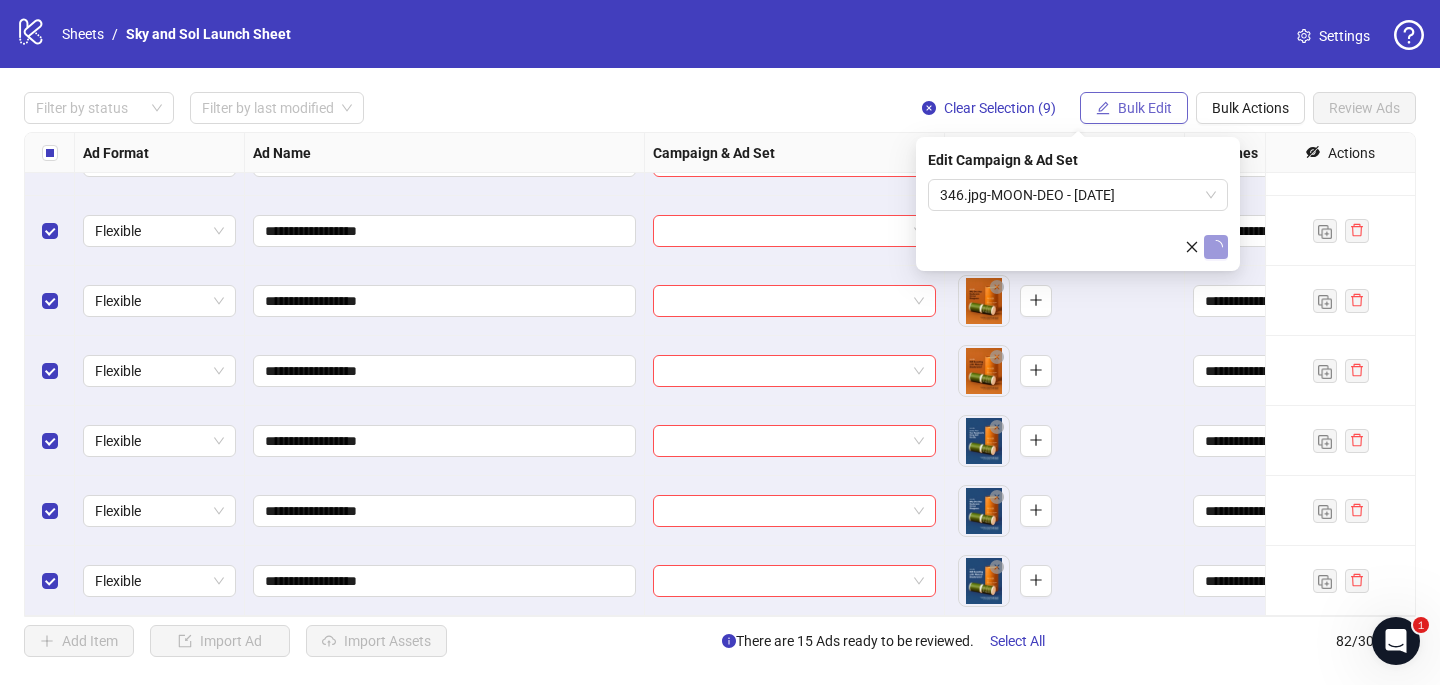 click on "Bulk Edit" at bounding box center (1145, 108) 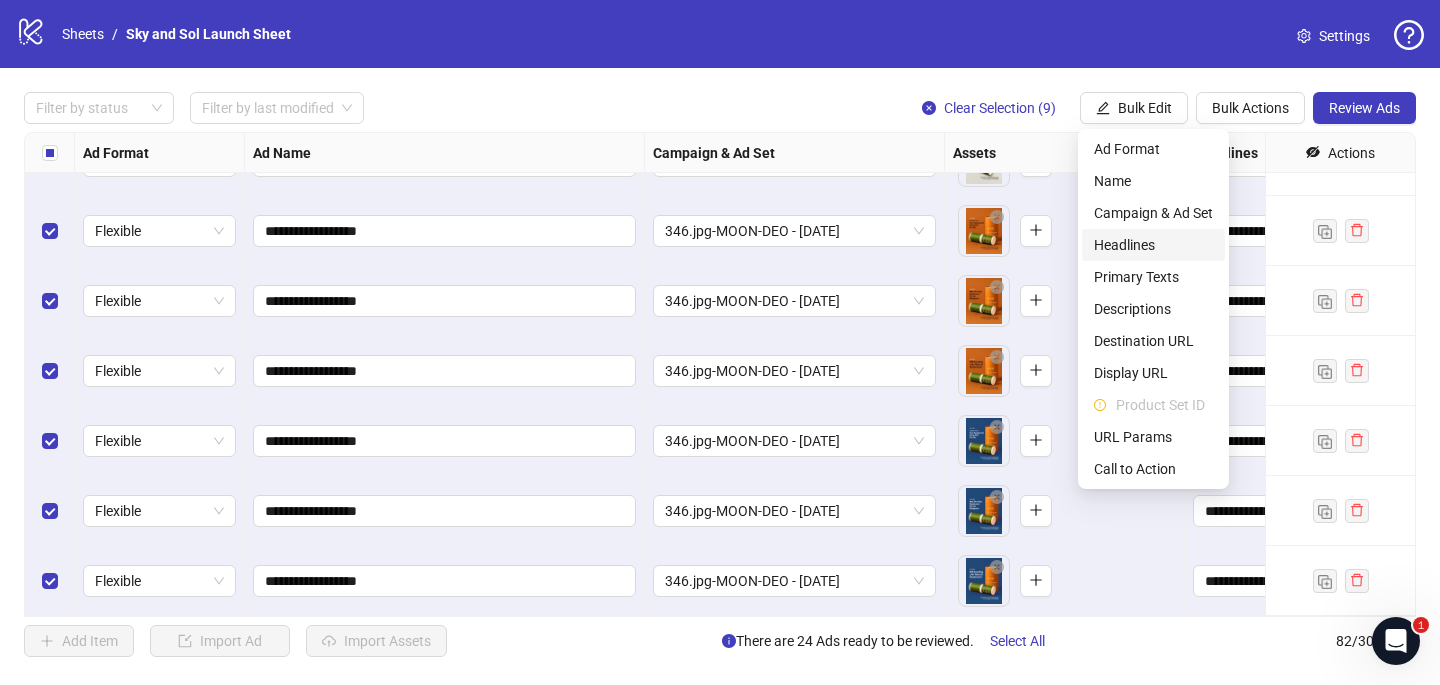 click on "Headlines" at bounding box center [1153, 245] 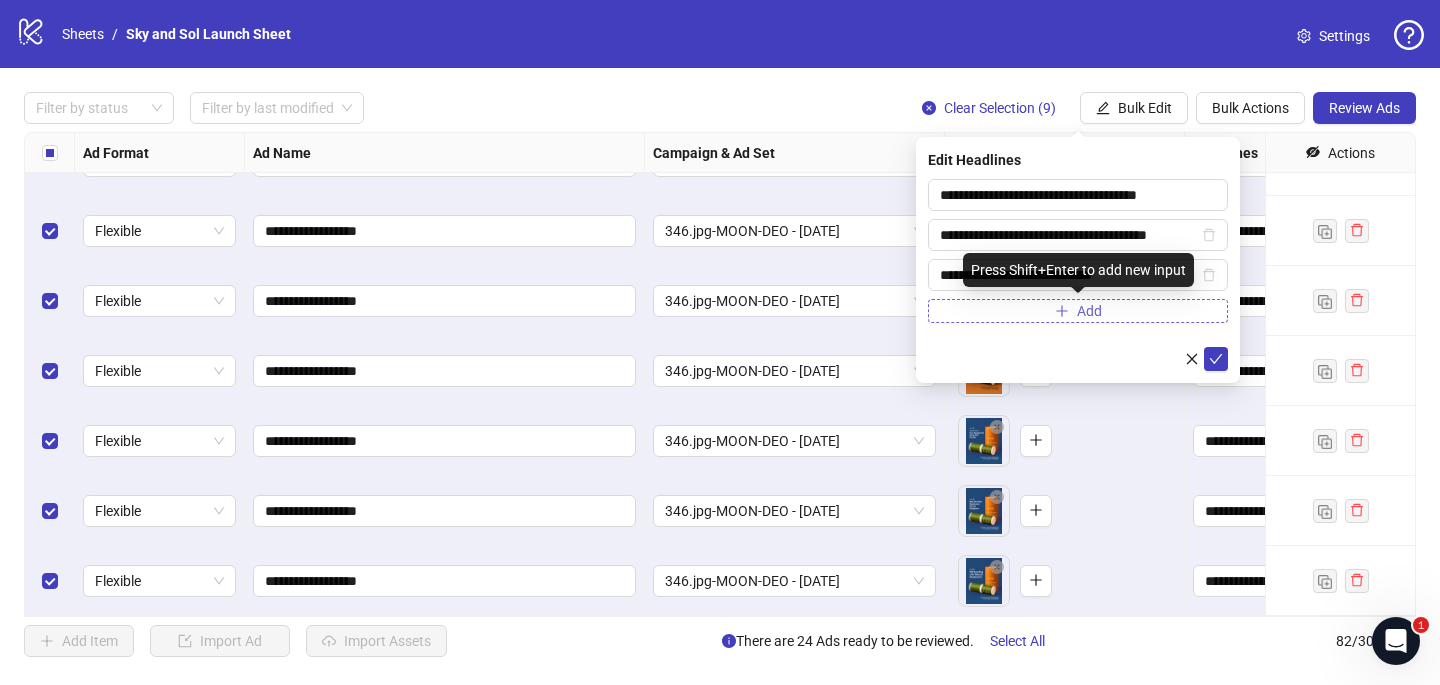 type 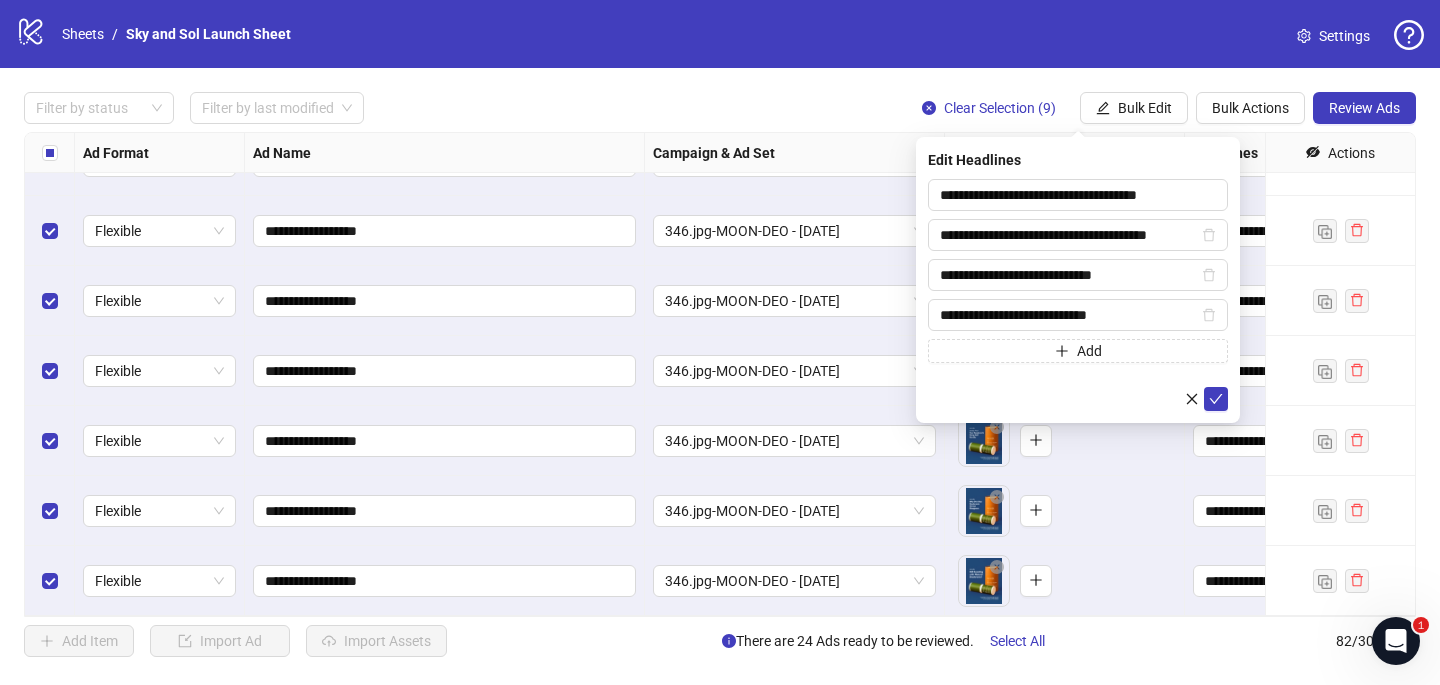 type on "**********" 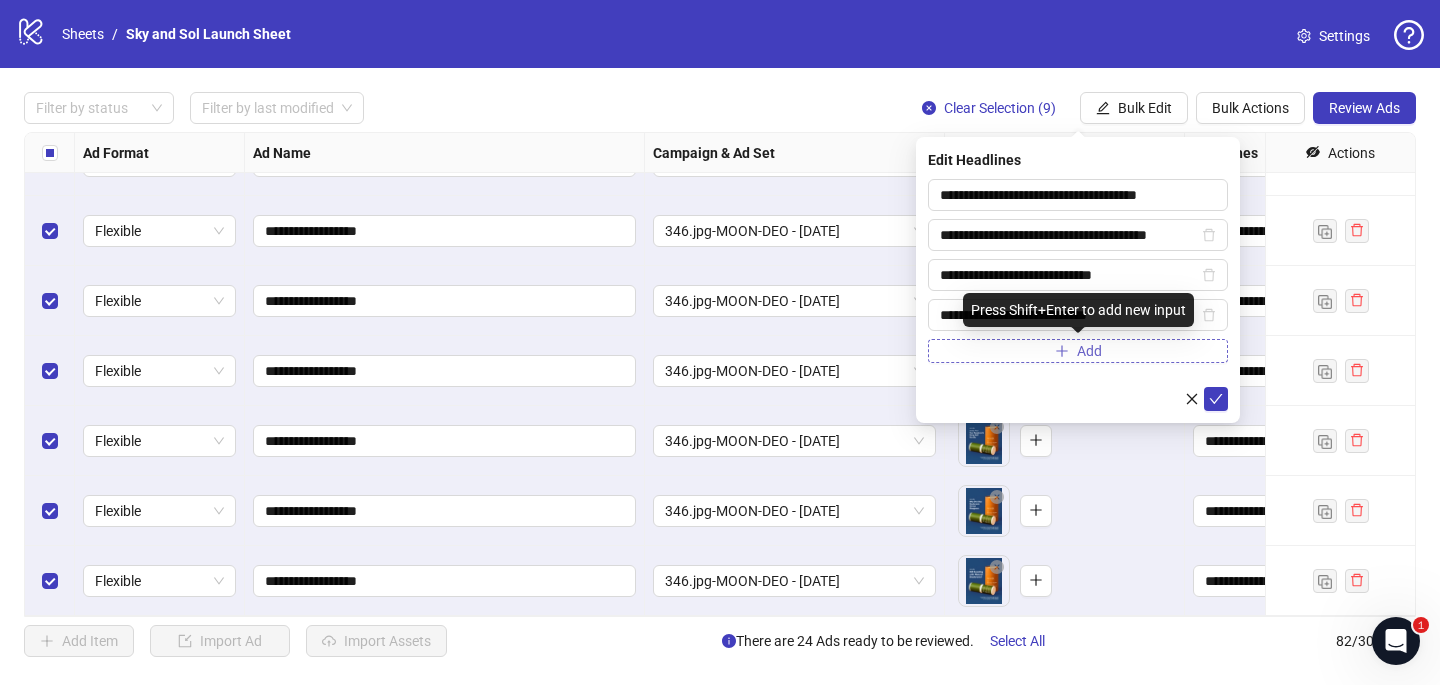 click on "Add" at bounding box center (1078, 351) 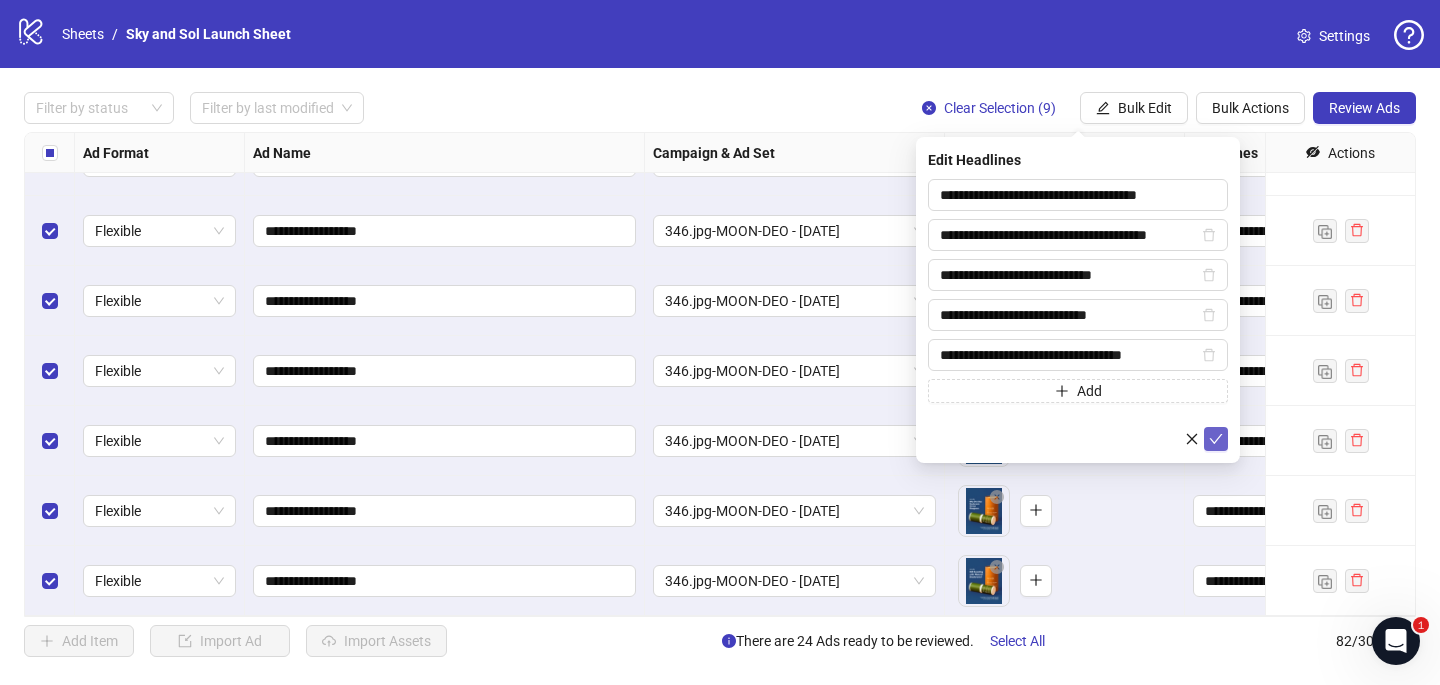 type on "**********" 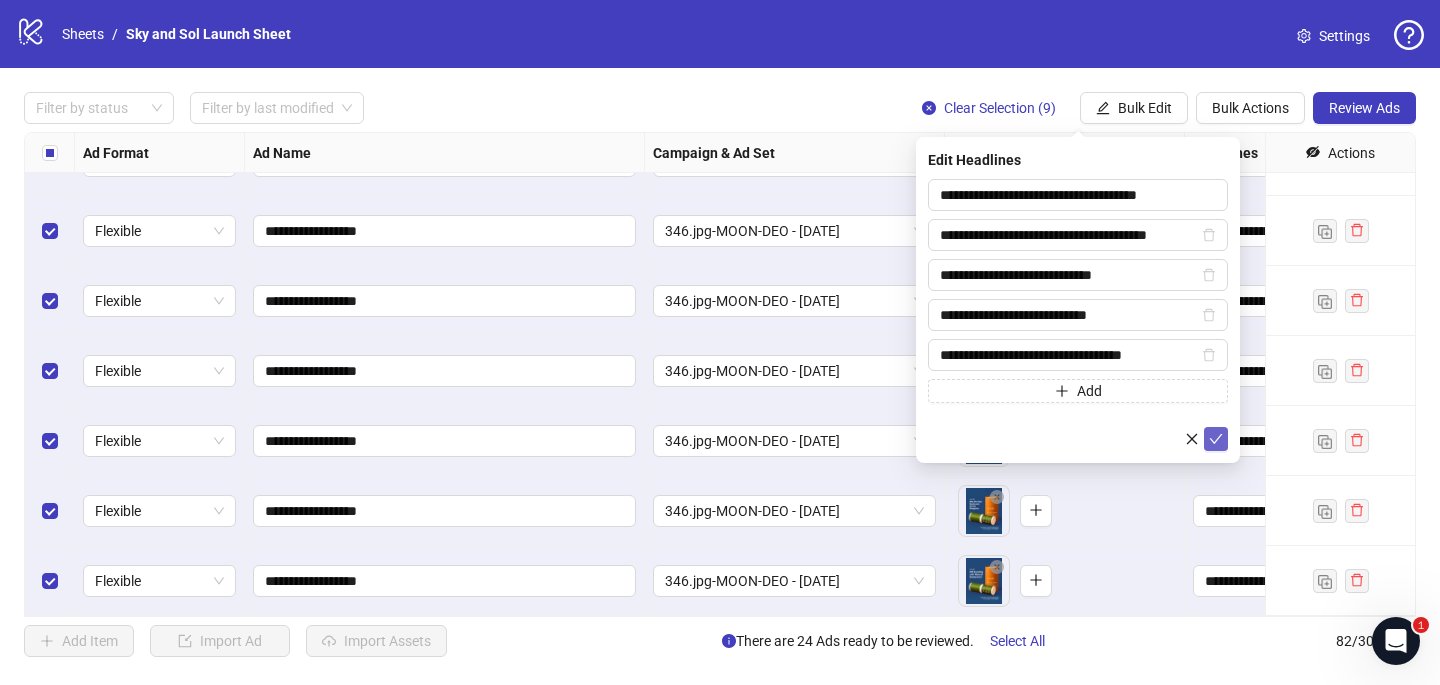 click 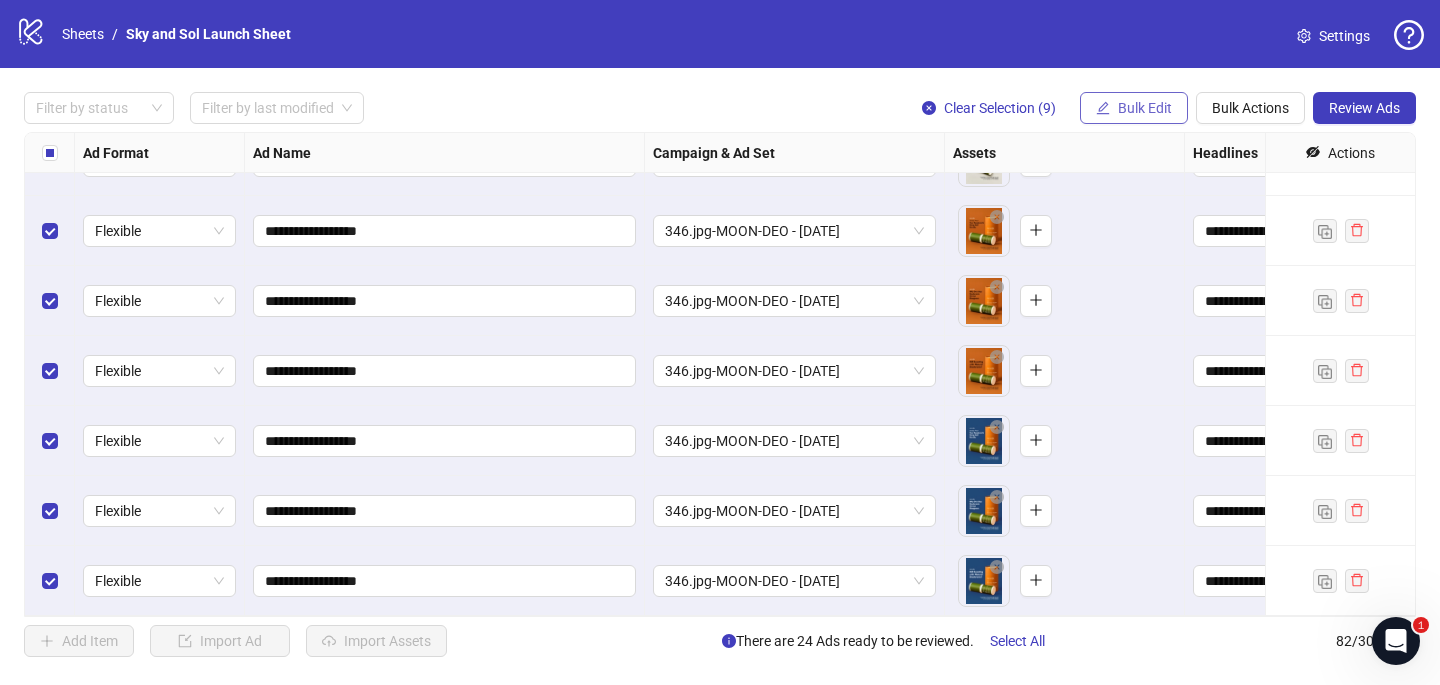 click on "Bulk Edit" at bounding box center [1134, 108] 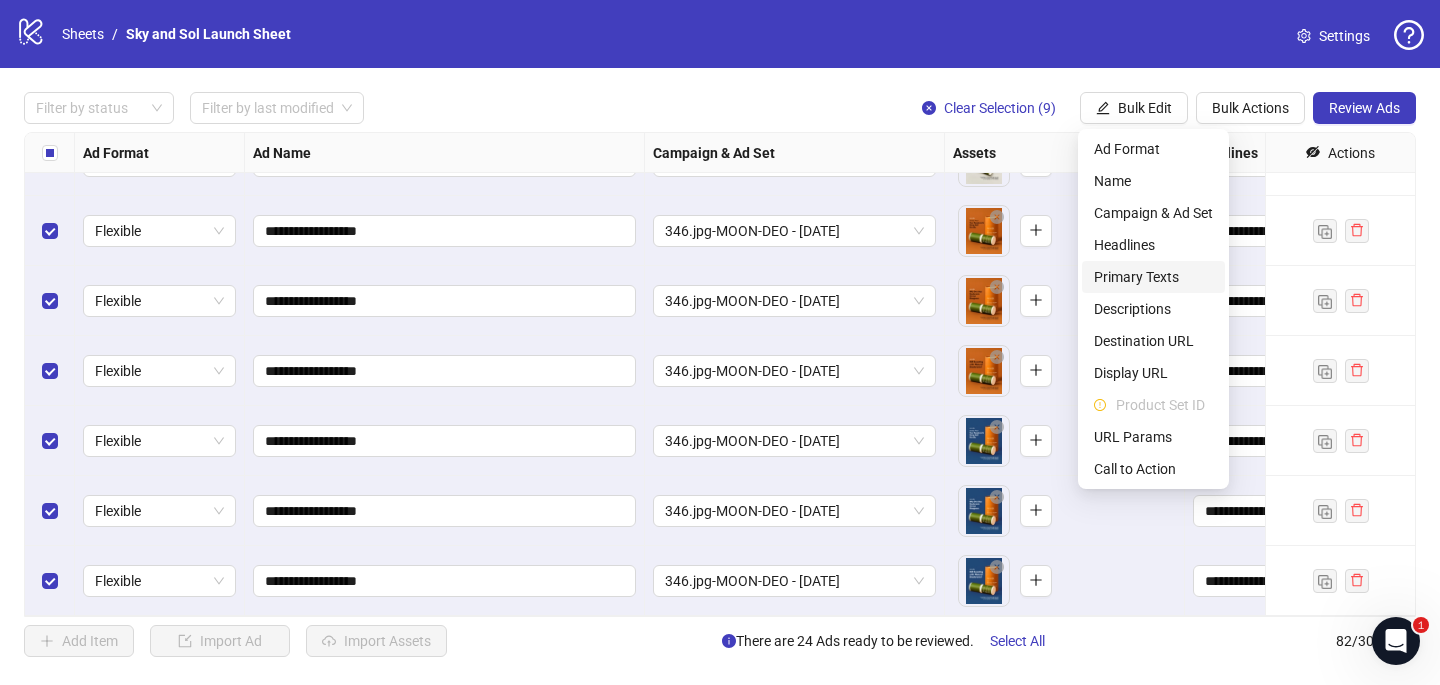 click on "Primary Texts" at bounding box center (1153, 277) 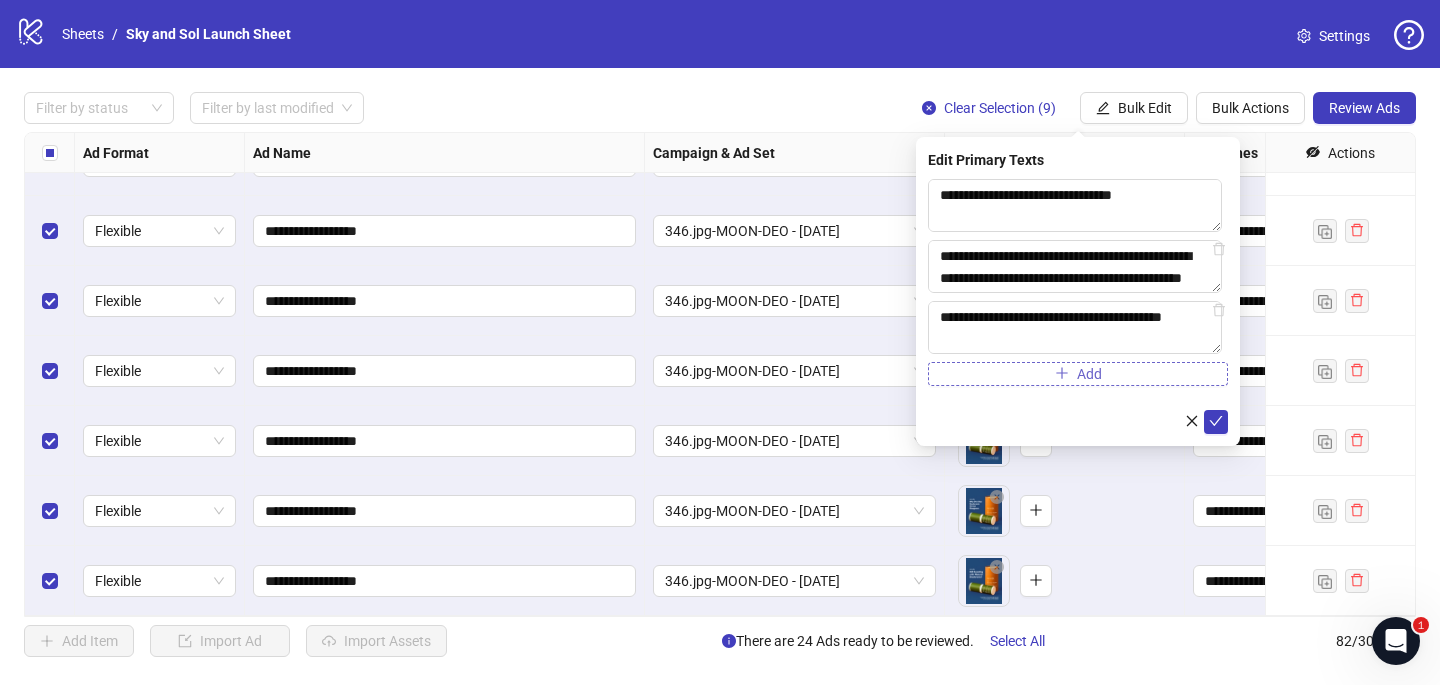 click on "Add" at bounding box center [1078, 374] 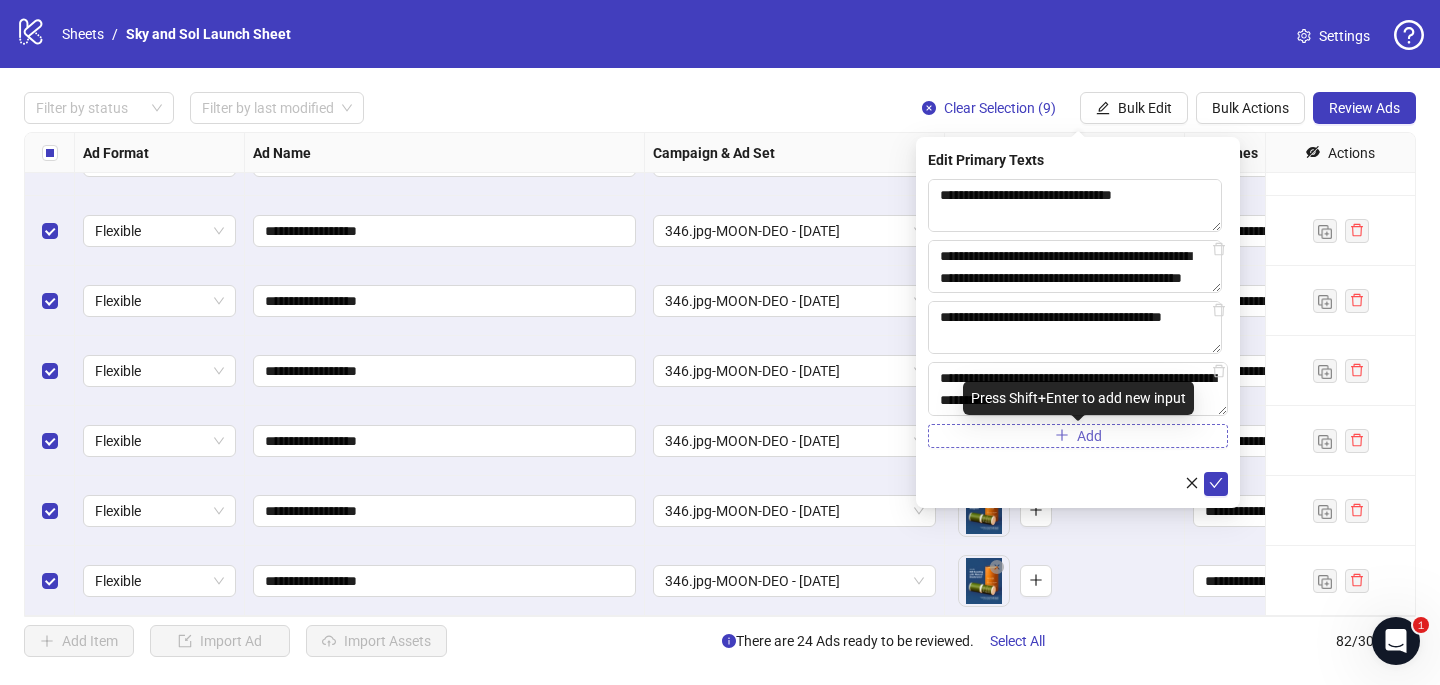 scroll, scrollTop: 279, scrollLeft: 0, axis: vertical 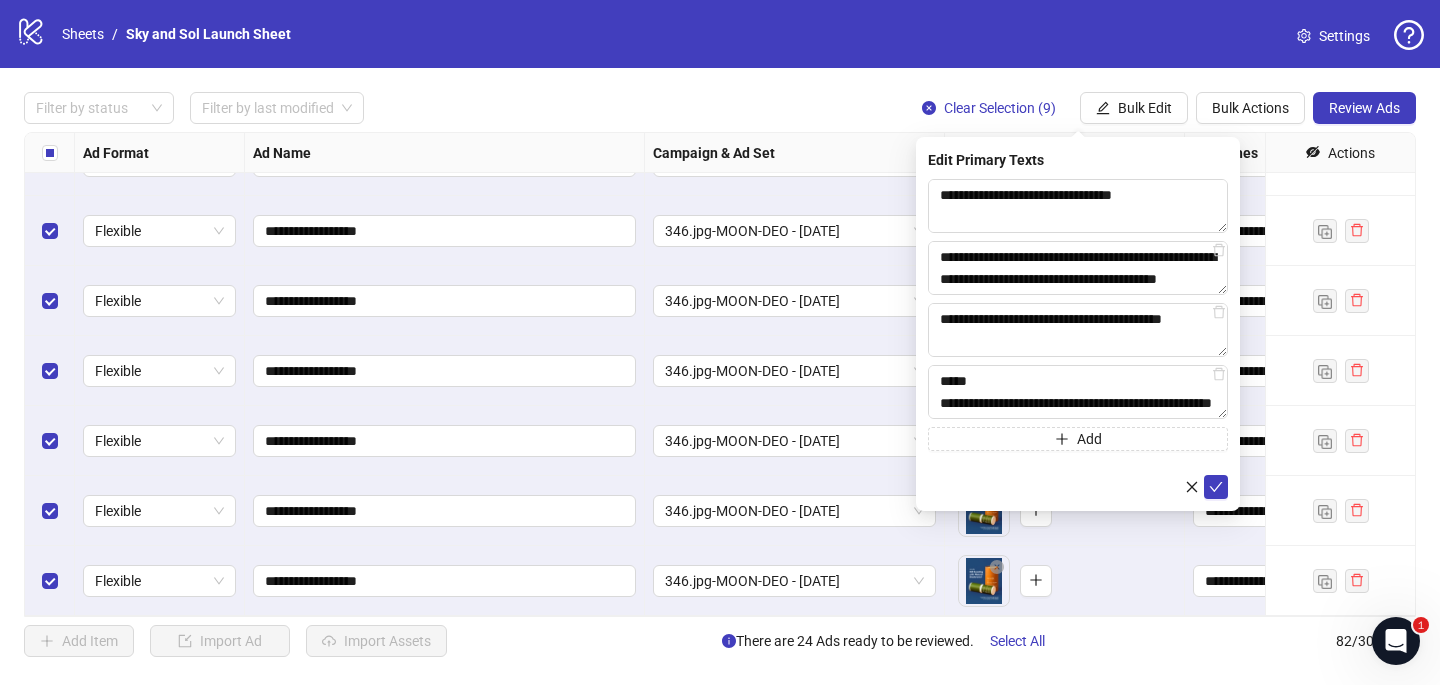 type on "**********" 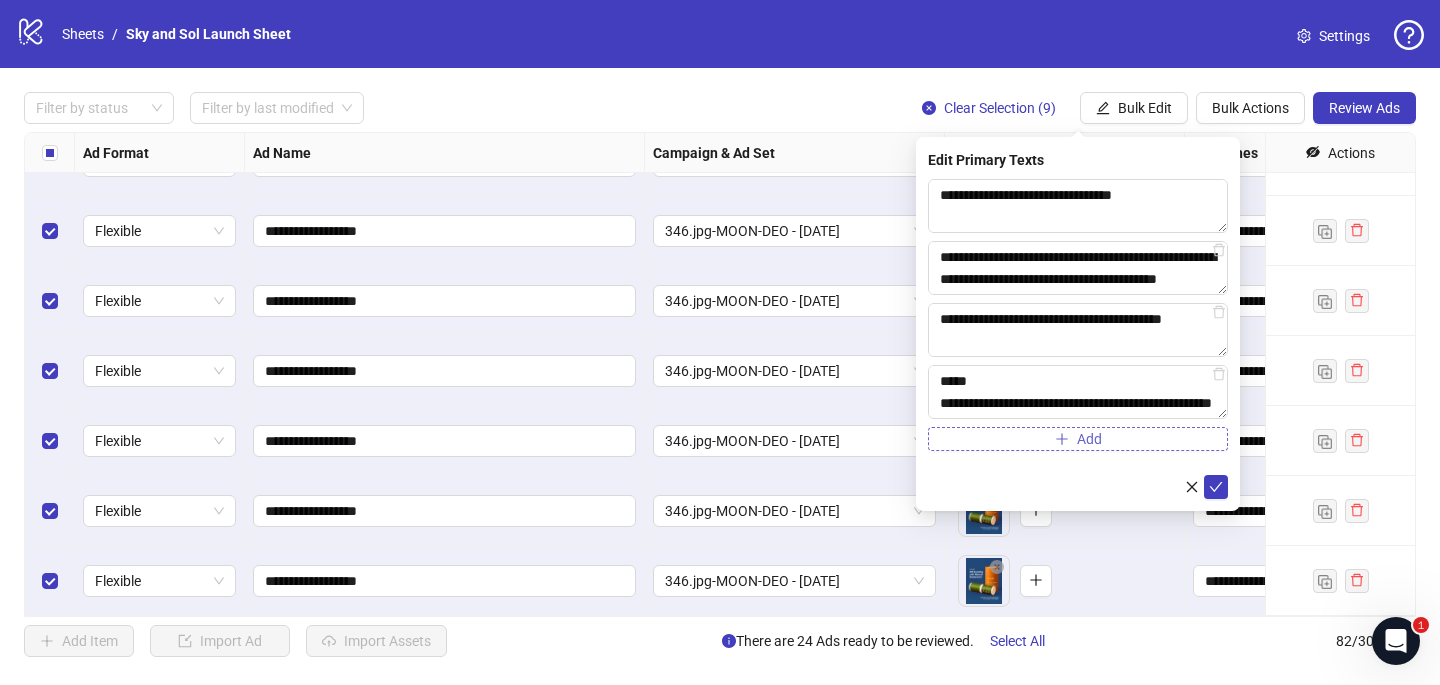 type 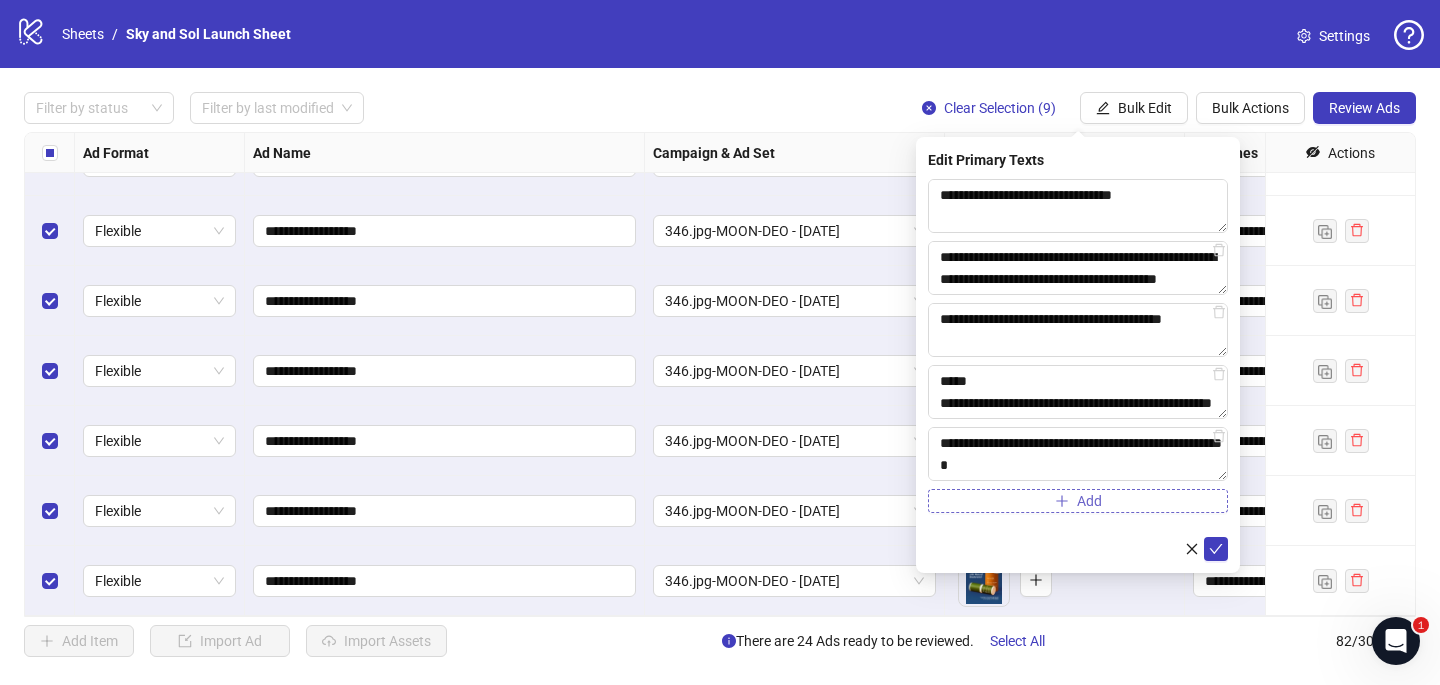 scroll, scrollTop: 220, scrollLeft: 0, axis: vertical 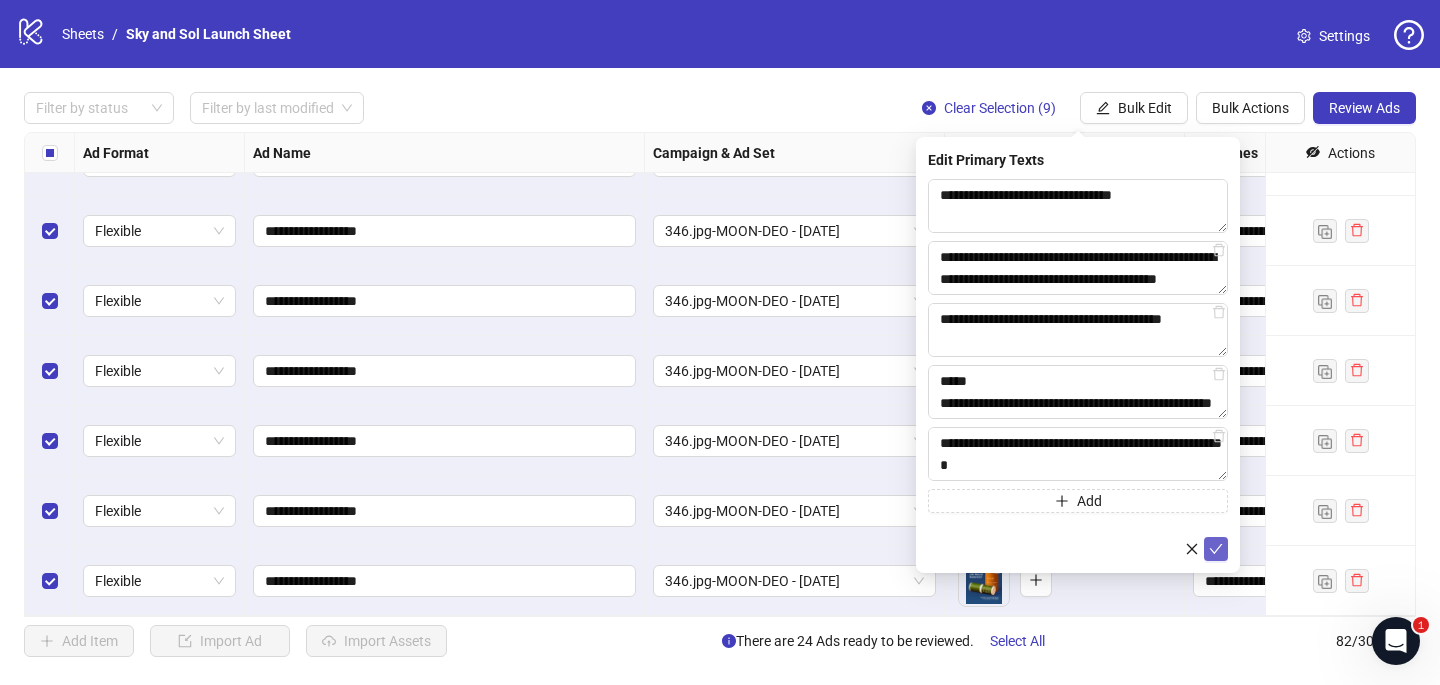 type on "**********" 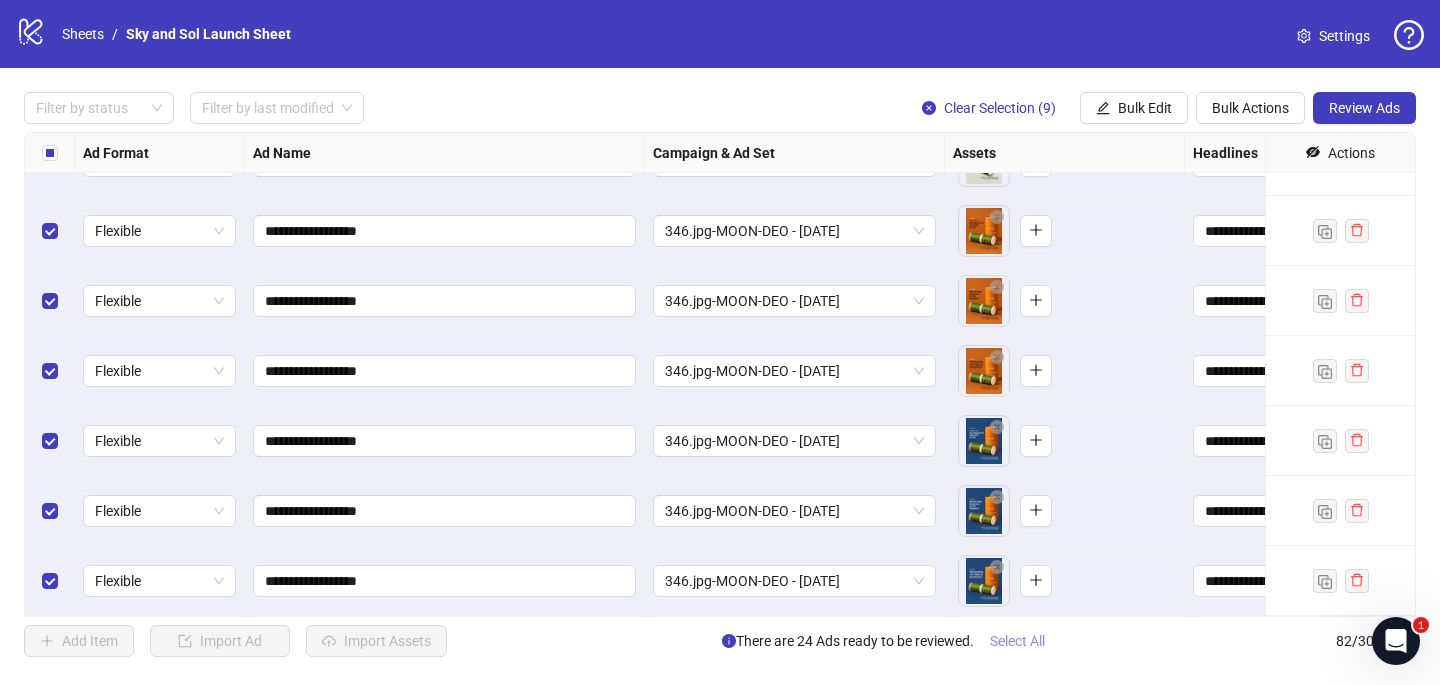 click on "Select All" at bounding box center (1017, 641) 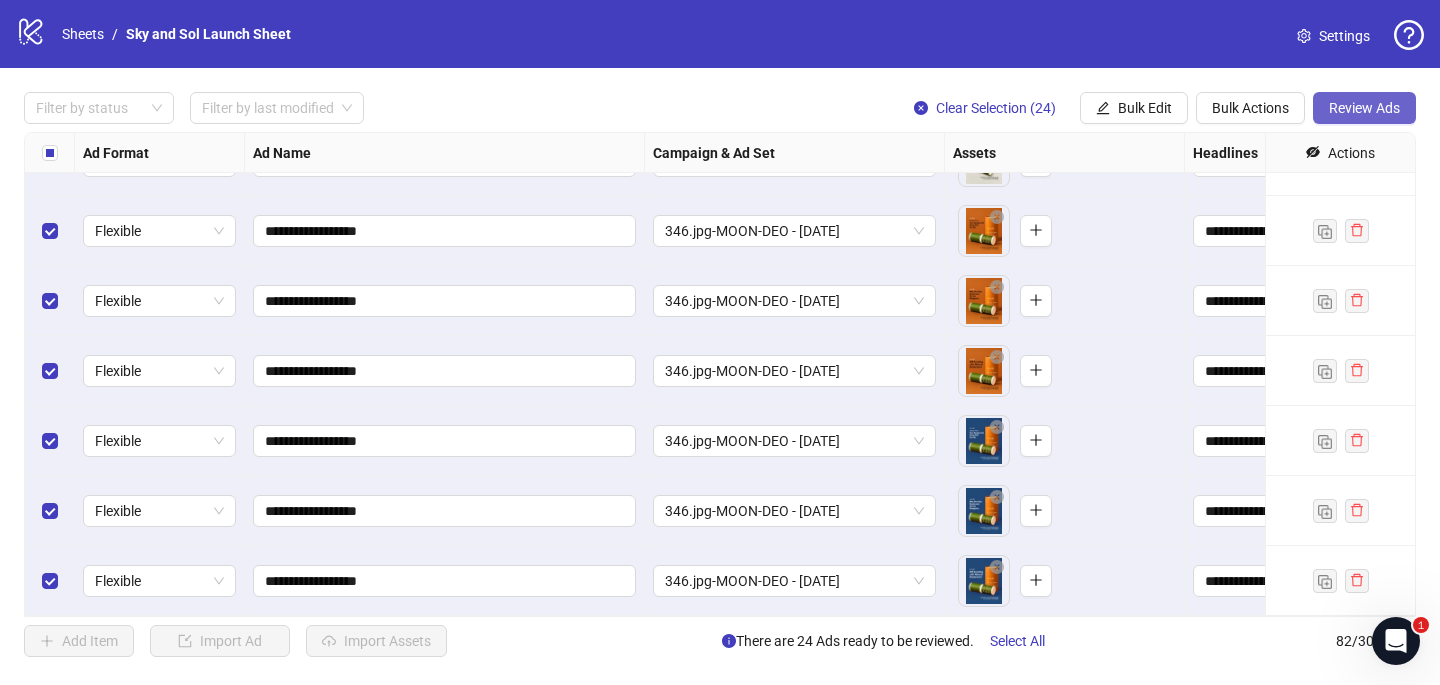 click on "Review Ads" at bounding box center [1364, 108] 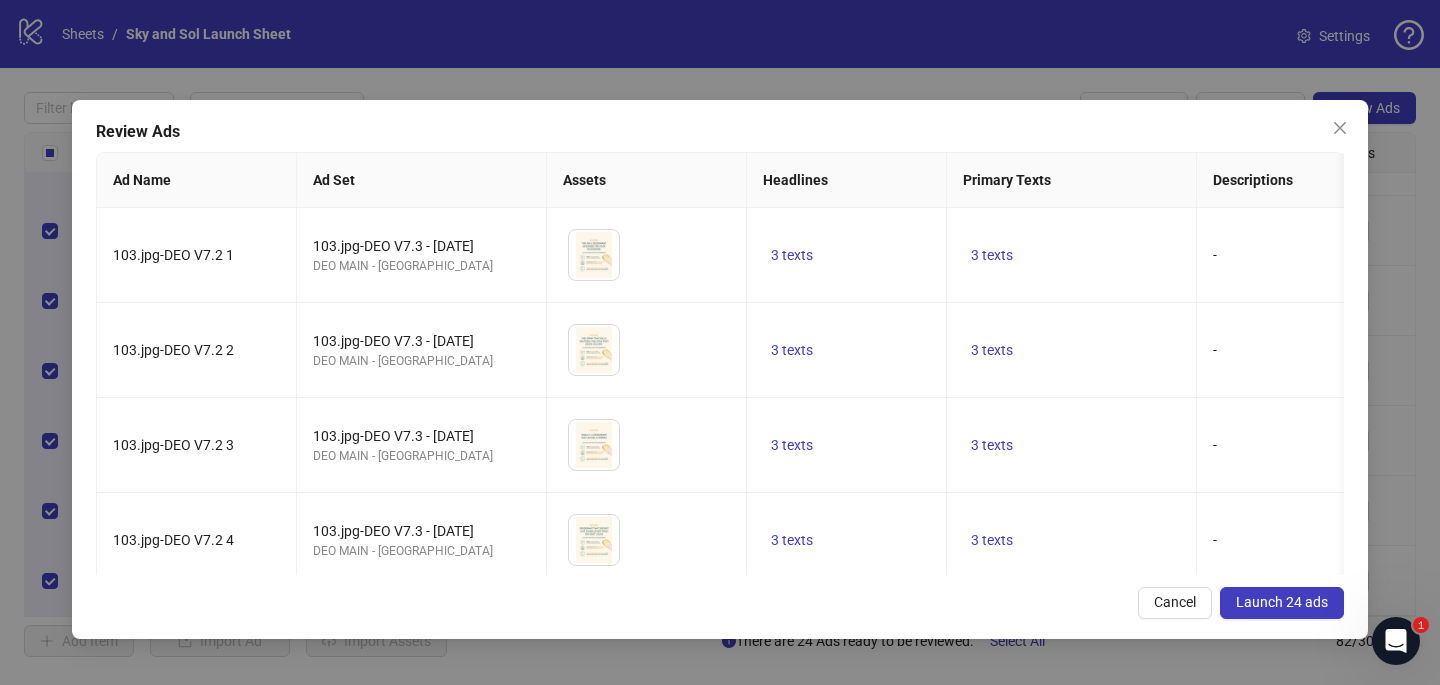 click on "Launch 24 ads" at bounding box center [1282, 602] 